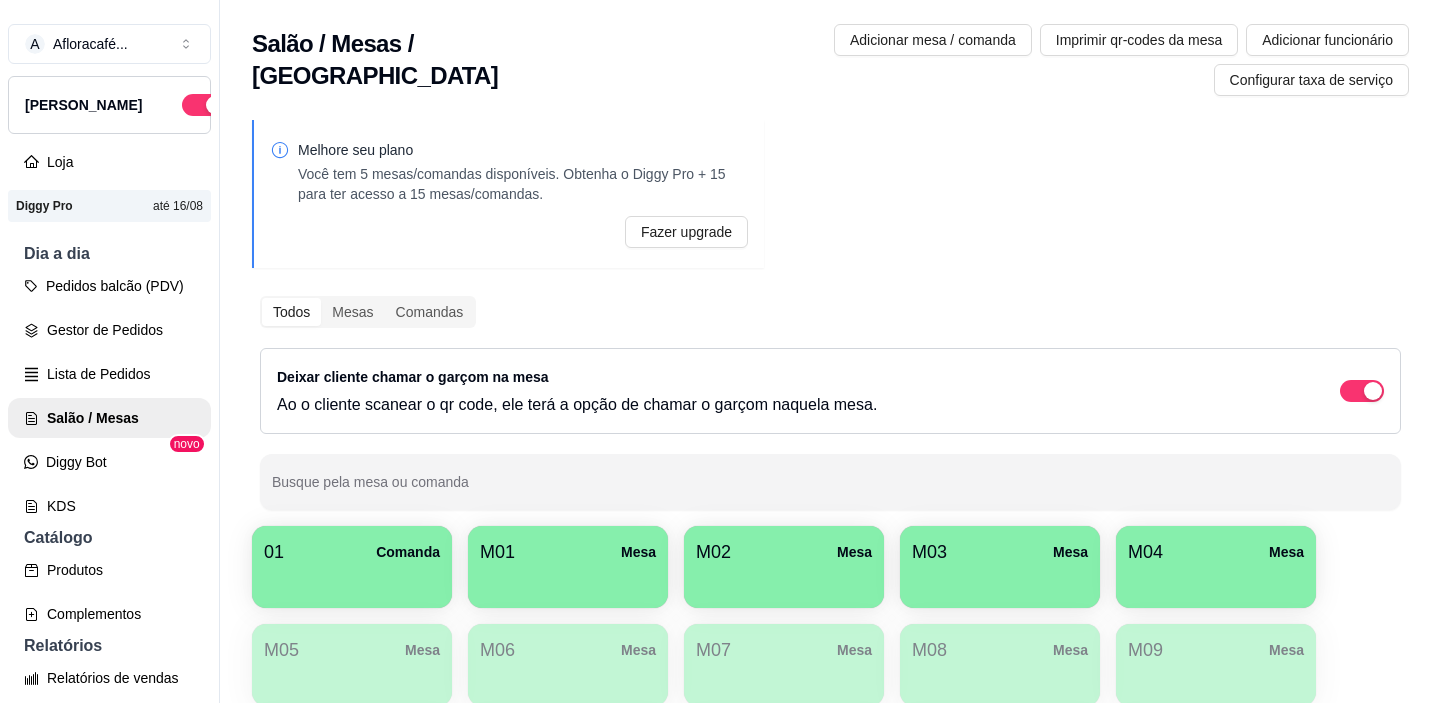 scroll, scrollTop: 0, scrollLeft: 0, axis: both 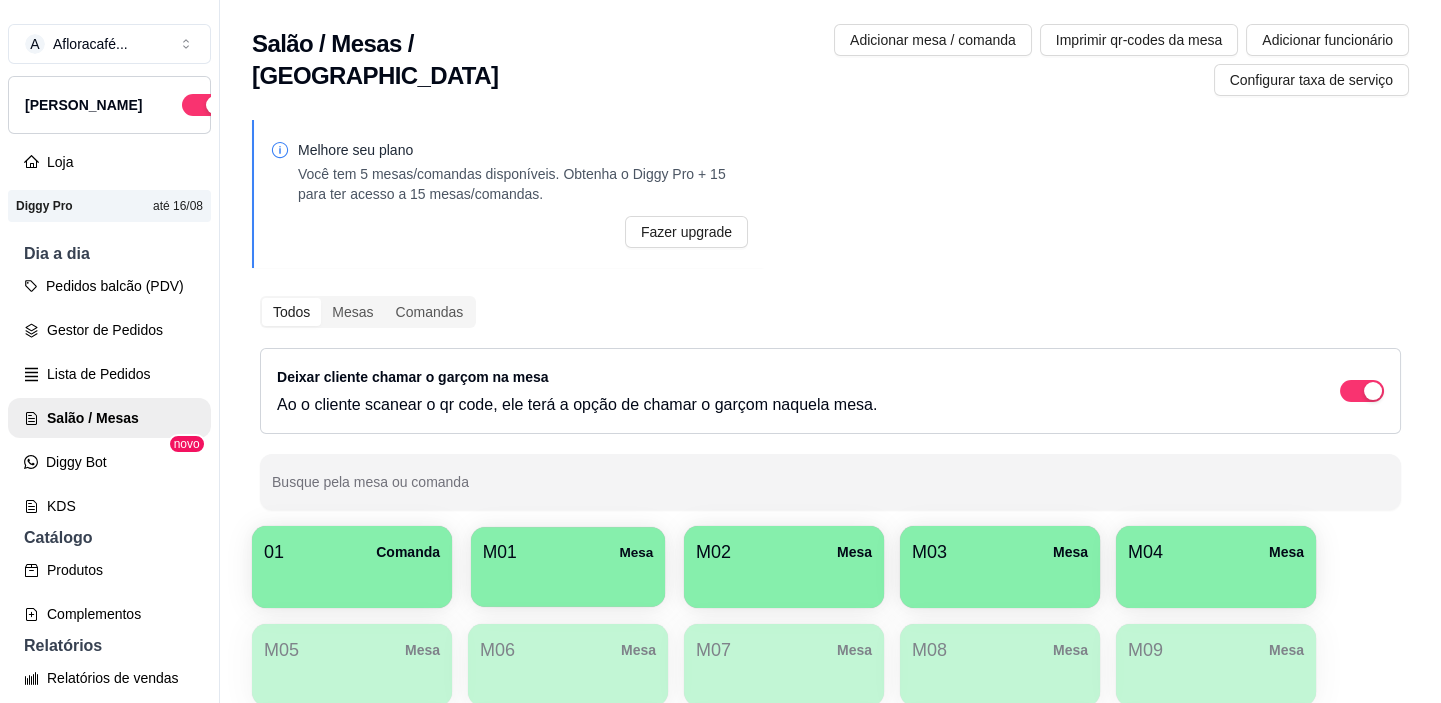 click on "M01 Mesa" at bounding box center (568, 552) 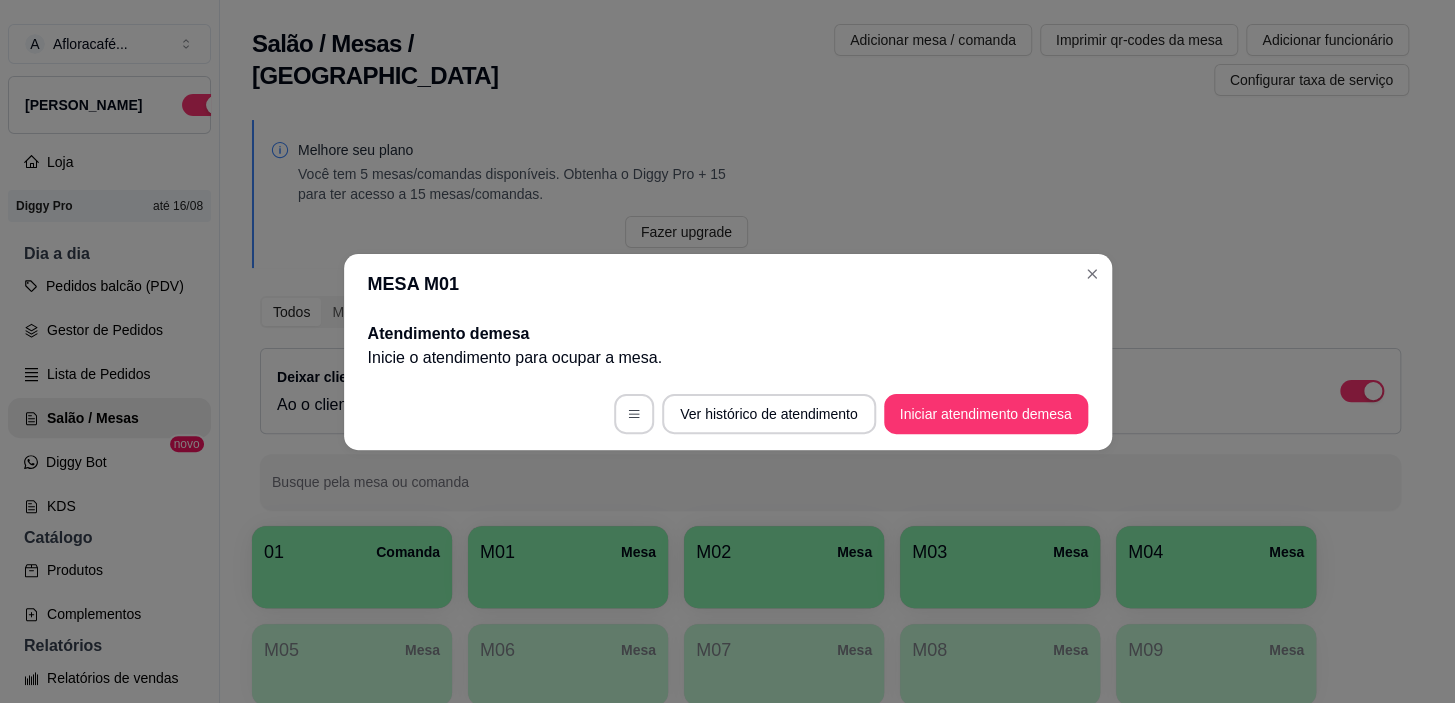 click on "MESA M01 Atendimento de  mesa Inicie o atendimento para ocupar a   mesa . Ver histórico de atendimento Iniciar atendimento de  mesa" at bounding box center [727, 351] 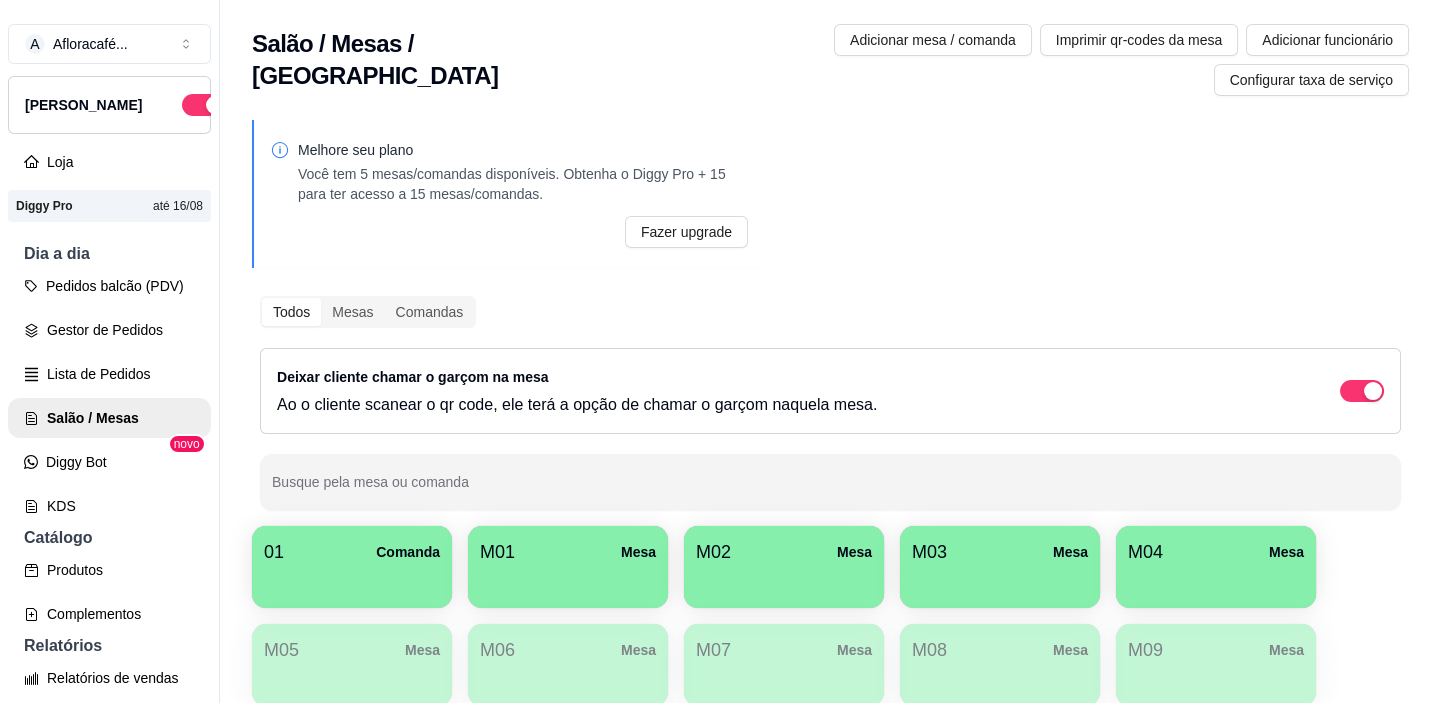 drag, startPoint x: 66, startPoint y: 548, endPoint x: 68, endPoint y: 559, distance: 11.18034 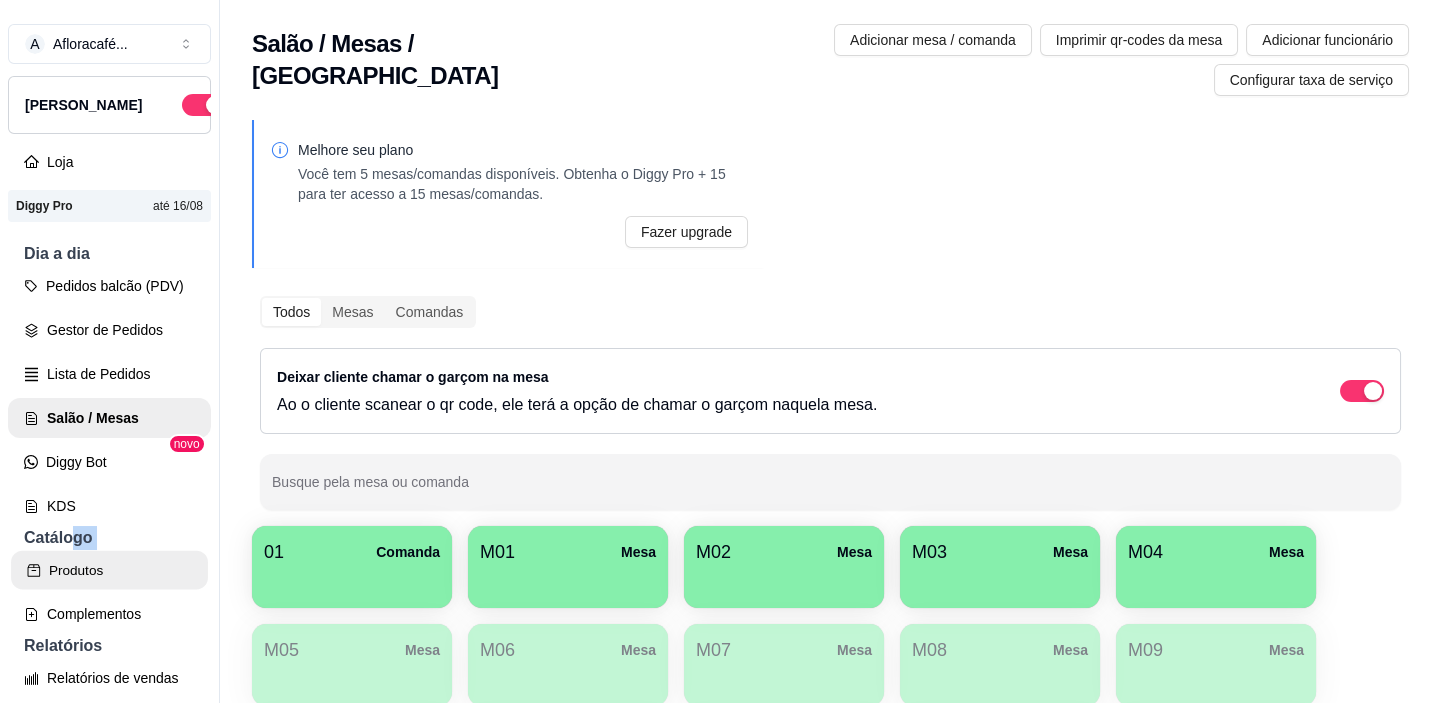 click on "Produtos" at bounding box center [109, 570] 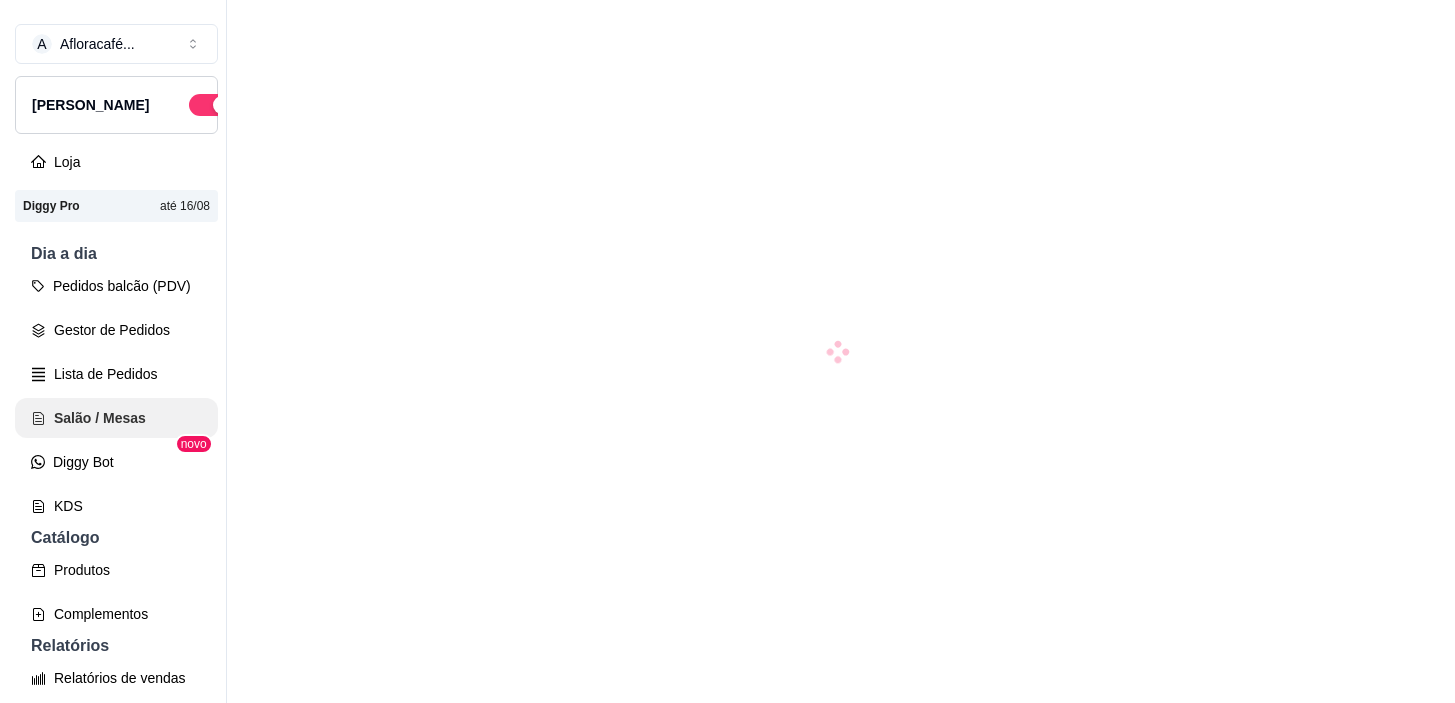 scroll, scrollTop: 0, scrollLeft: 0, axis: both 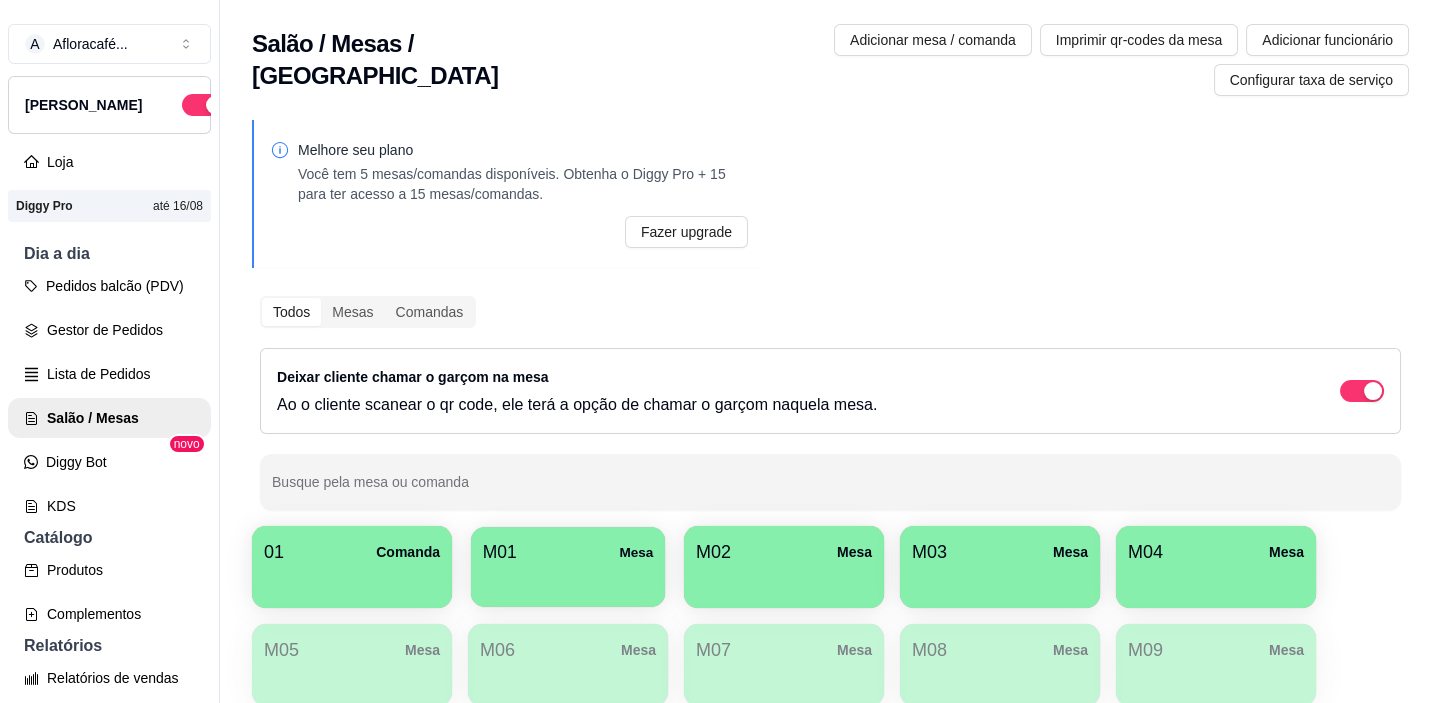 click on "M01 Mesa" at bounding box center [568, 552] 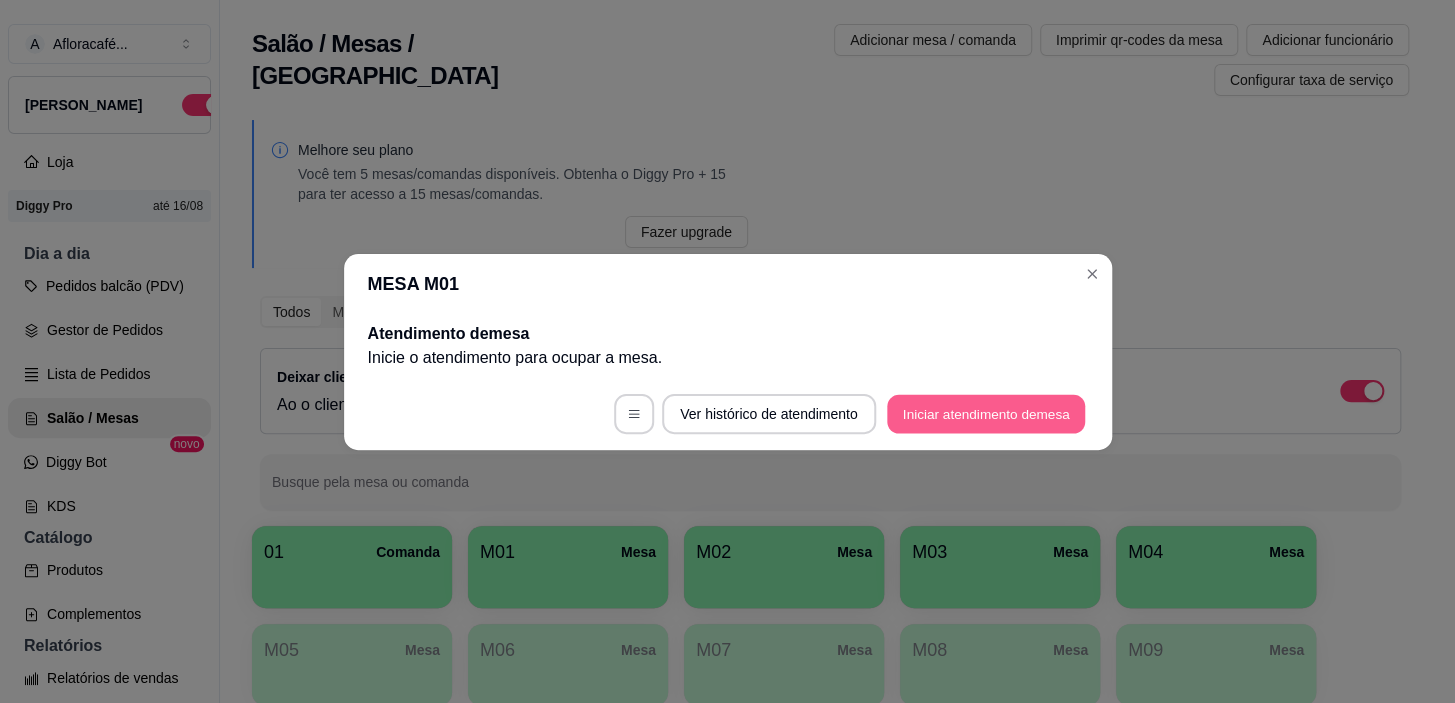 click on "Iniciar atendimento de  mesa" at bounding box center (986, 413) 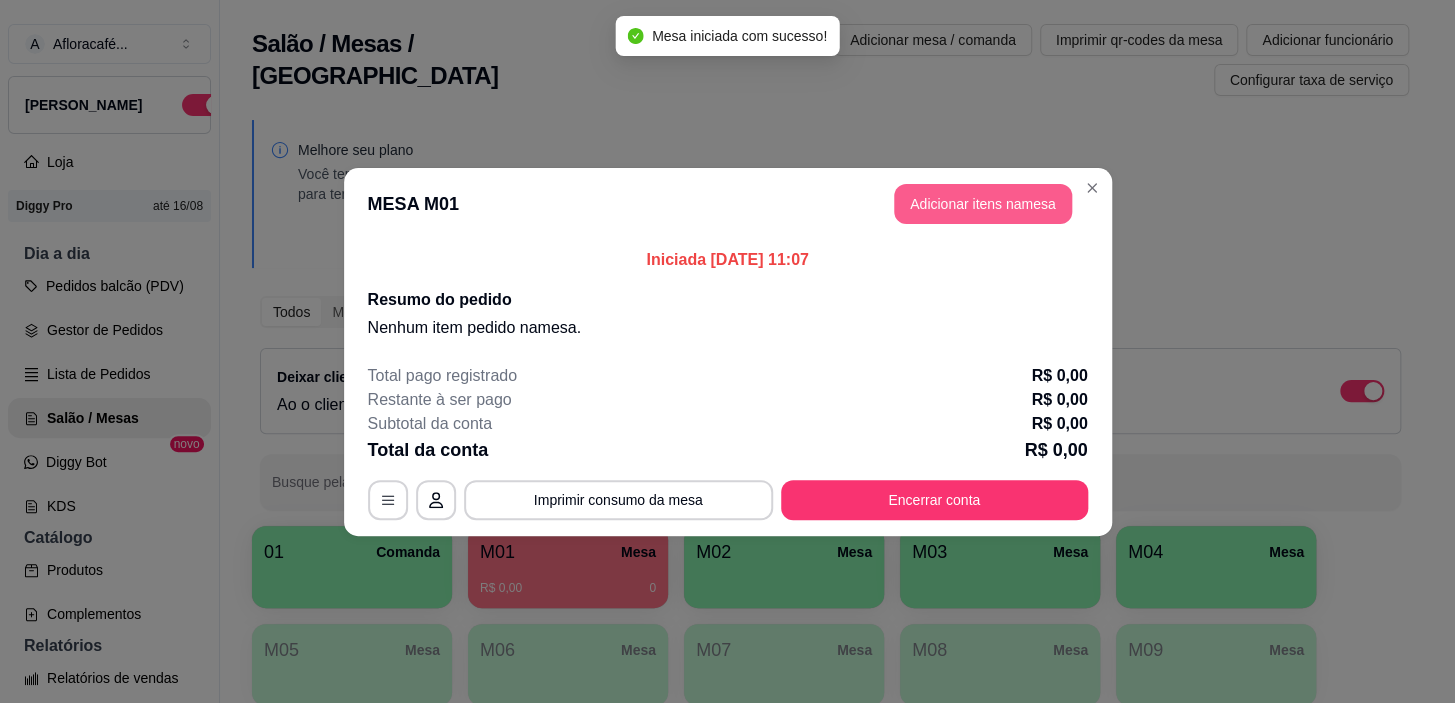 click on "Adicionar itens na  mesa" at bounding box center [983, 204] 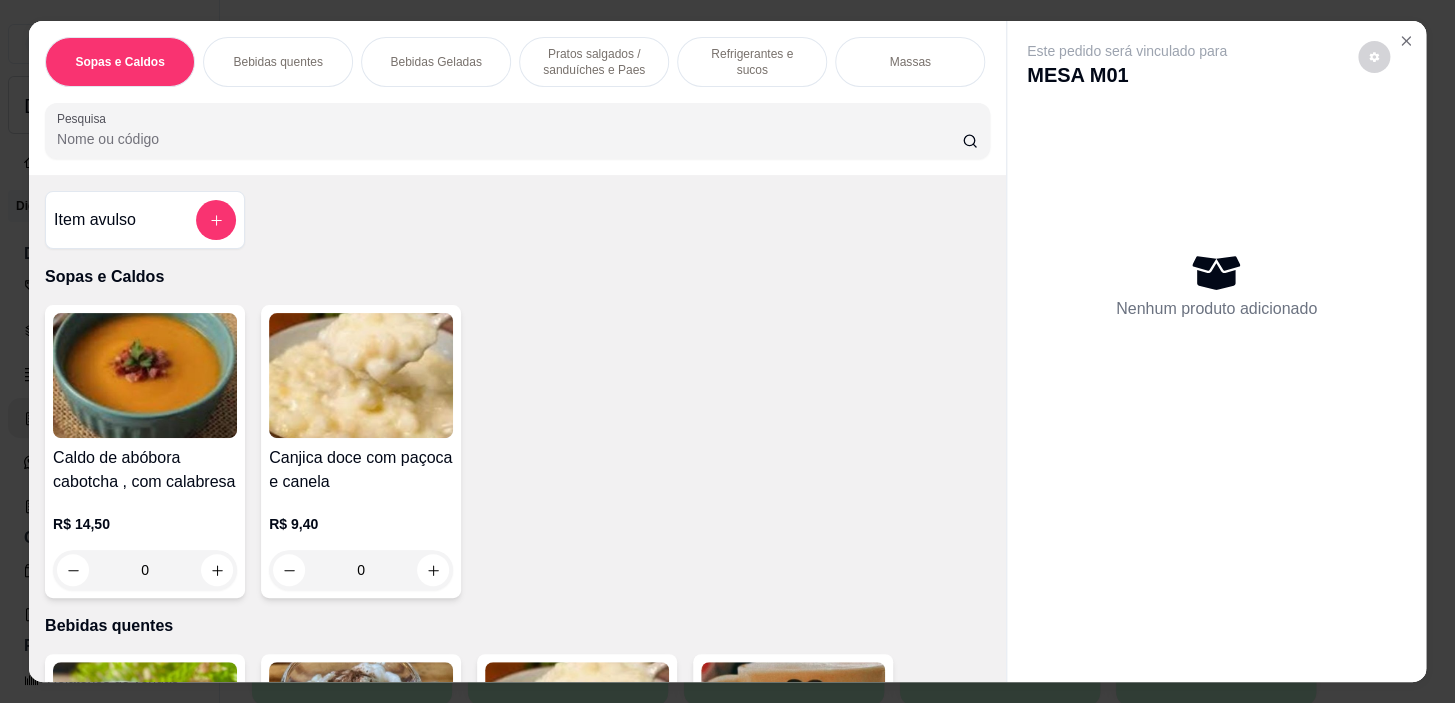 click on "Pratos salgados / sanduíches e Paes" at bounding box center [594, 62] 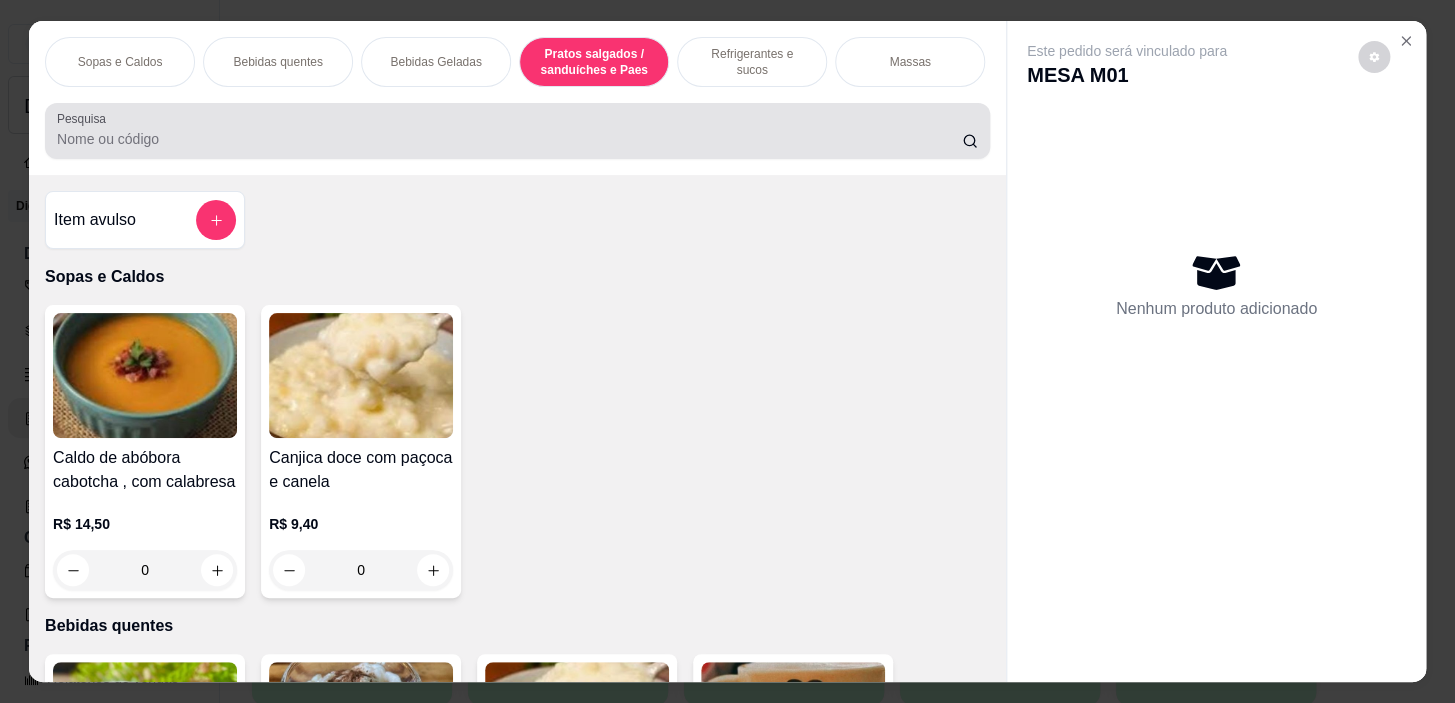 scroll, scrollTop: 5722, scrollLeft: 0, axis: vertical 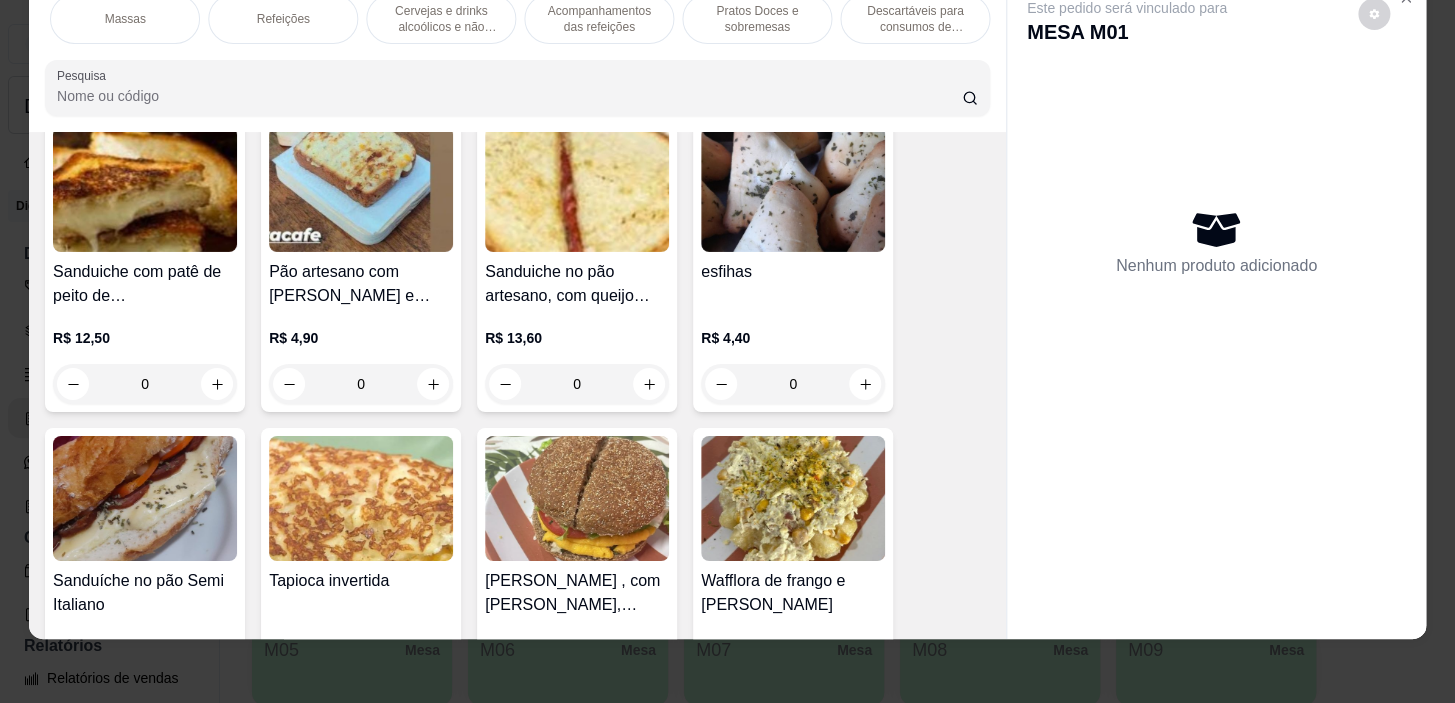drag, startPoint x: 760, startPoint y: 9, endPoint x: 754, endPoint y: 102, distance: 93.193344 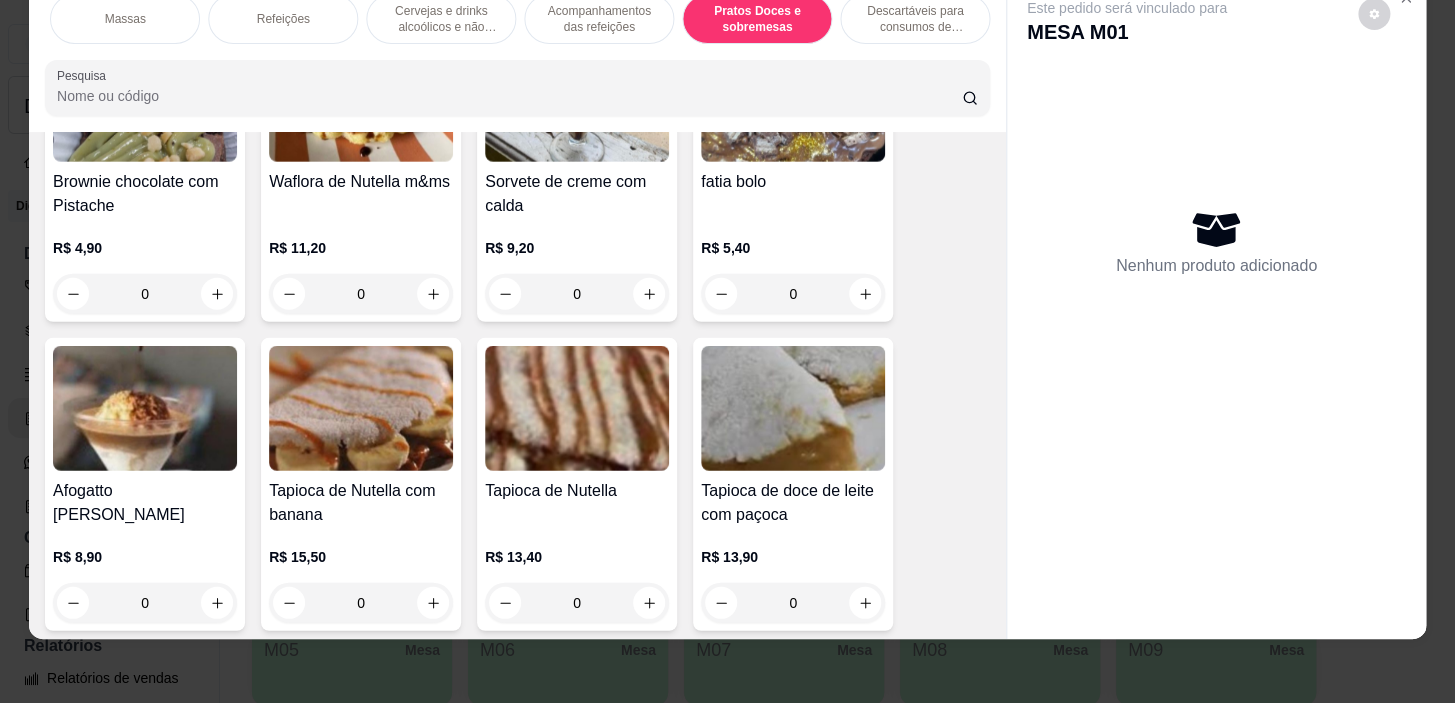 scroll, scrollTop: 14881, scrollLeft: 0, axis: vertical 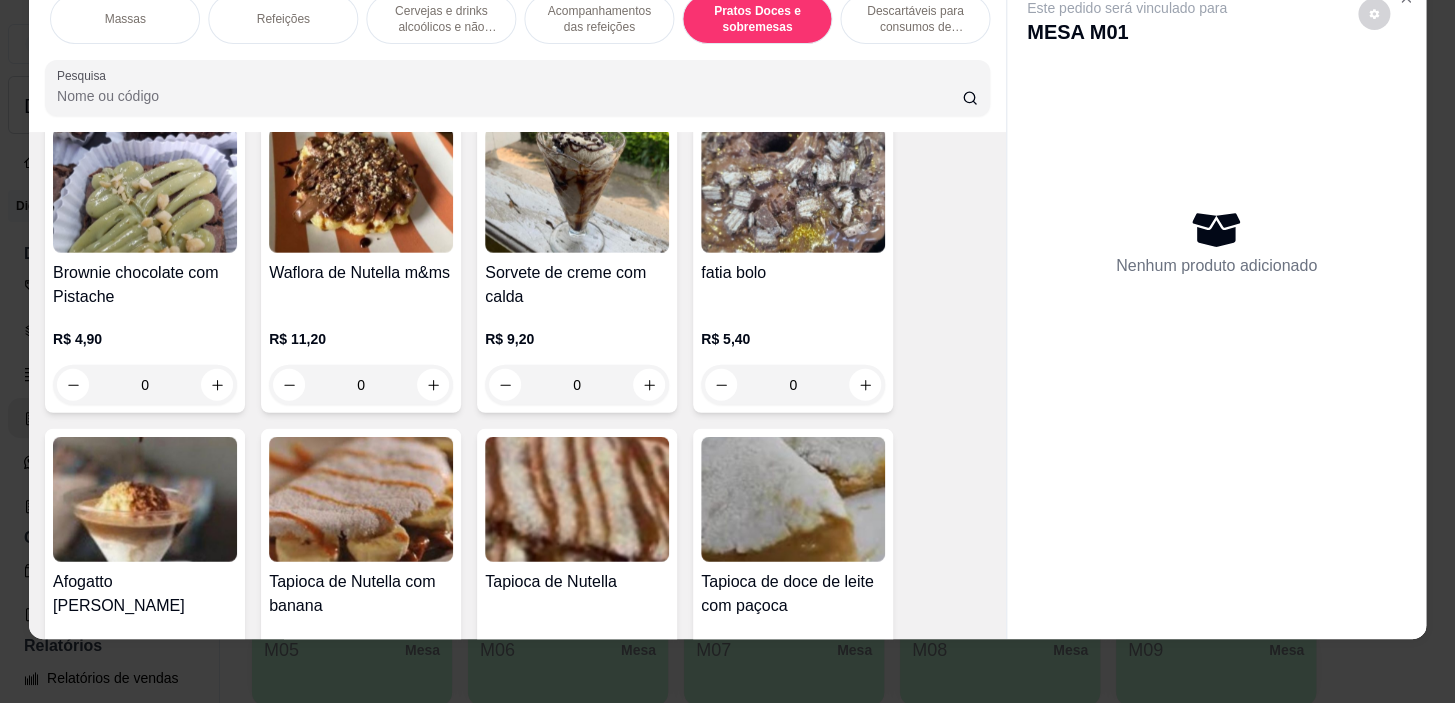 click on "0" at bounding box center (361, 385) 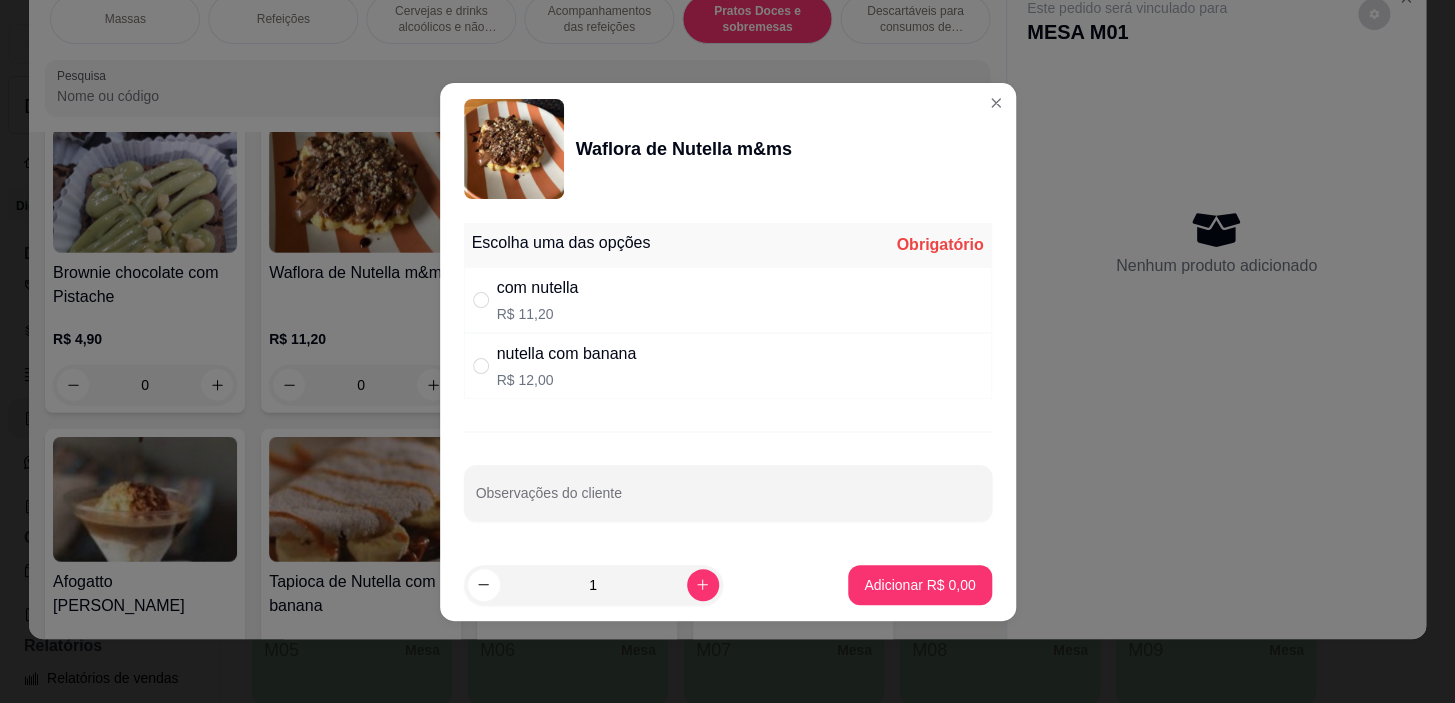 click on "com nutella R$ 11,20" at bounding box center (728, 300) 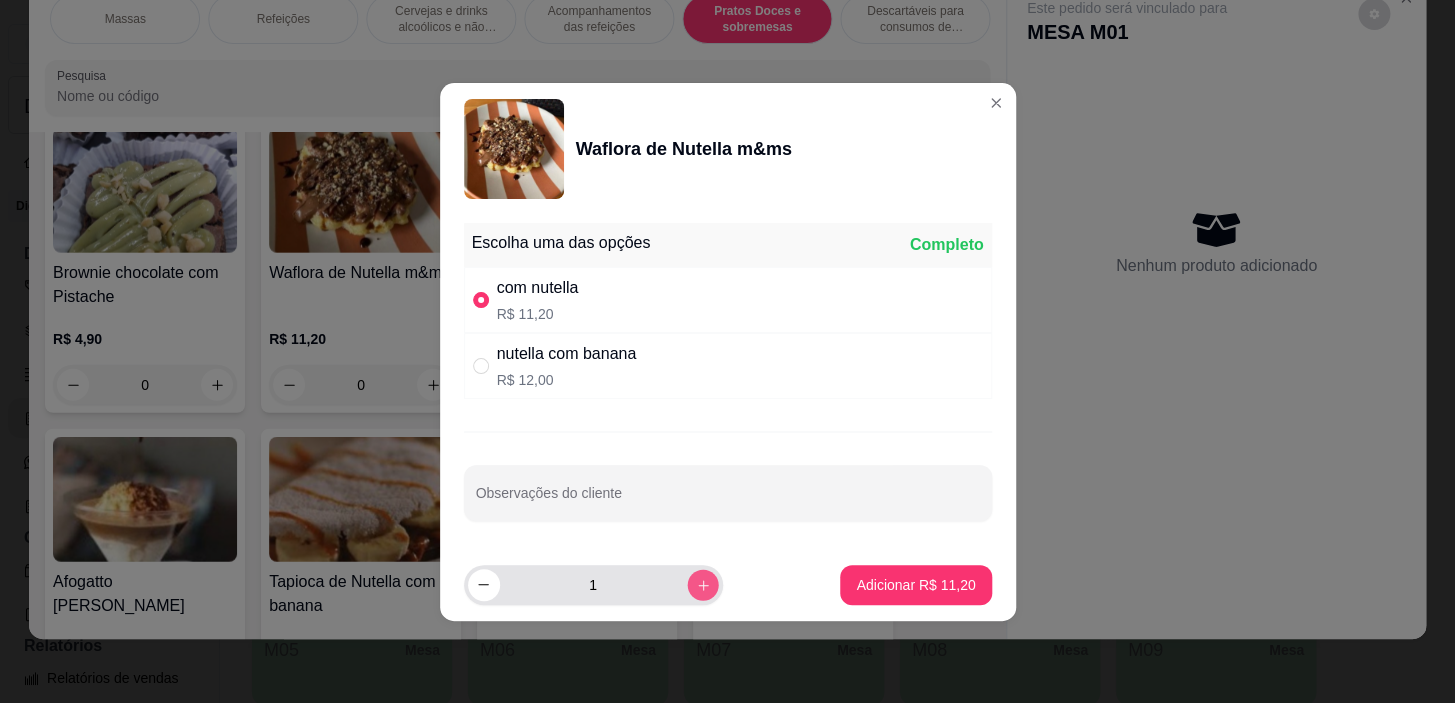 click 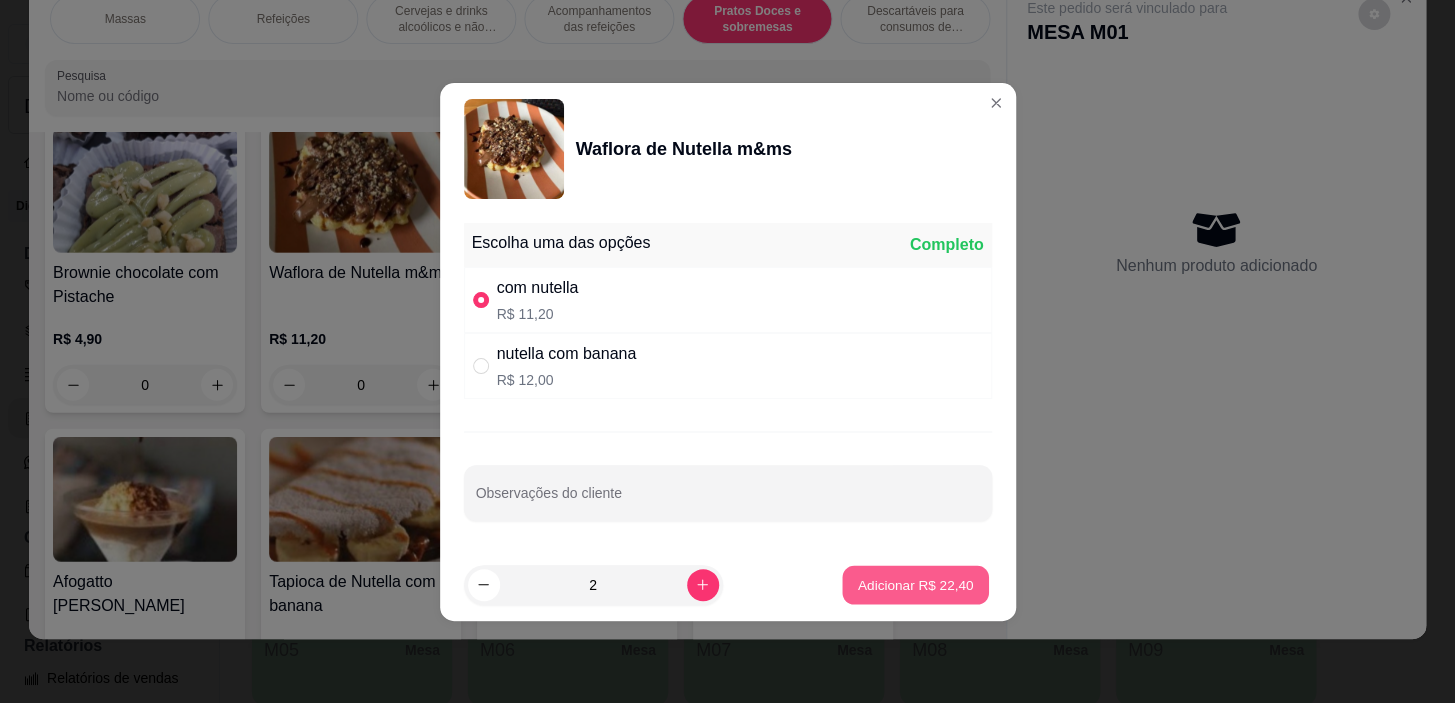 click on "Adicionar   R$ 22,40" at bounding box center (916, 584) 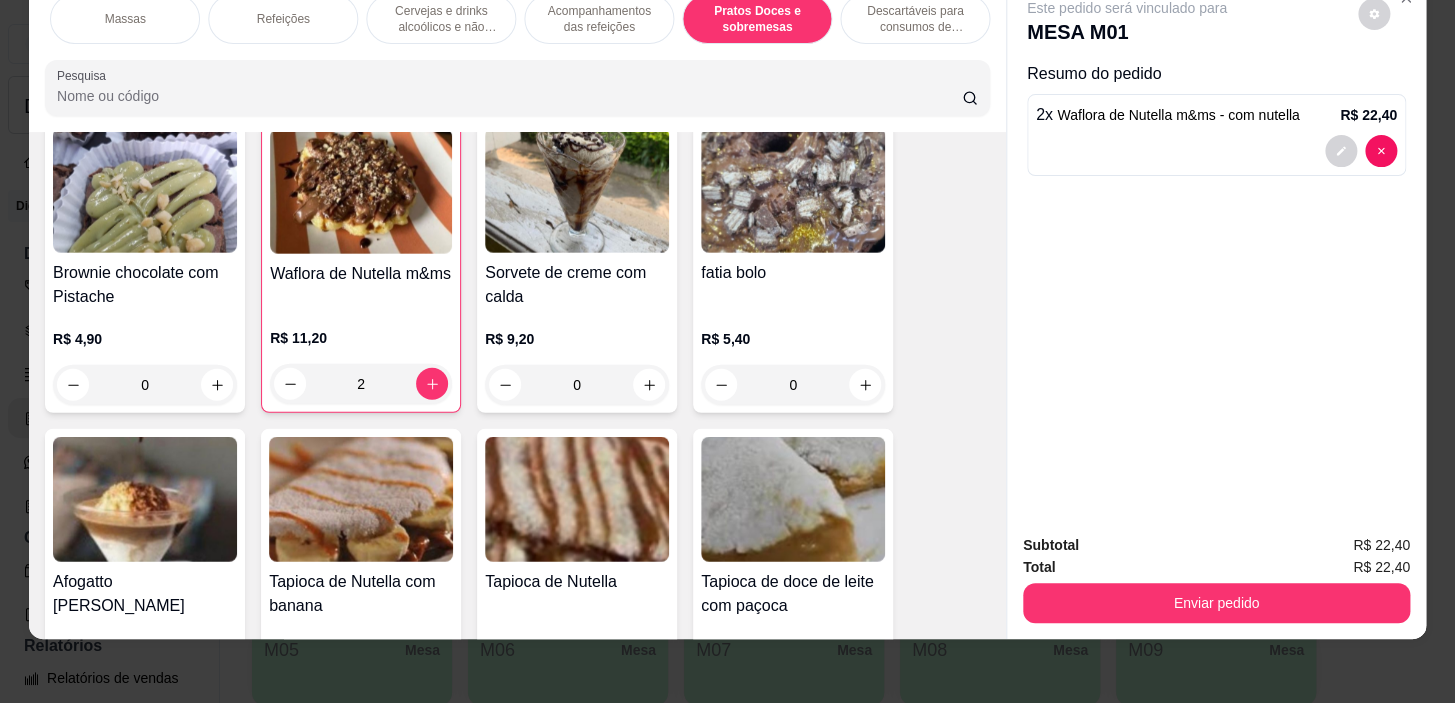 click on "Sopas e Caldos  Bebidas quentes Bebidas Geladas Pratos salgados / sanduíches e Paes  Refrigerantes e sucos  Massas  Refeições  Cervejas e drinks alcoólicos e não alcoólicos  Acompanhamentos das refeições  Pratos Doces e sobremesas  Descartáveis para consumos de alimentos que não são da loja  Pesquisa" at bounding box center (517, 55) 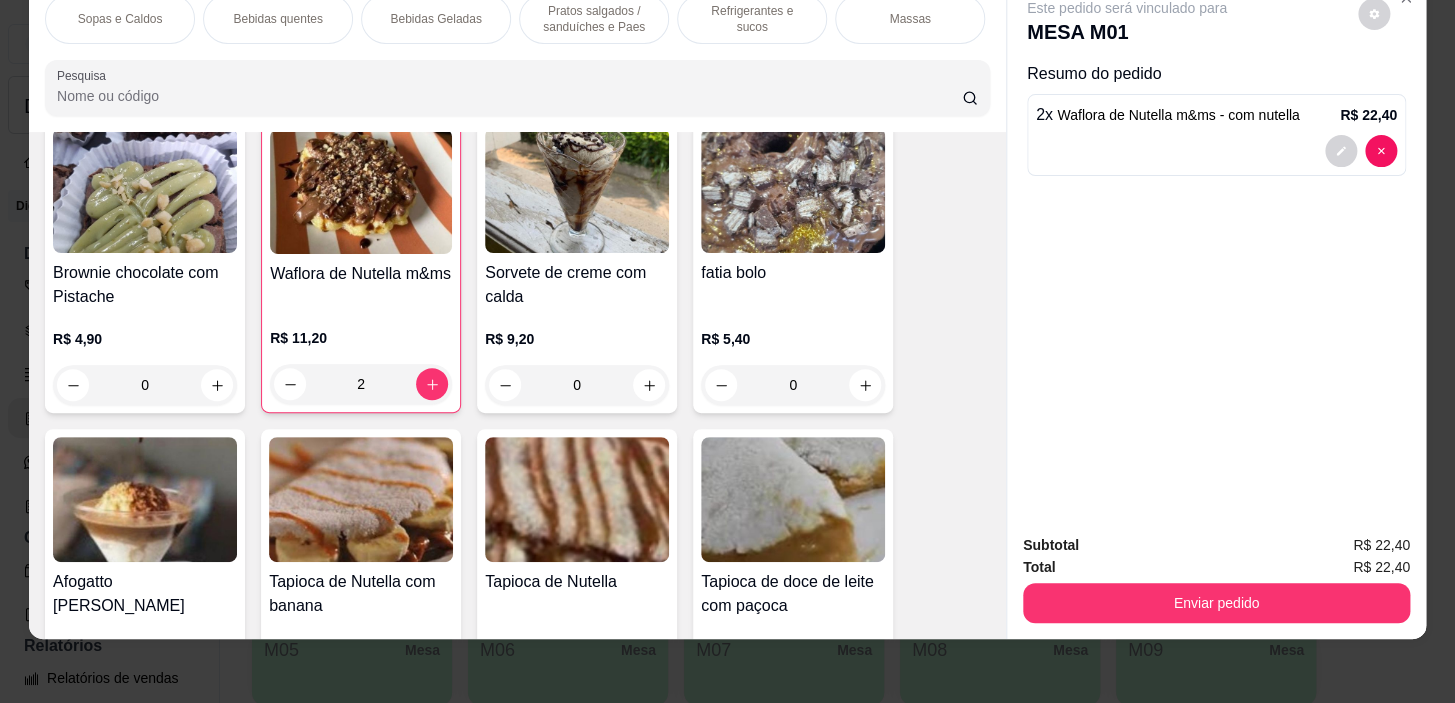 click on "Bebidas quentes" at bounding box center (278, 19) 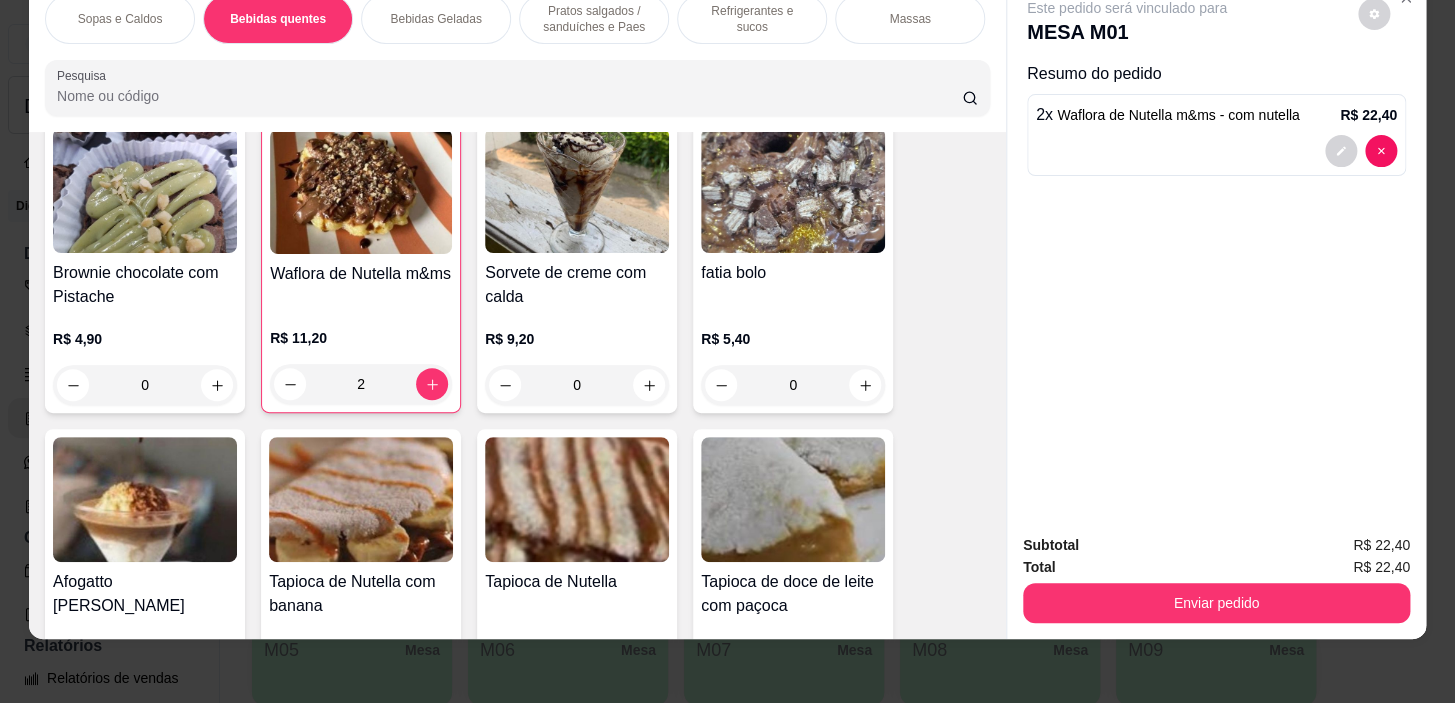 scroll, scrollTop: 439, scrollLeft: 0, axis: vertical 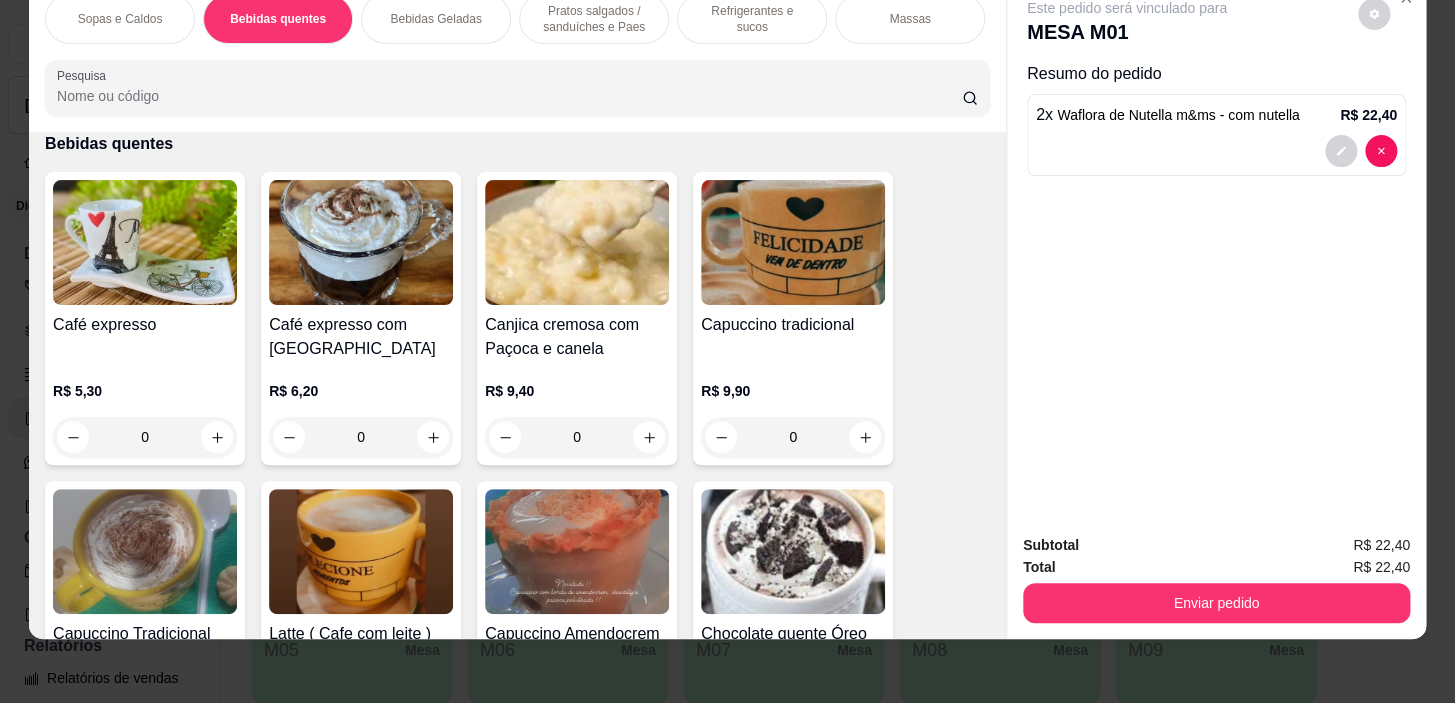 click on "Refrigerantes e sucos" at bounding box center (752, 19) 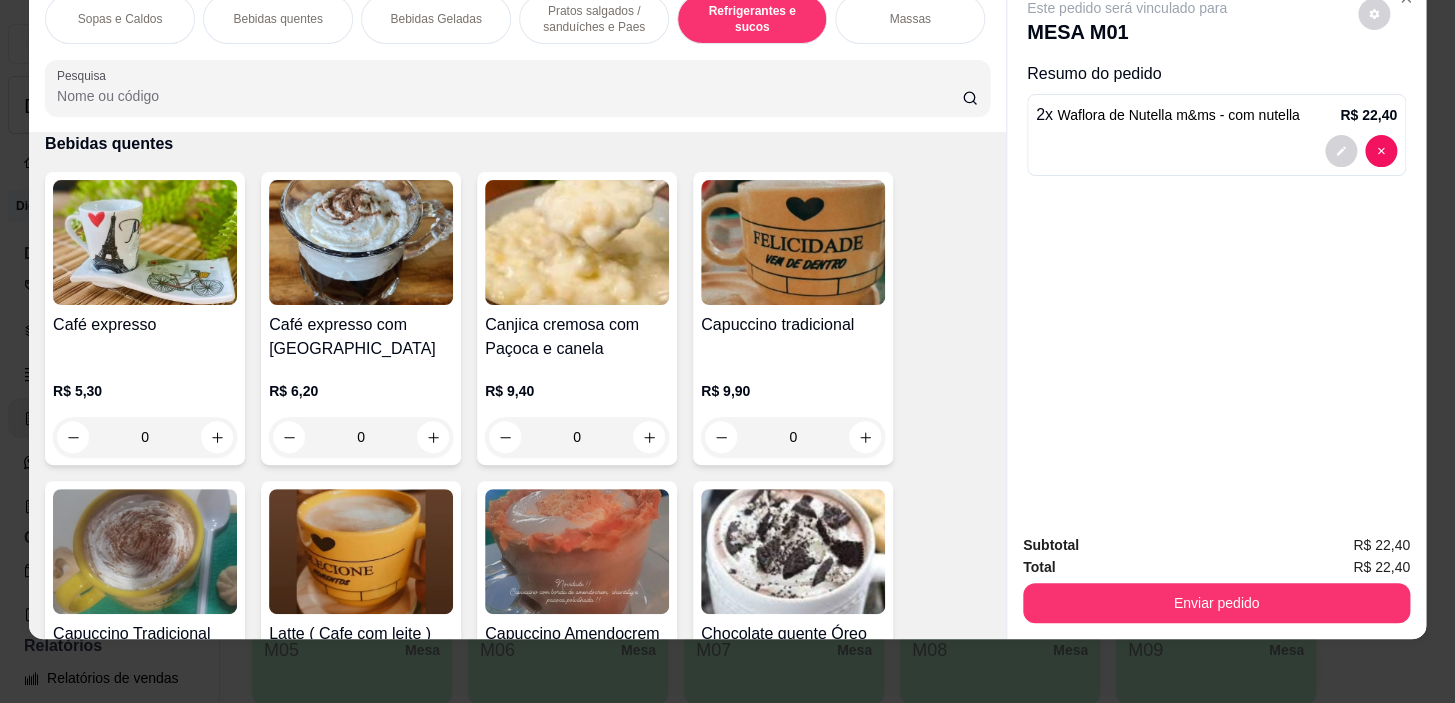 scroll, scrollTop: 8852, scrollLeft: 0, axis: vertical 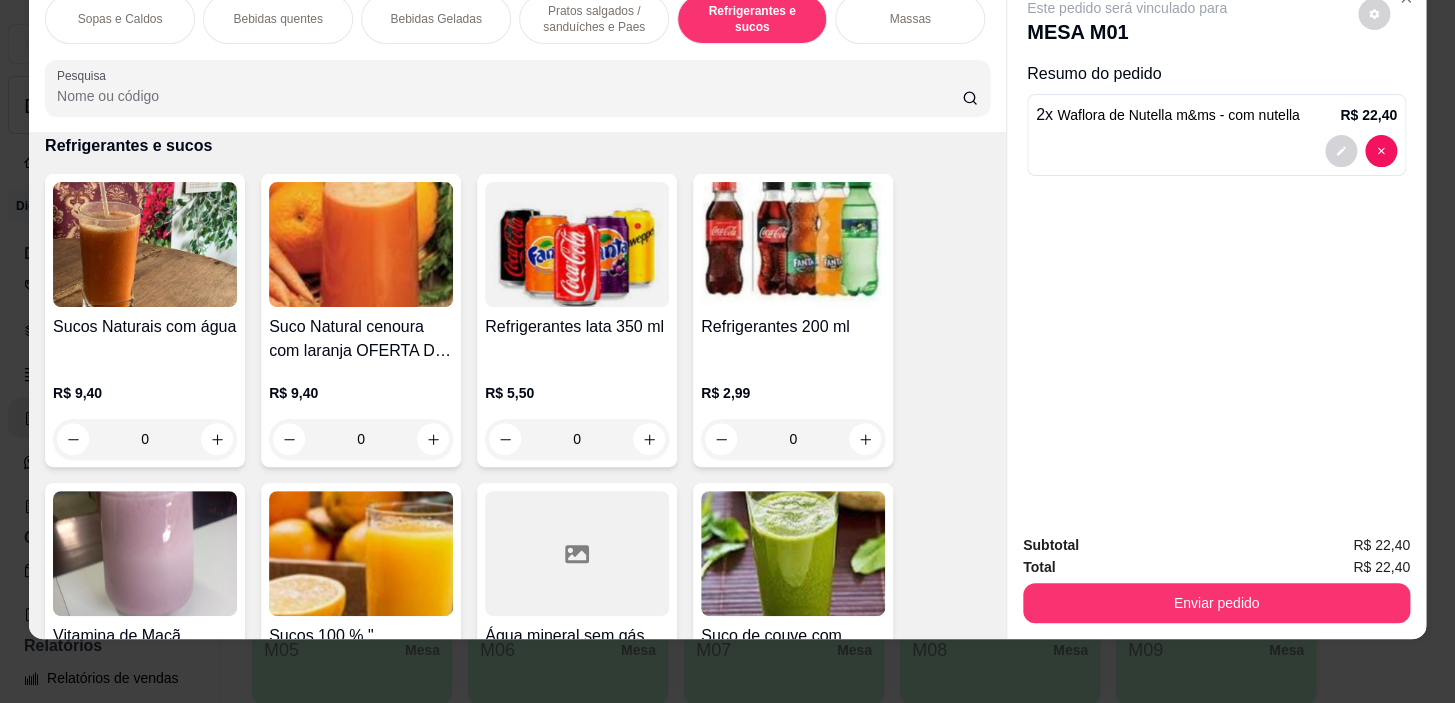 click on "0" at bounding box center [145, 439] 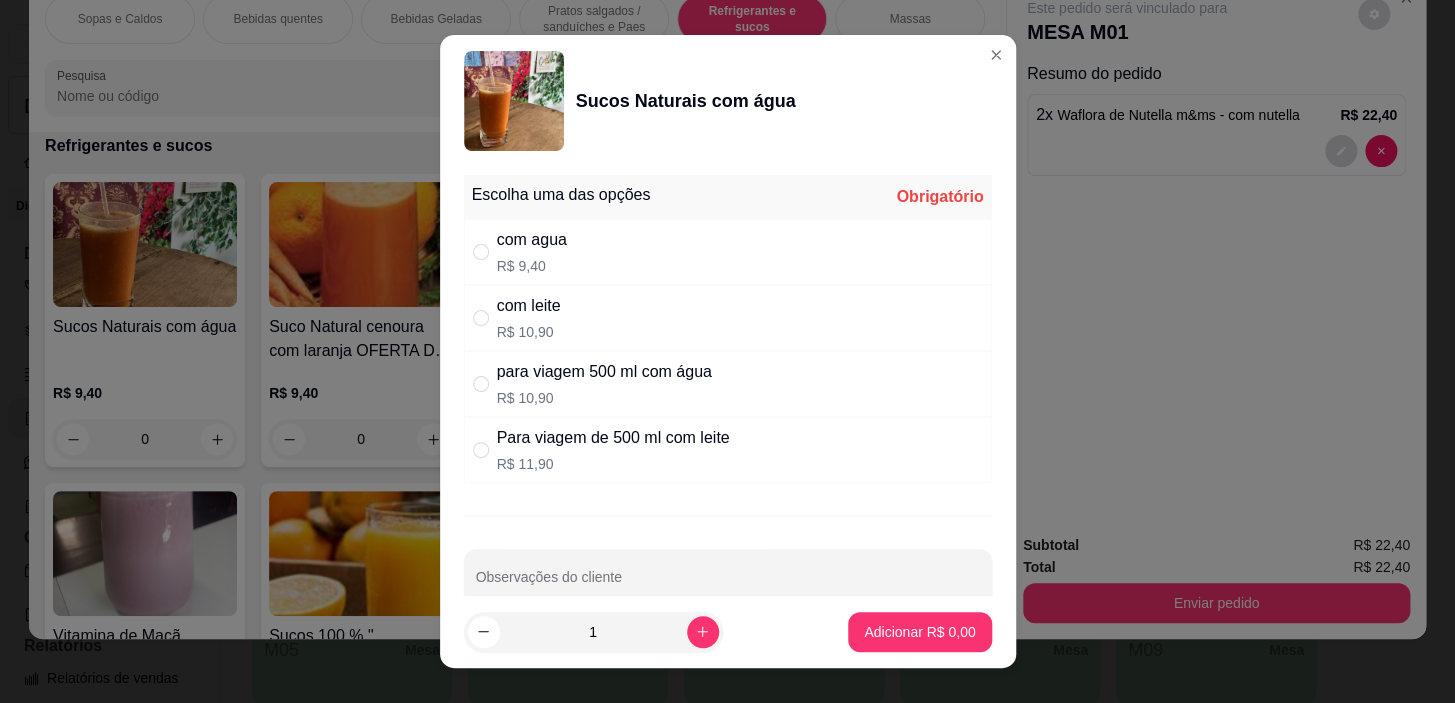 click on "com agua  R$ 9,40" at bounding box center (728, 252) 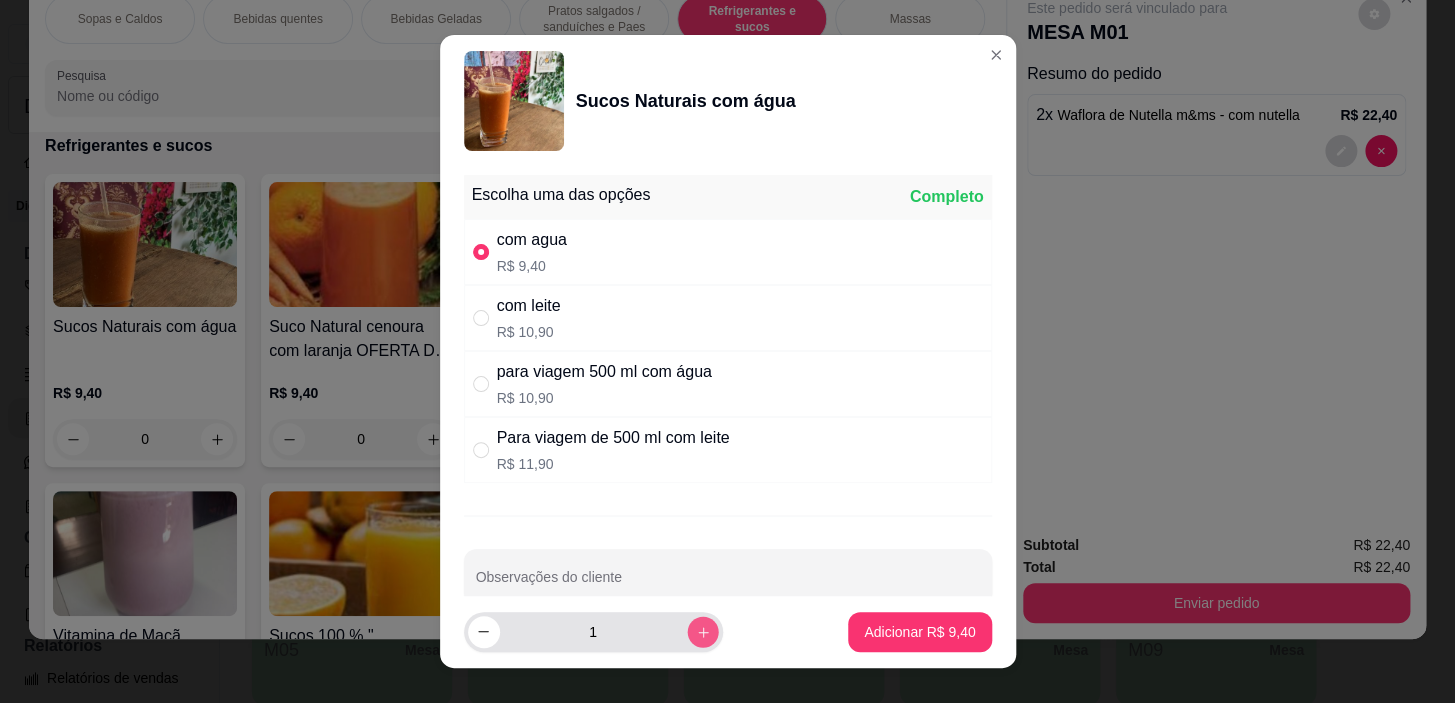 click 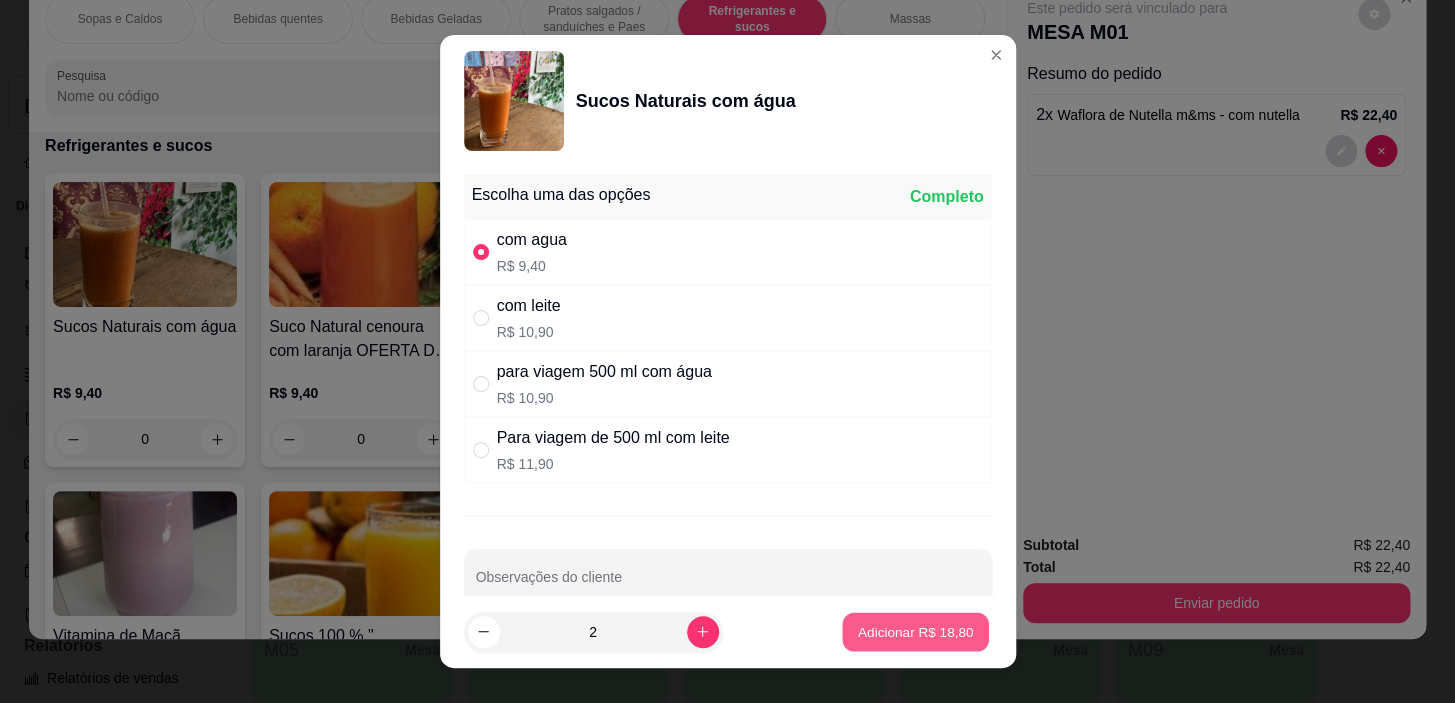 click on "Adicionar   R$ 18,80" at bounding box center (916, 631) 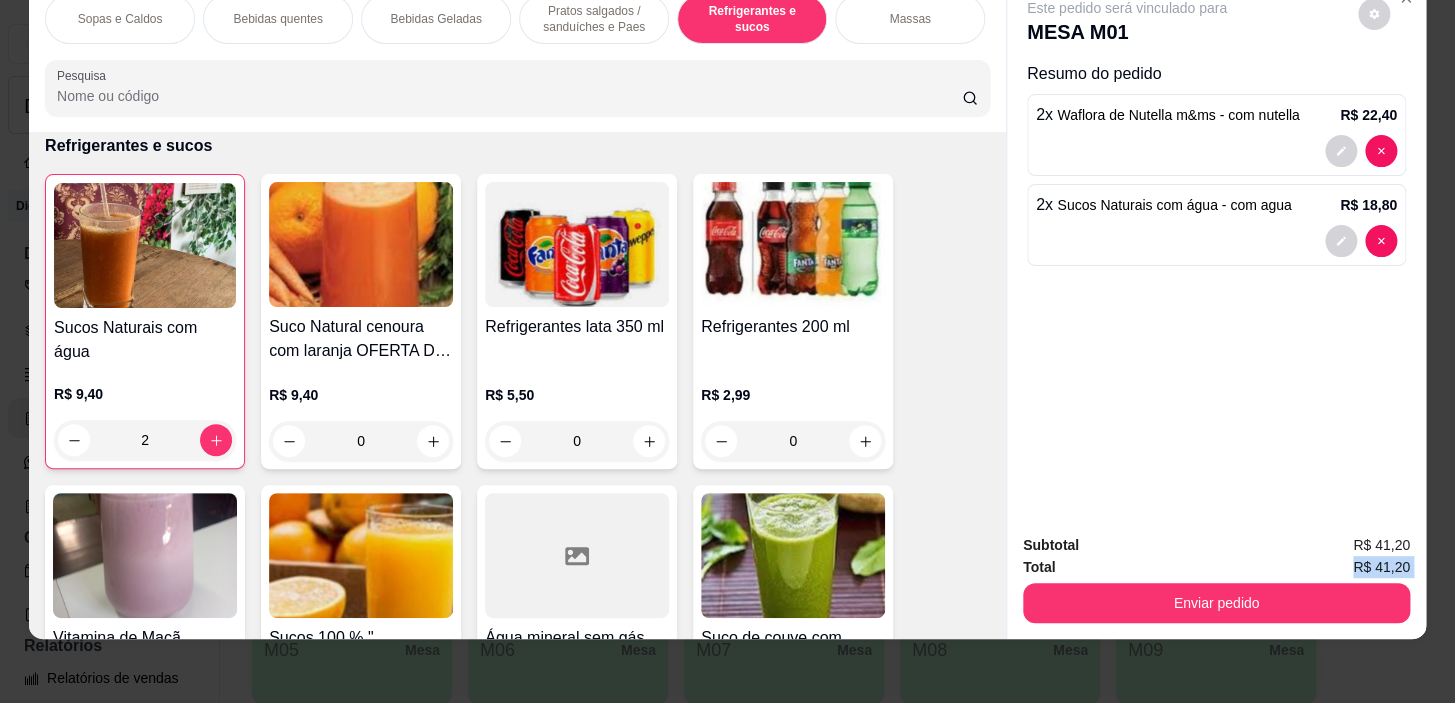 click on "Subtotal R$ 41,20 Total R$ 41,20 Enviar pedido" at bounding box center (1216, 578) 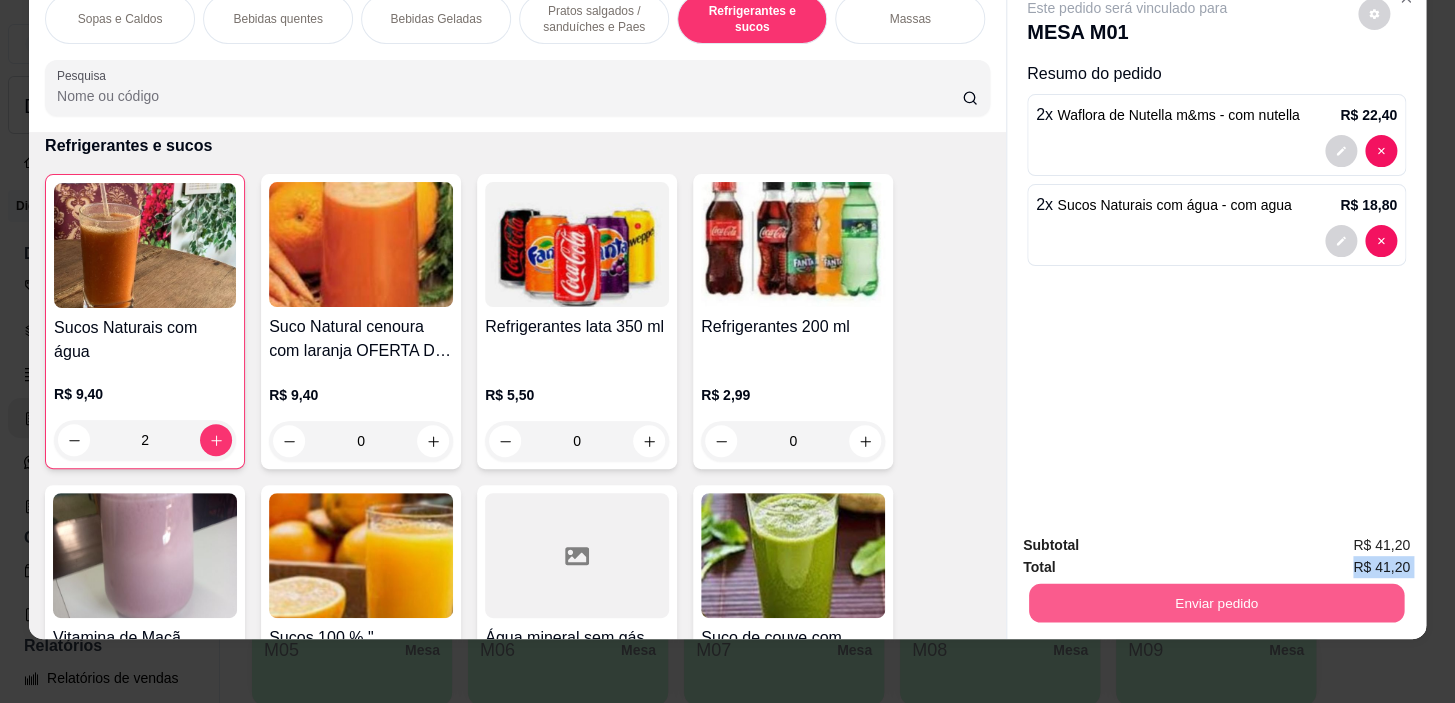 click on "Enviar pedido" at bounding box center [1216, 603] 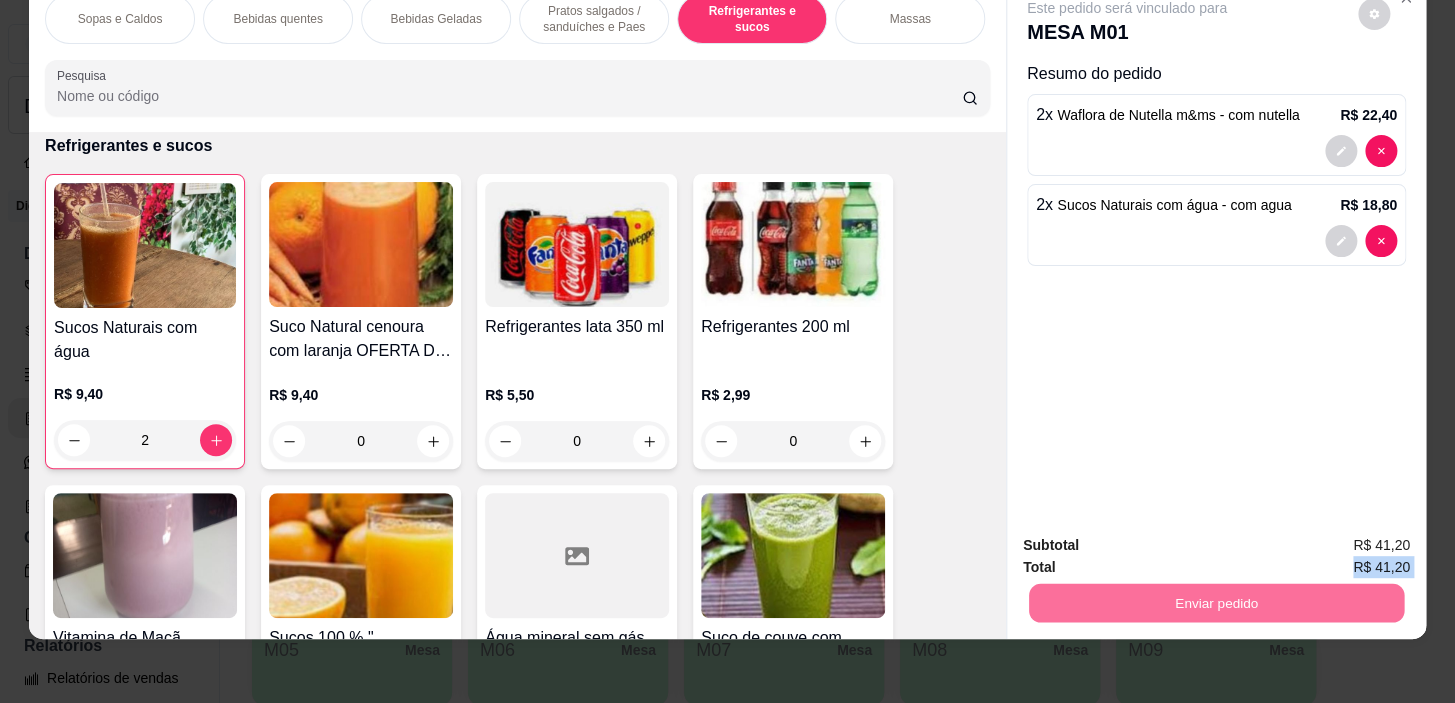 click on "Este pedido será vinculado para   MESA M01 Resumo do pedido 2 x   Waflora de Nutella m&ms - com nutella R$ 22,40 2 x   Sucos Naturais com água  - com agua  R$ 18,80" at bounding box center (1216, 248) 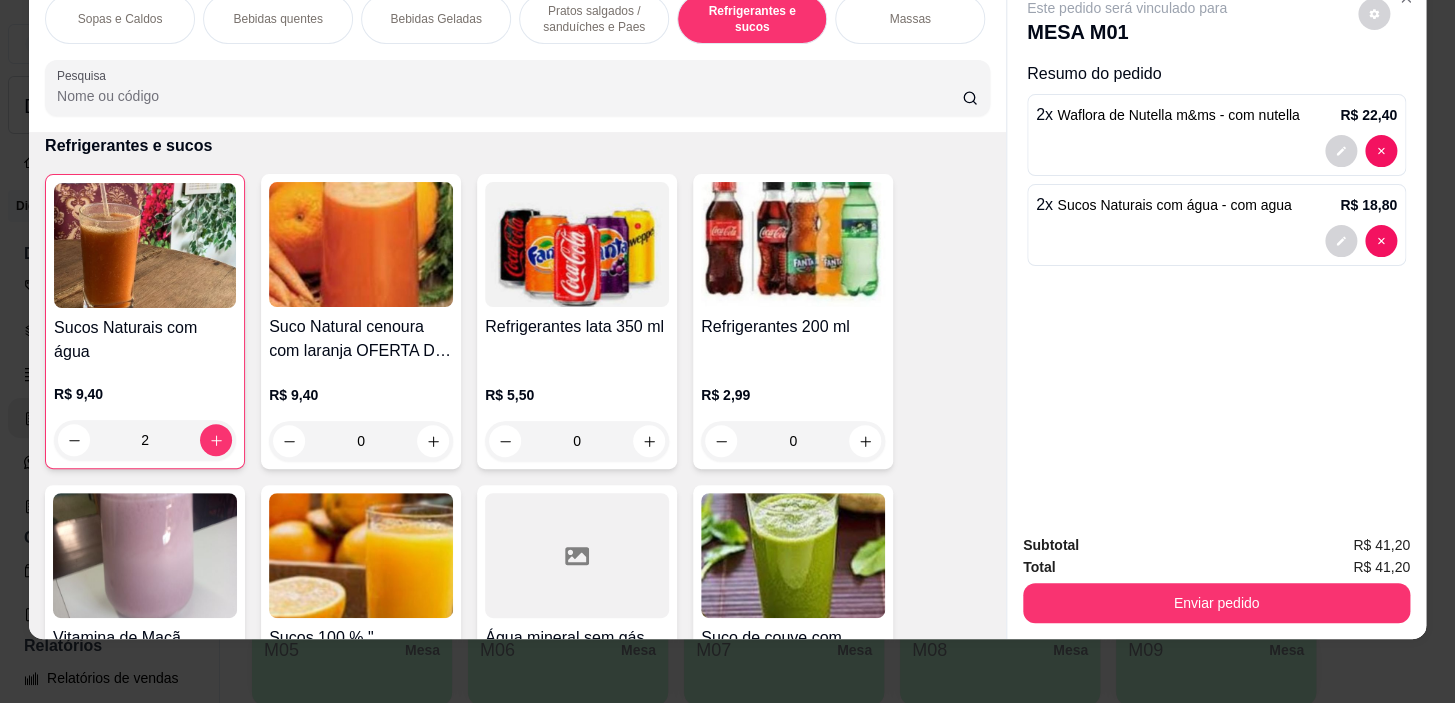 click on "Este pedido será vinculado para   MESA M01 Resumo do pedido 2 x   Waflora de Nutella m&ms - com nutella R$ 22,40 2 x   Sucos Naturais com água  - com agua  R$ 18,80" at bounding box center (1216, 248) 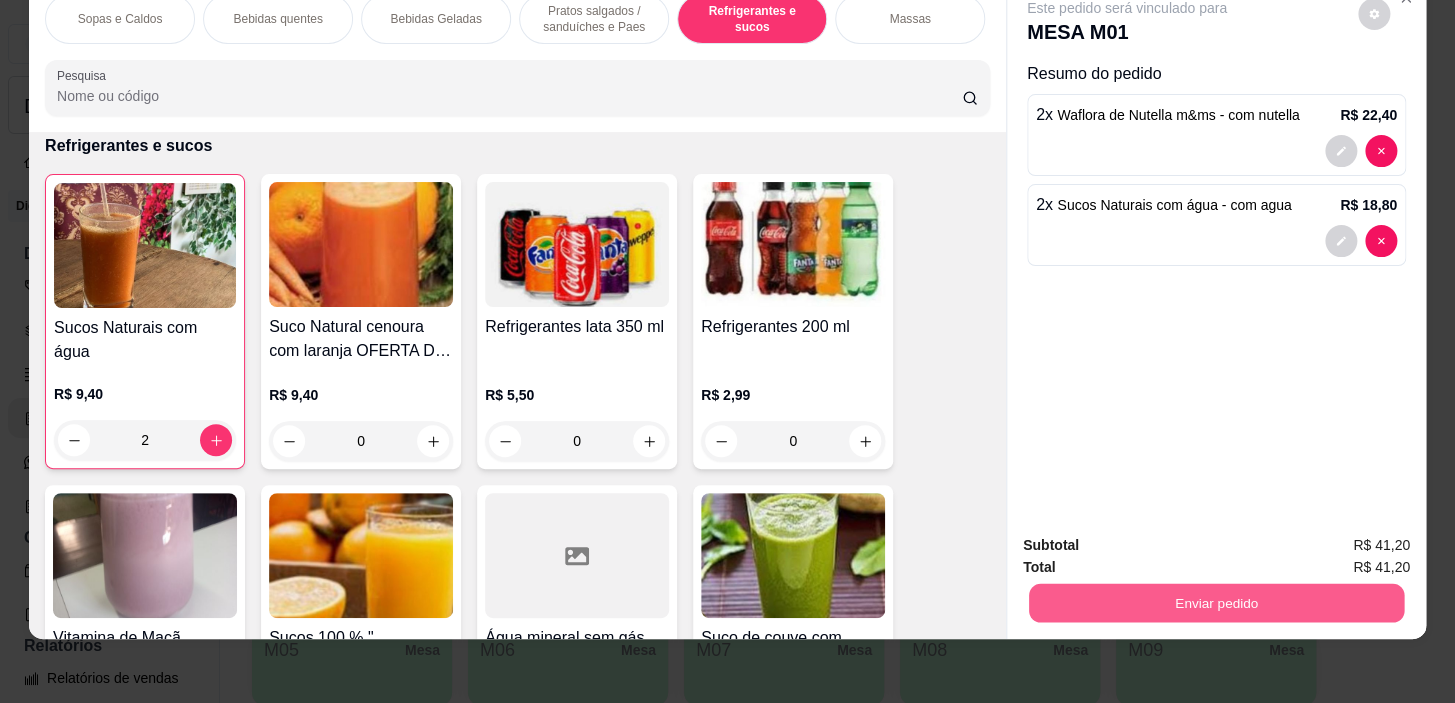 click on "Enviar pedido" at bounding box center [1216, 603] 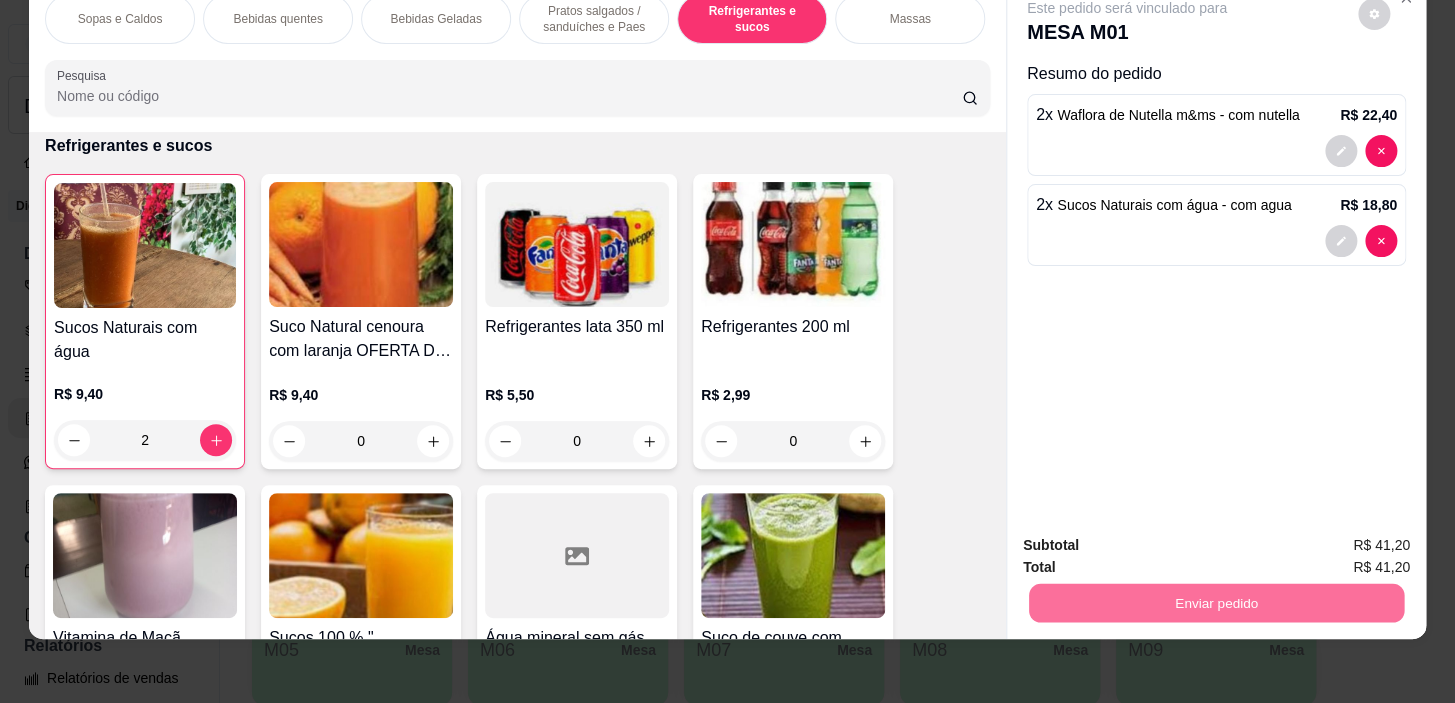 click on "Não registrar e enviar pedido" at bounding box center (1150, 540) 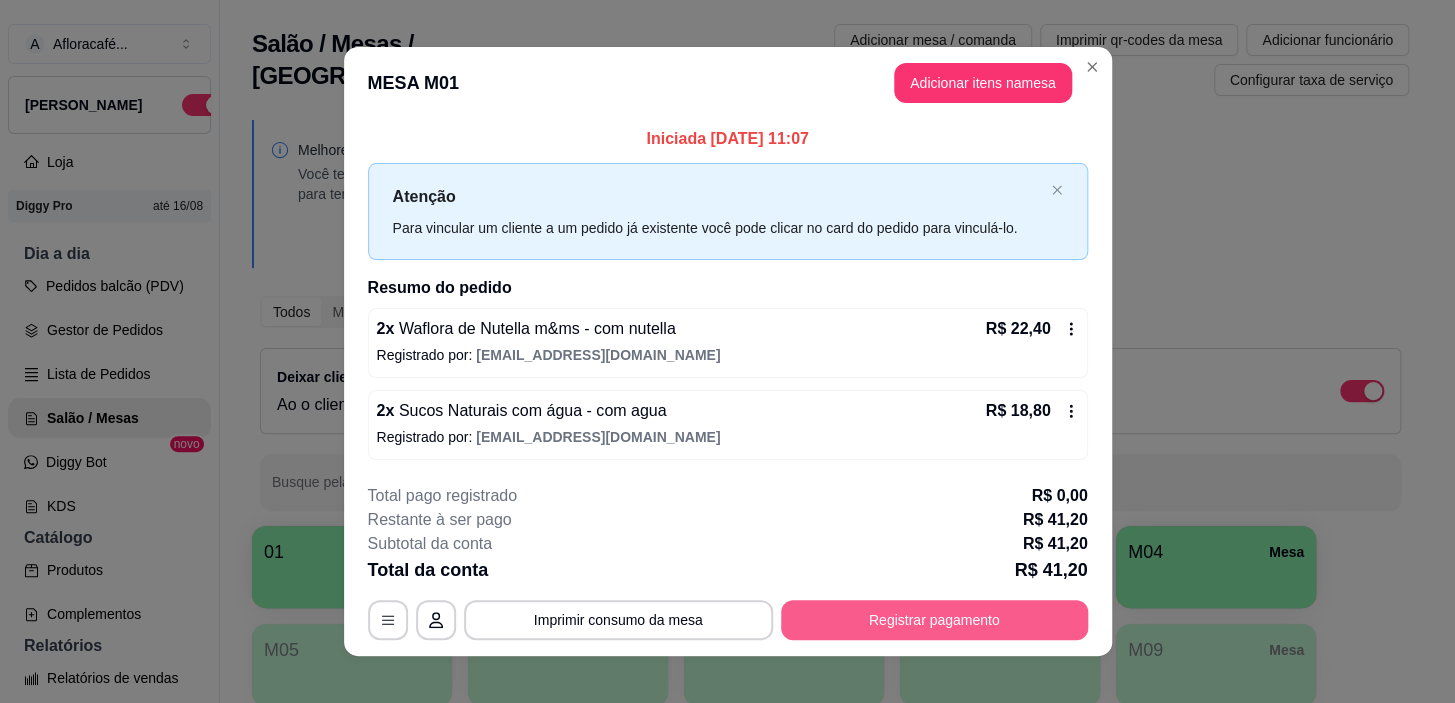 click on "Registrar pagamento" at bounding box center (934, 620) 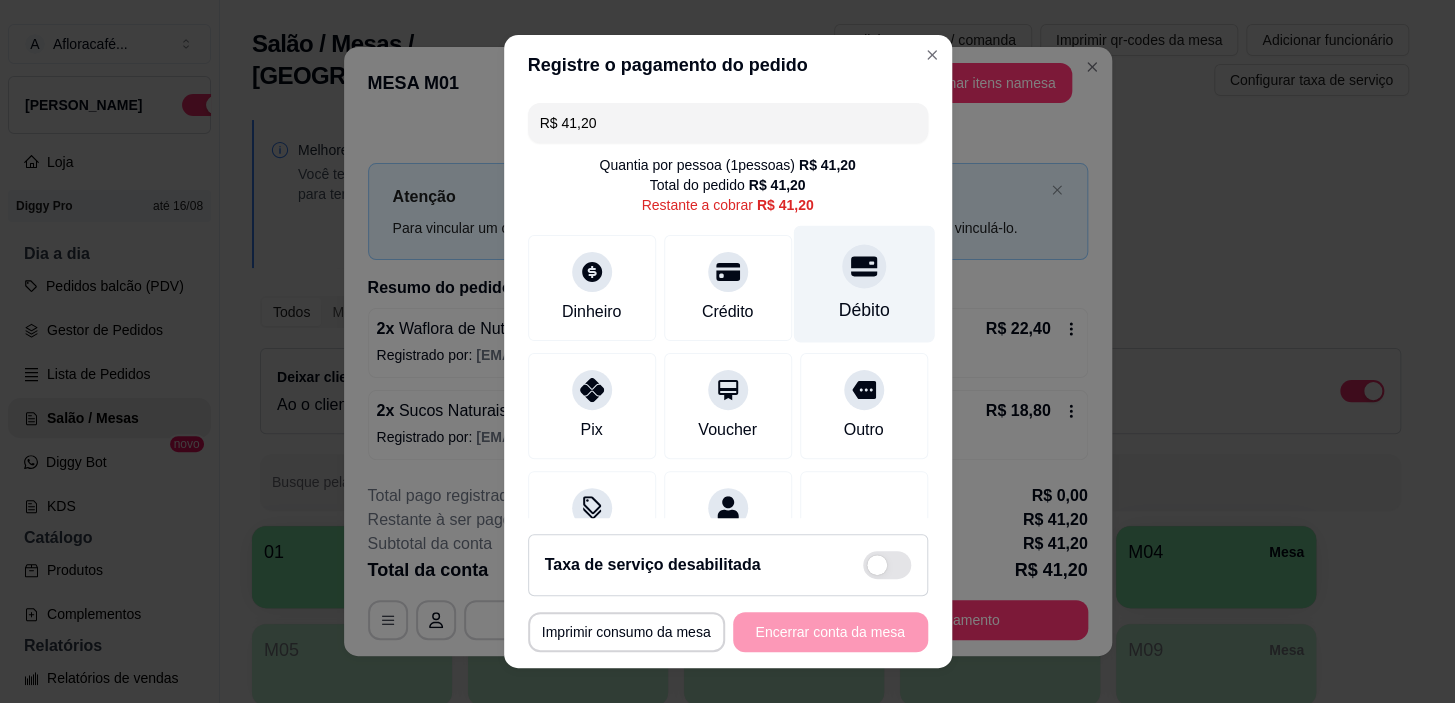 click on "Débito" at bounding box center (863, 284) 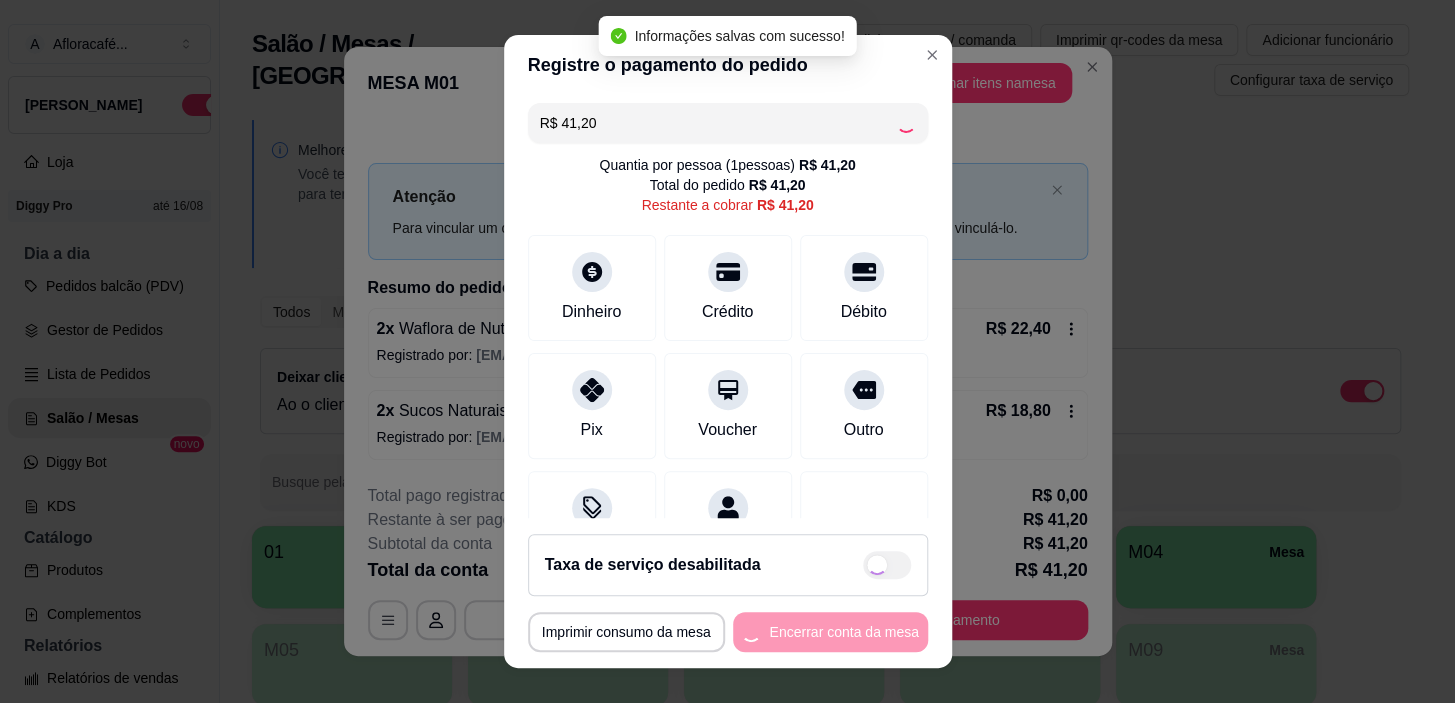 type on "R$ 0,00" 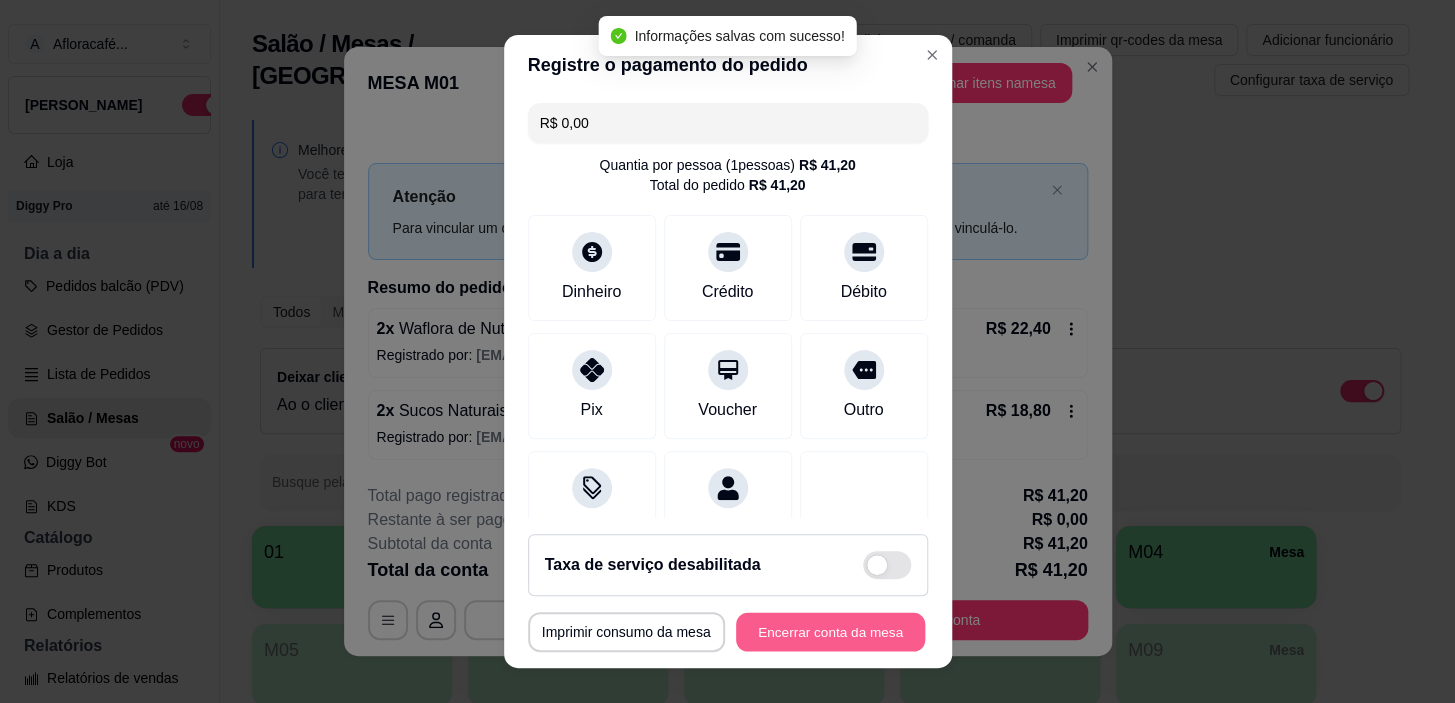 click on "Encerrar conta da mesa" at bounding box center [830, 631] 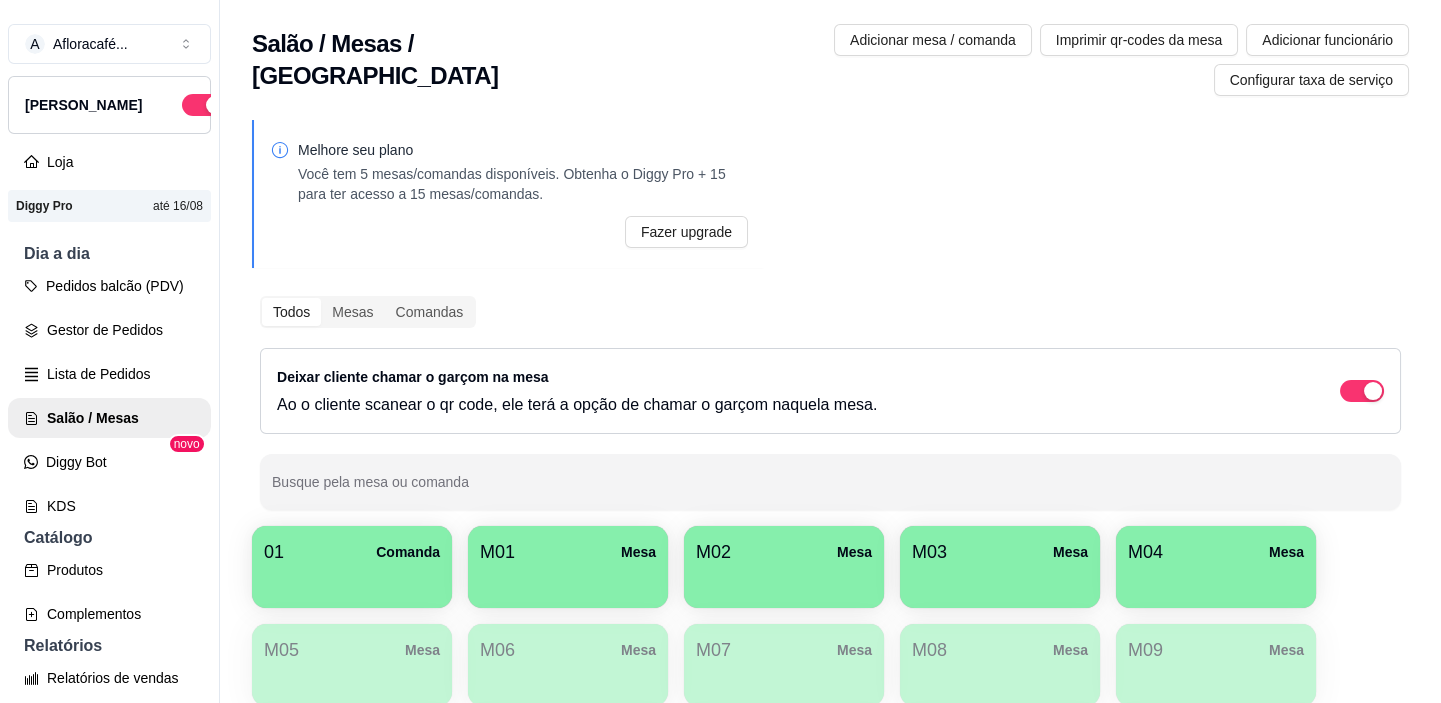 click at bounding box center (568, 581) 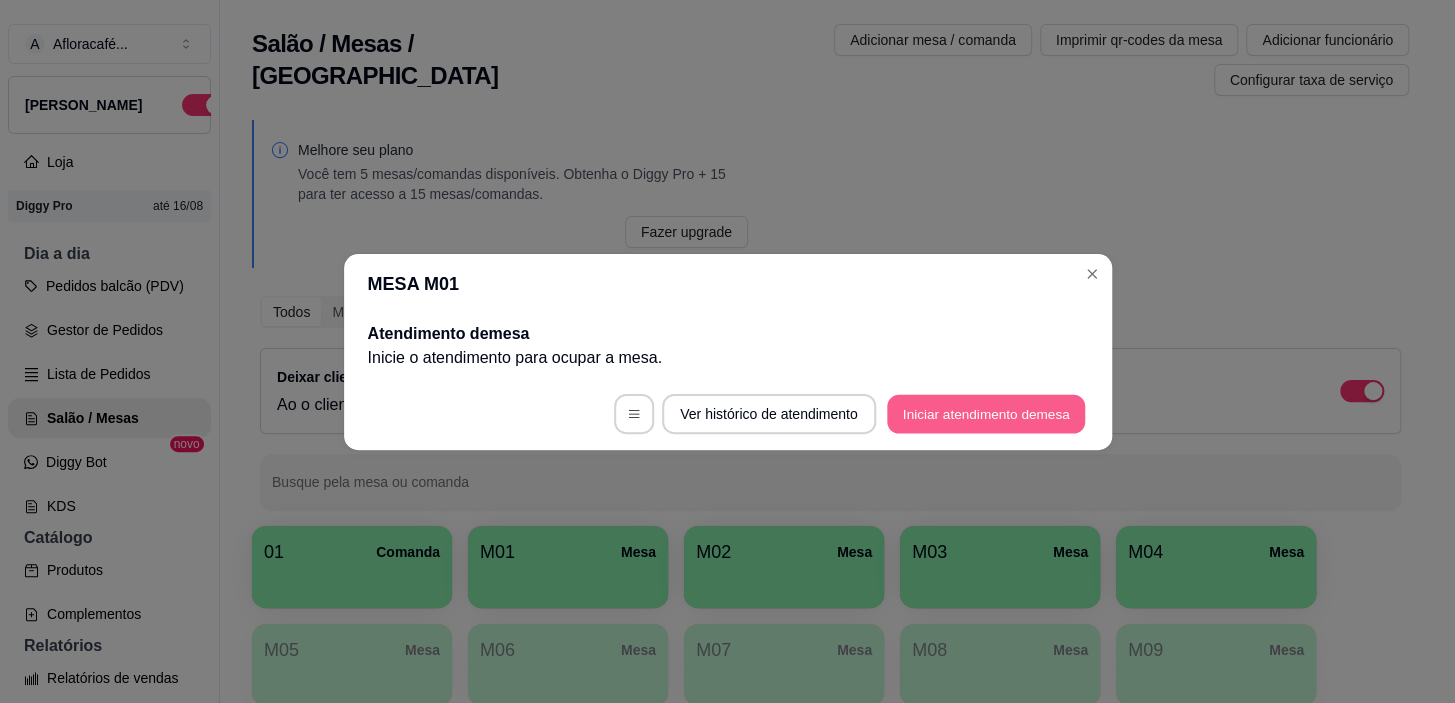 click on "Iniciar atendimento de  mesa" at bounding box center (986, 413) 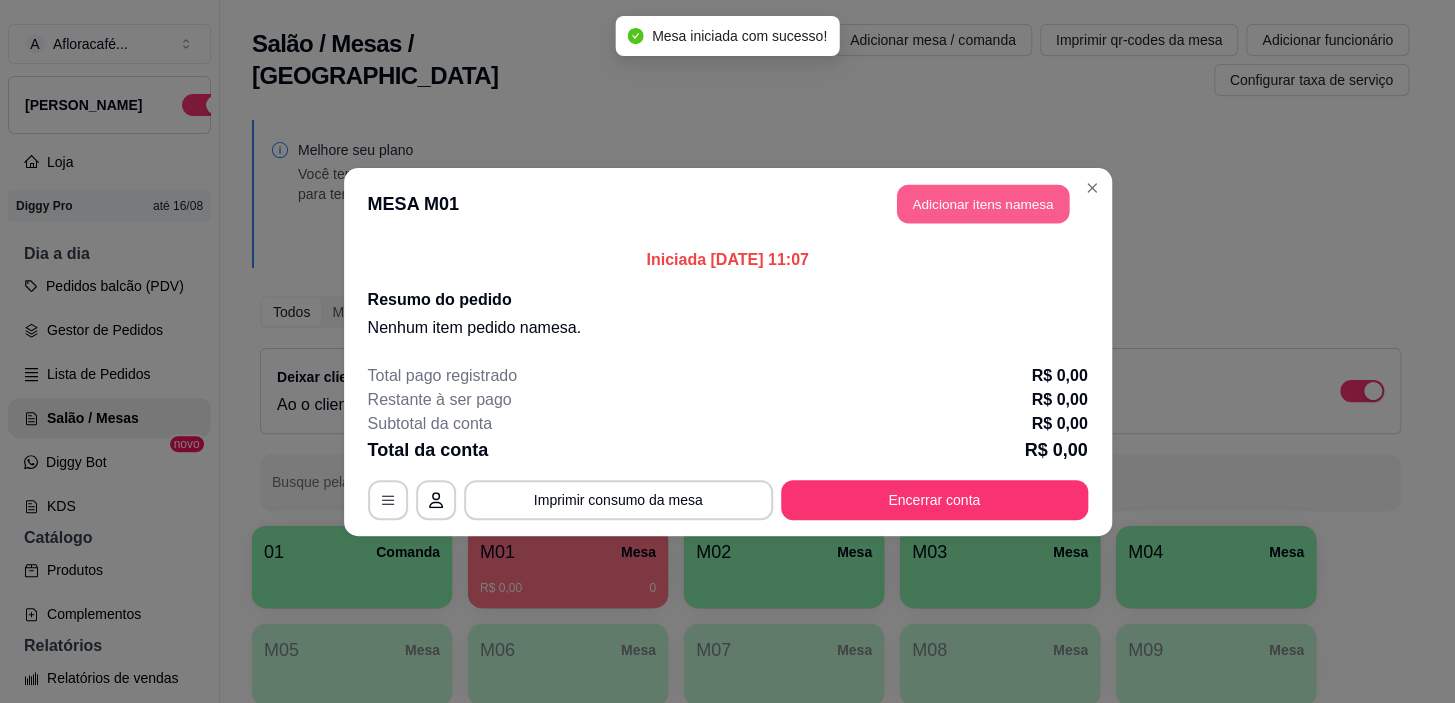 click on "Adicionar itens na  mesa" at bounding box center [983, 203] 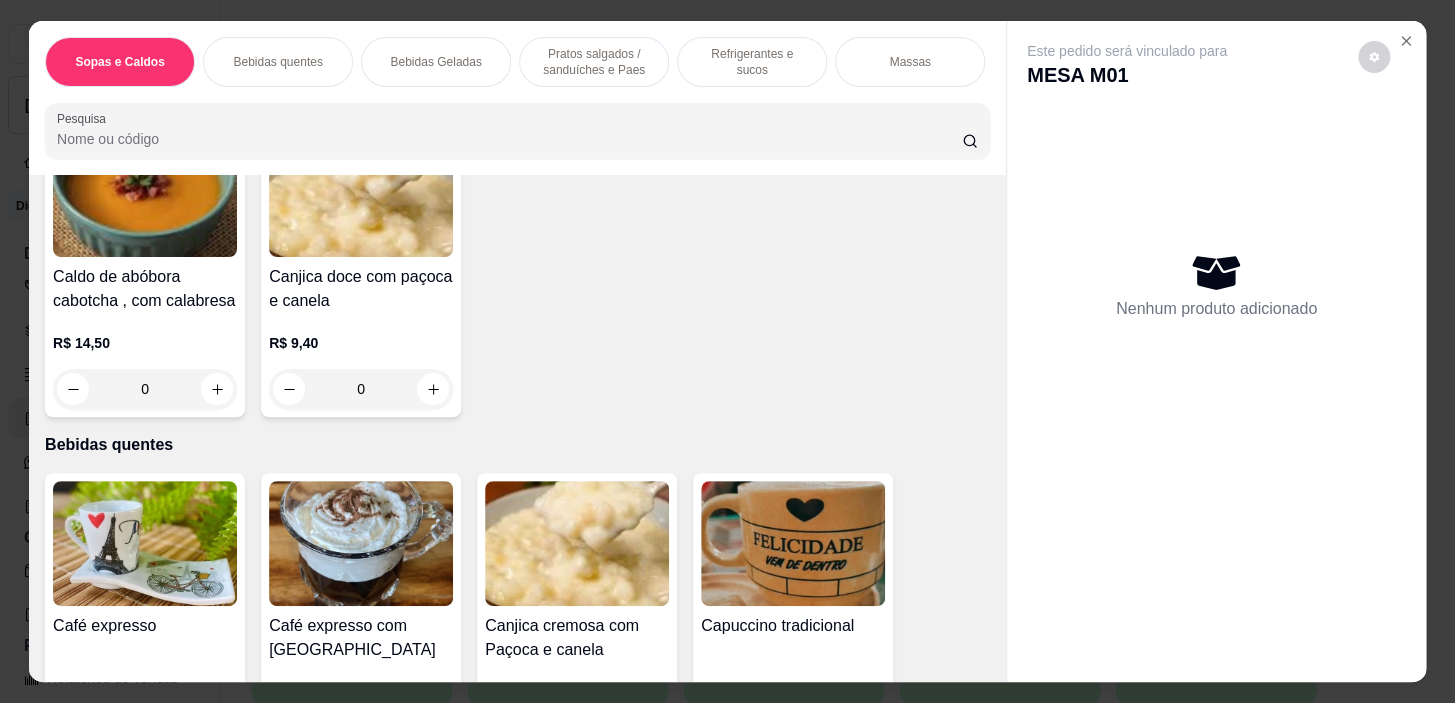 scroll, scrollTop: 272, scrollLeft: 0, axis: vertical 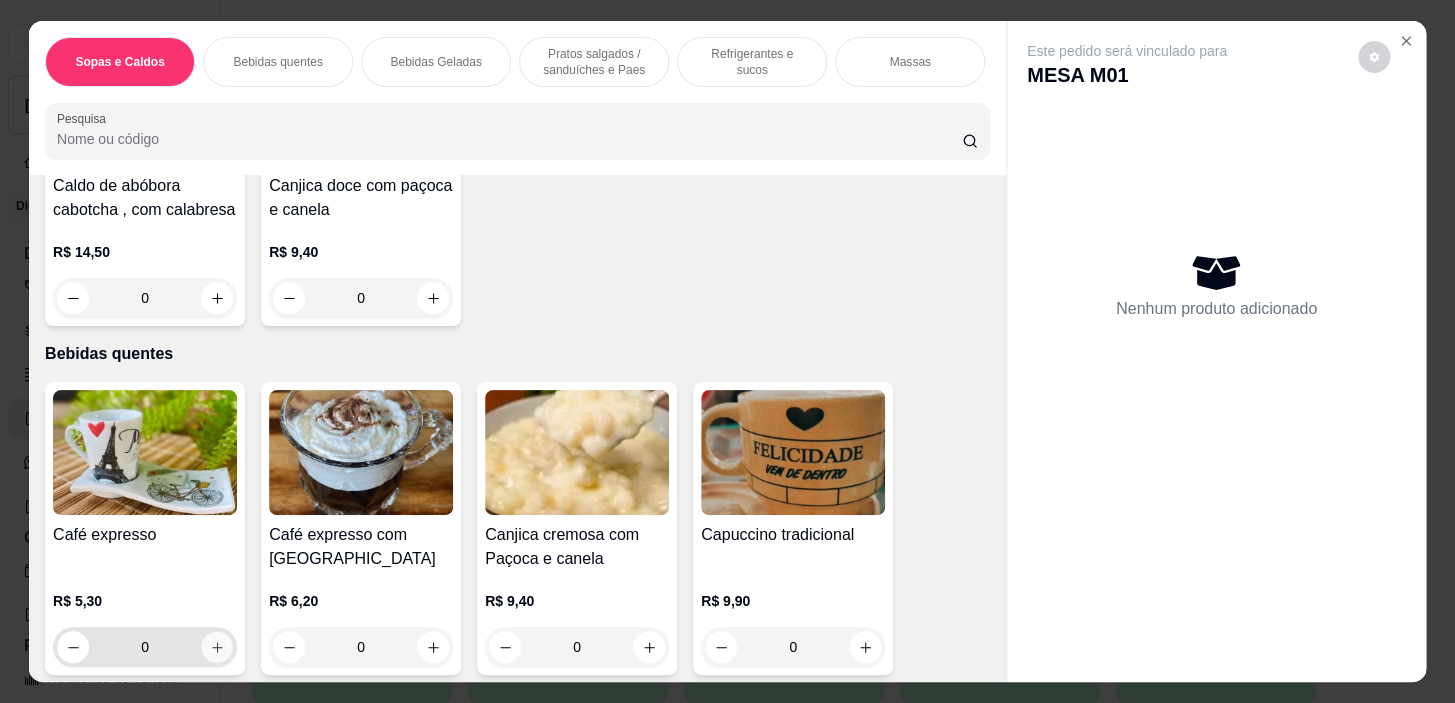 click 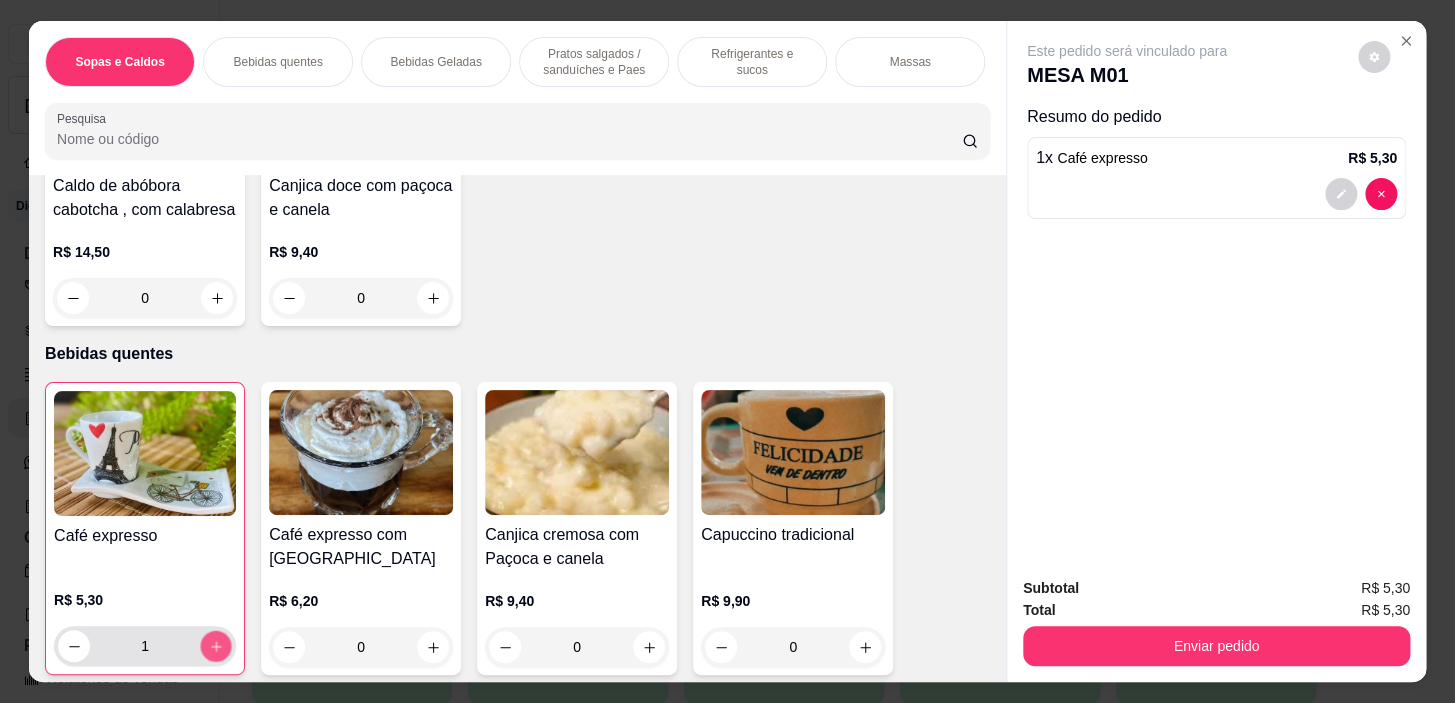click 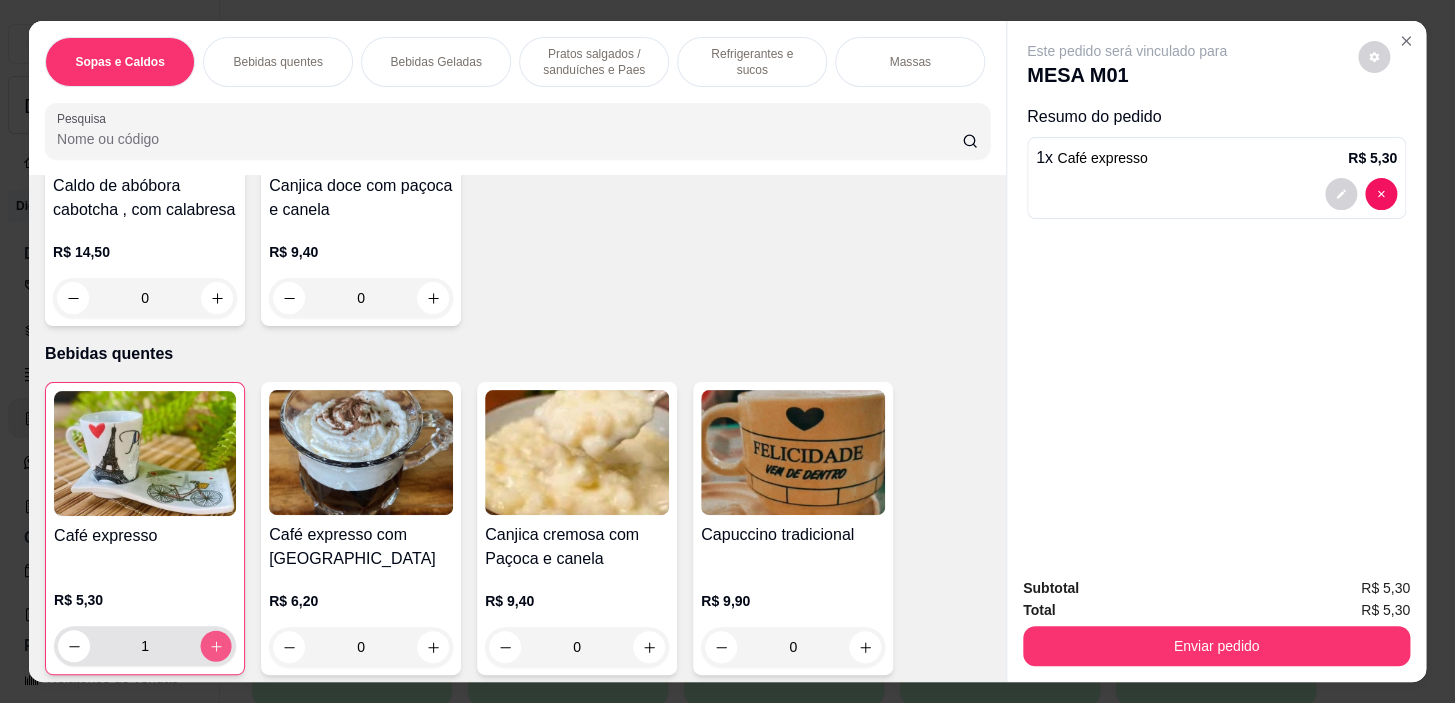type on "2" 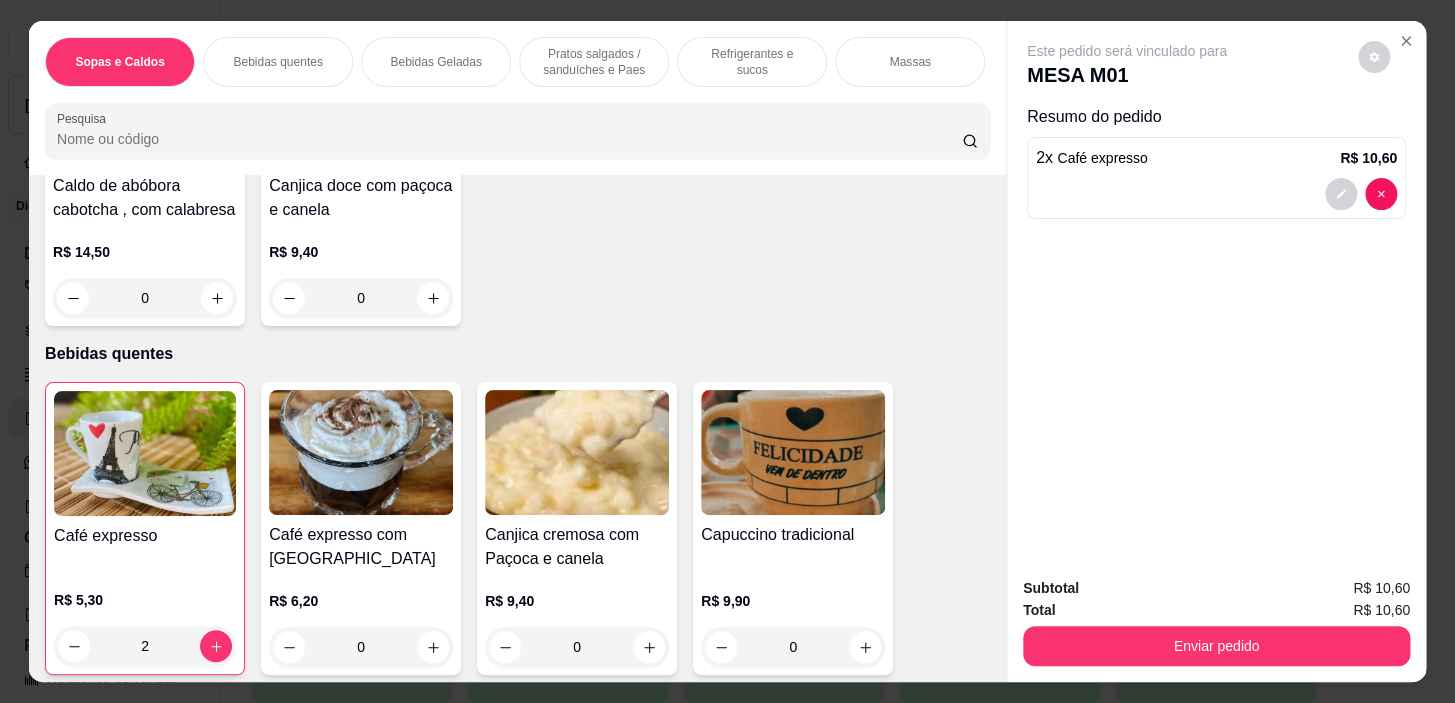 scroll, scrollTop: 0, scrollLeft: 785, axis: horizontal 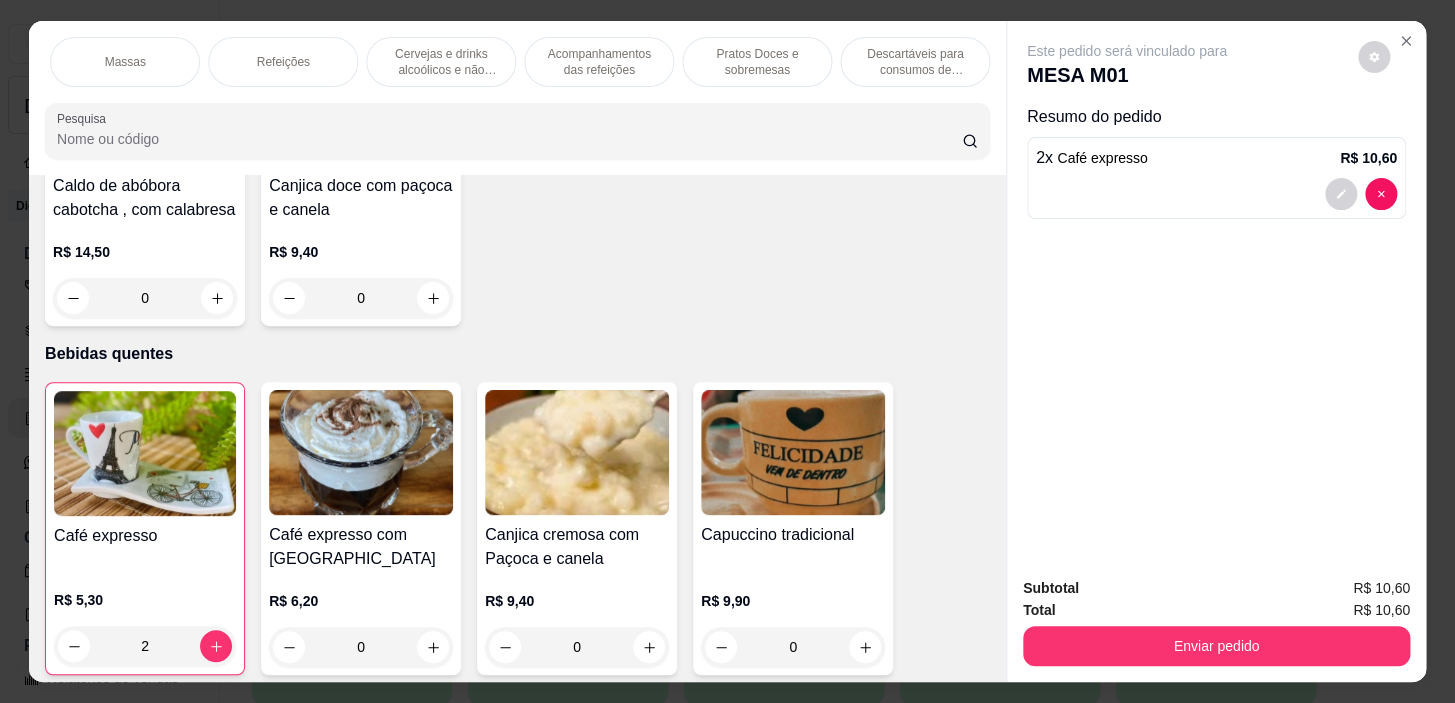 click on "Pratos Doces e sobremesas" at bounding box center (757, 62) 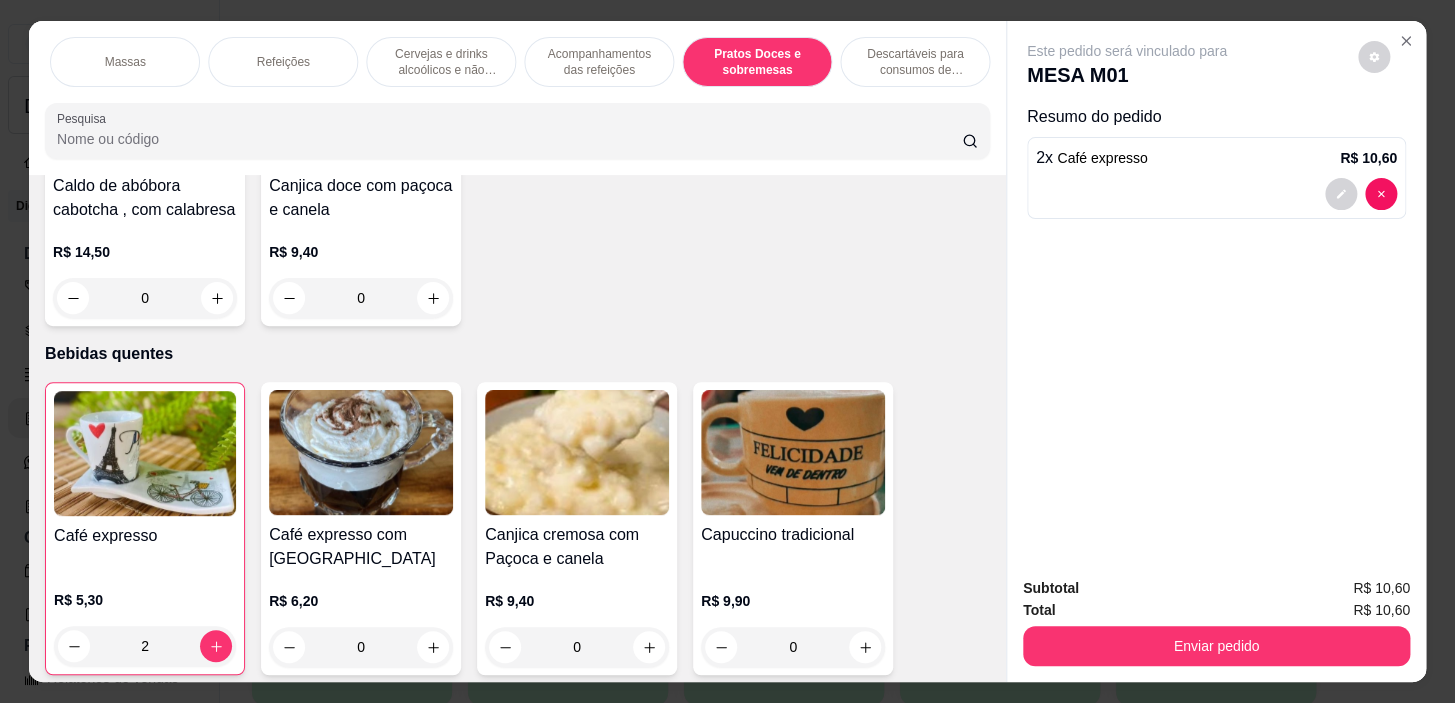scroll, scrollTop: 14518, scrollLeft: 0, axis: vertical 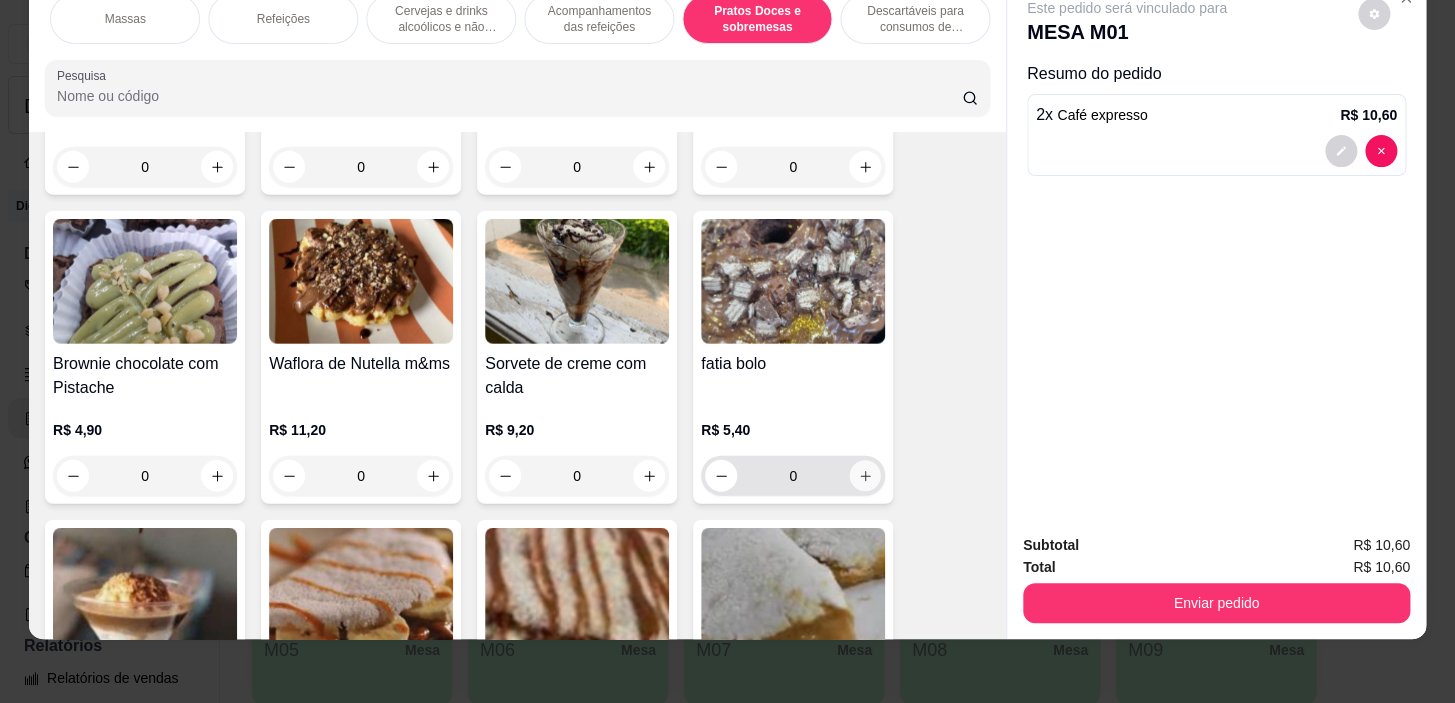 click 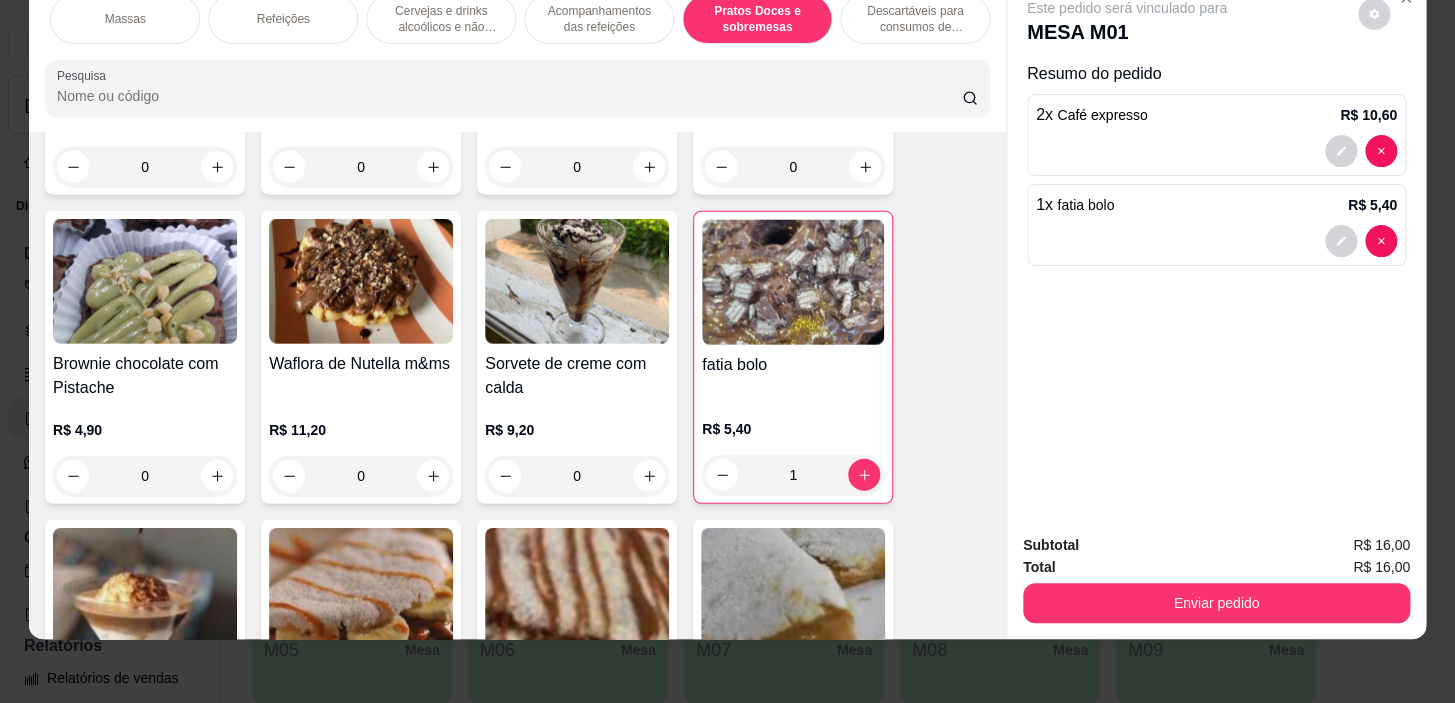 drag, startPoint x: 1237, startPoint y: 563, endPoint x: 1230, endPoint y: 579, distance: 17.464249 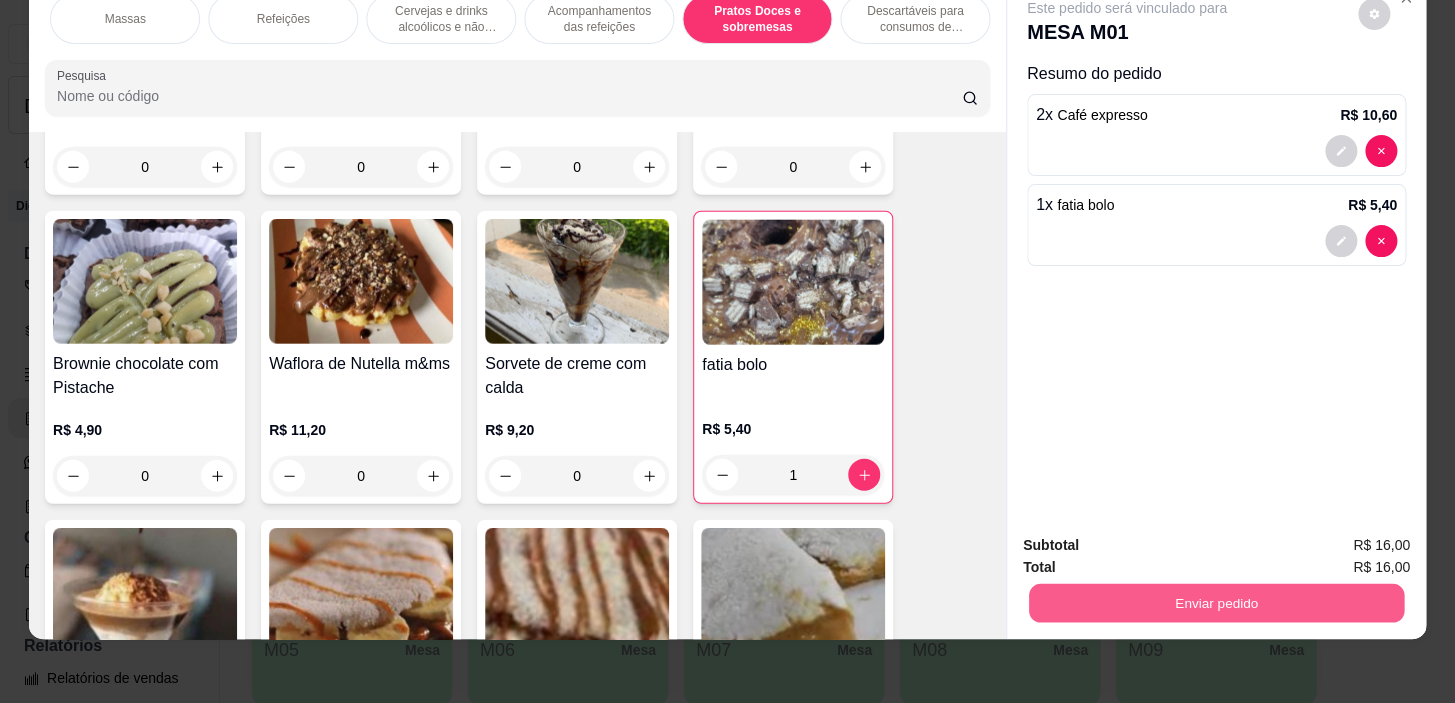 click on "Enviar pedido" at bounding box center [1216, 603] 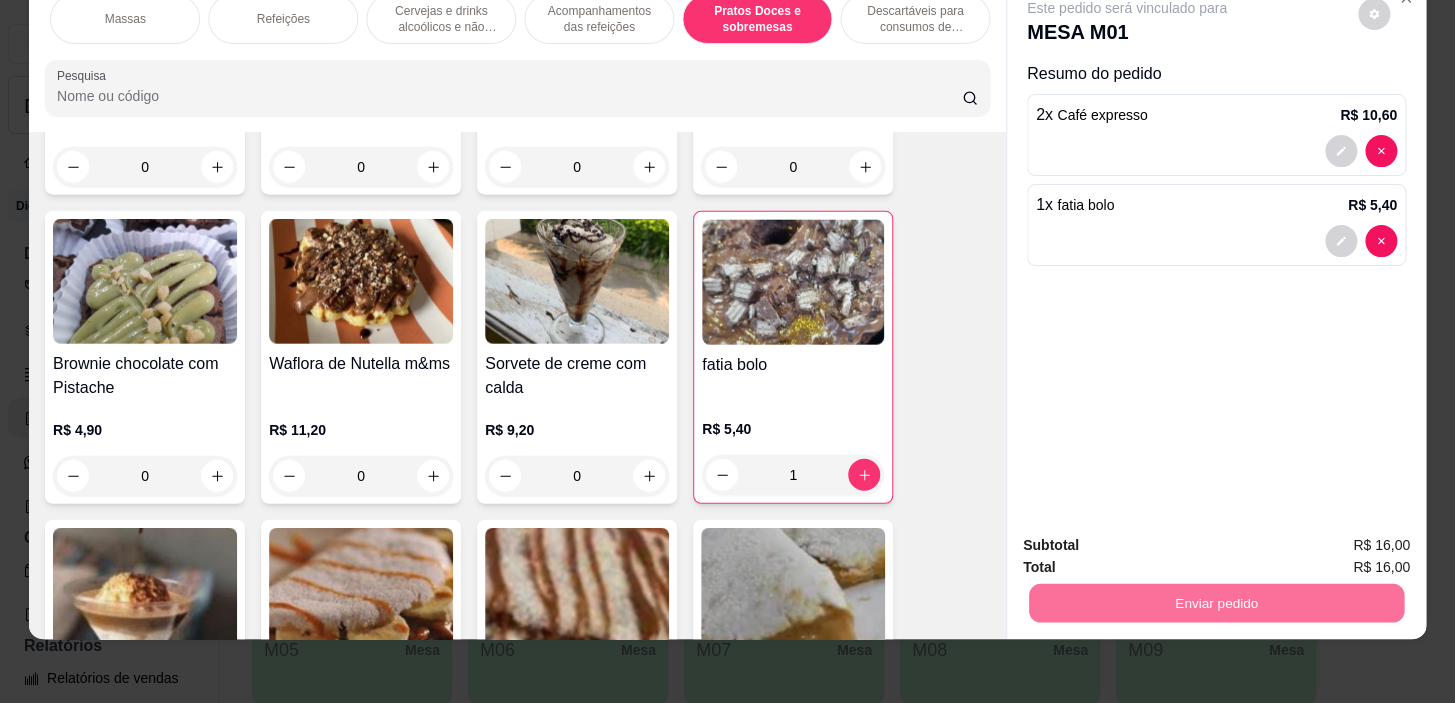 click on "Este pedido será vinculado para   MESA M01 Resumo do pedido 2 x   Café expresso  R$ 10,60 1 x   fatia bolo R$ 5,40" at bounding box center (1216, 248) 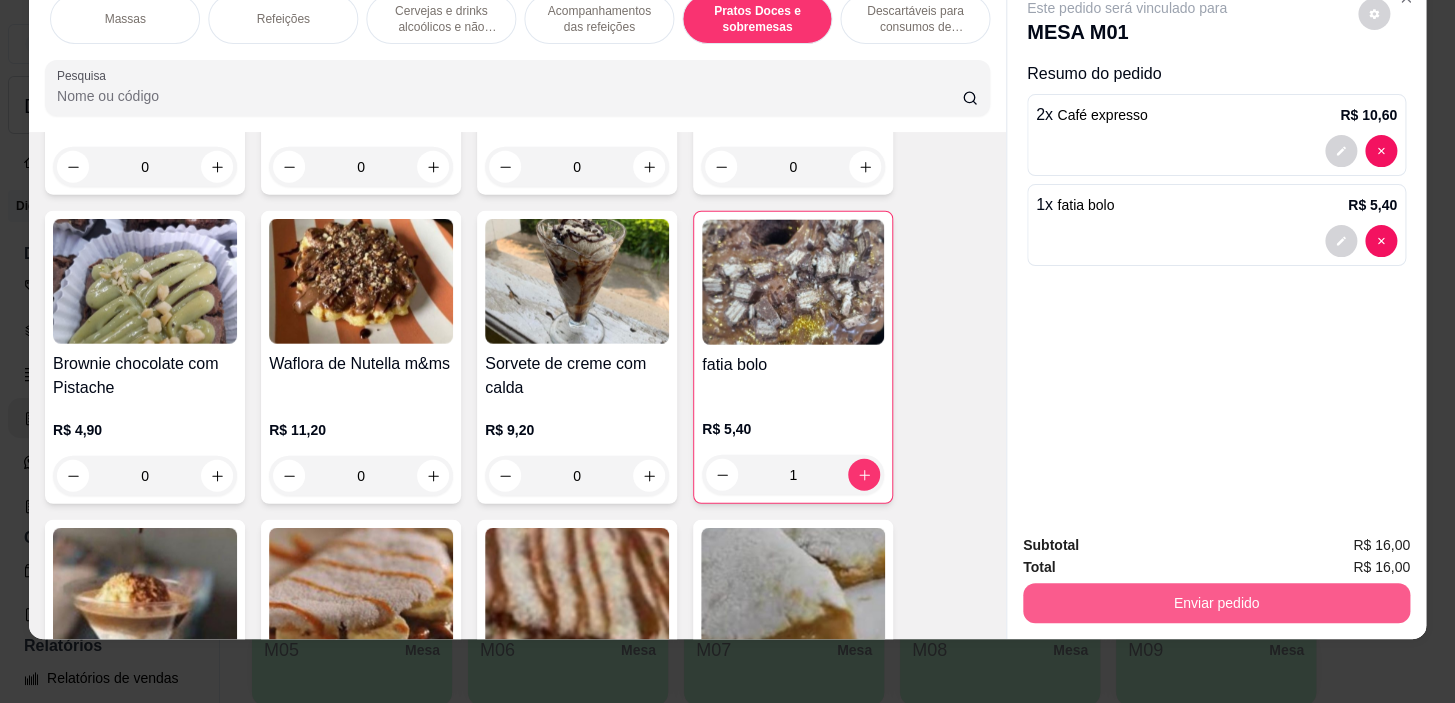 click on "Enviar pedido" at bounding box center (1216, 603) 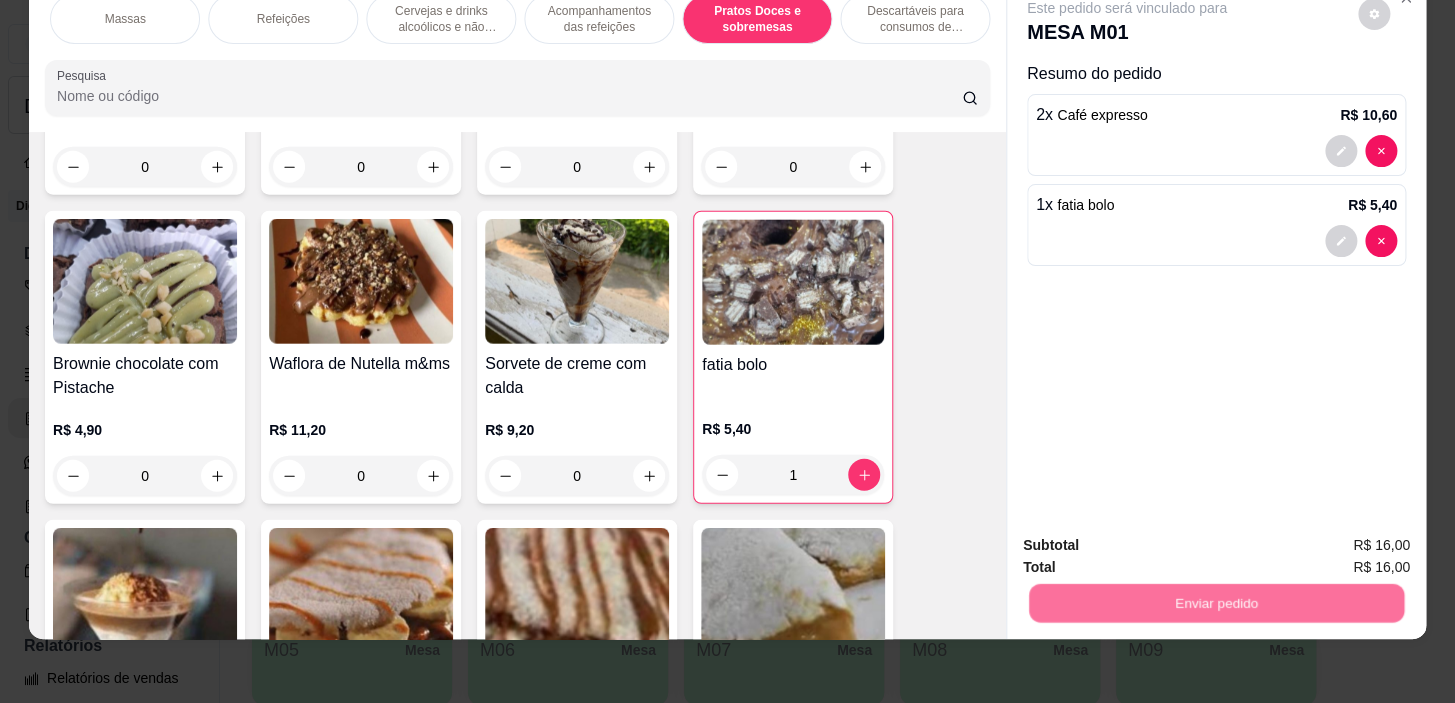 click on "Não registrar e enviar pedido" at bounding box center [1150, 539] 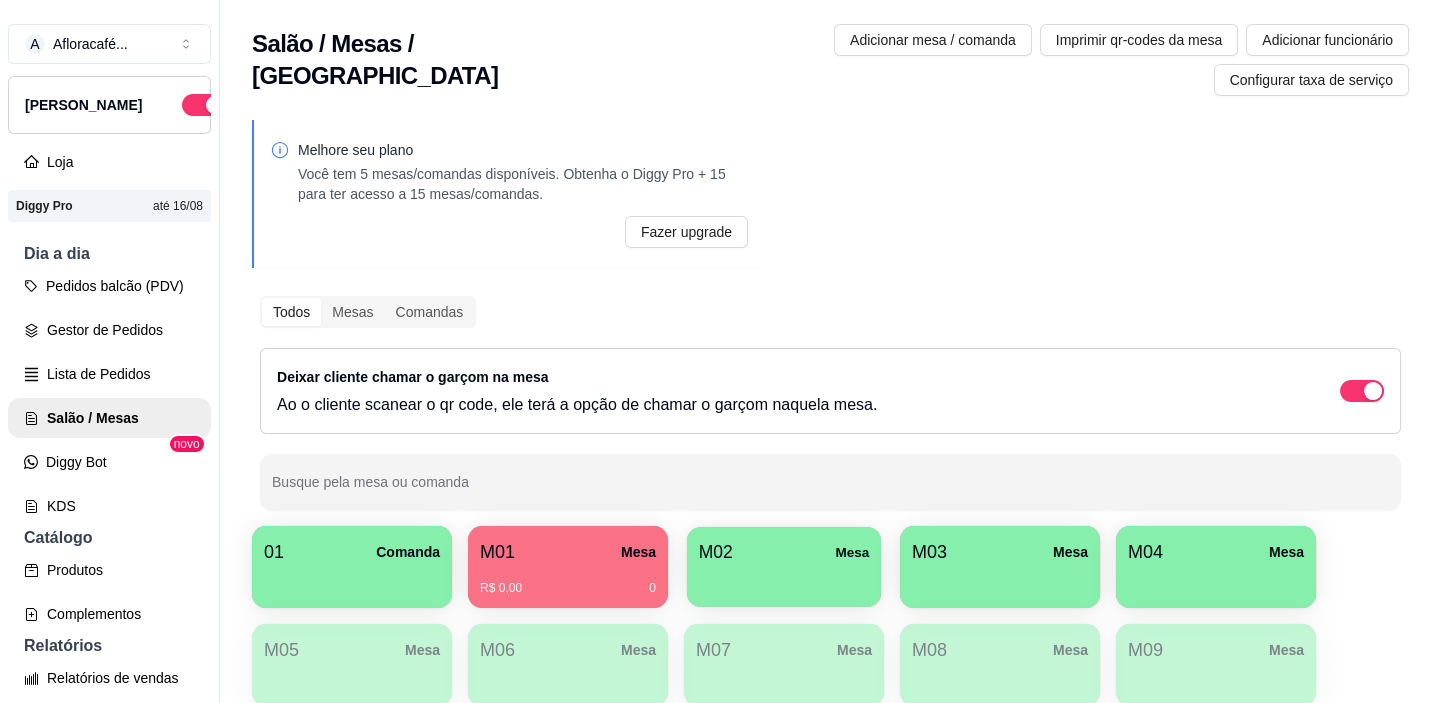 click on "M02 Mesa" at bounding box center [784, 552] 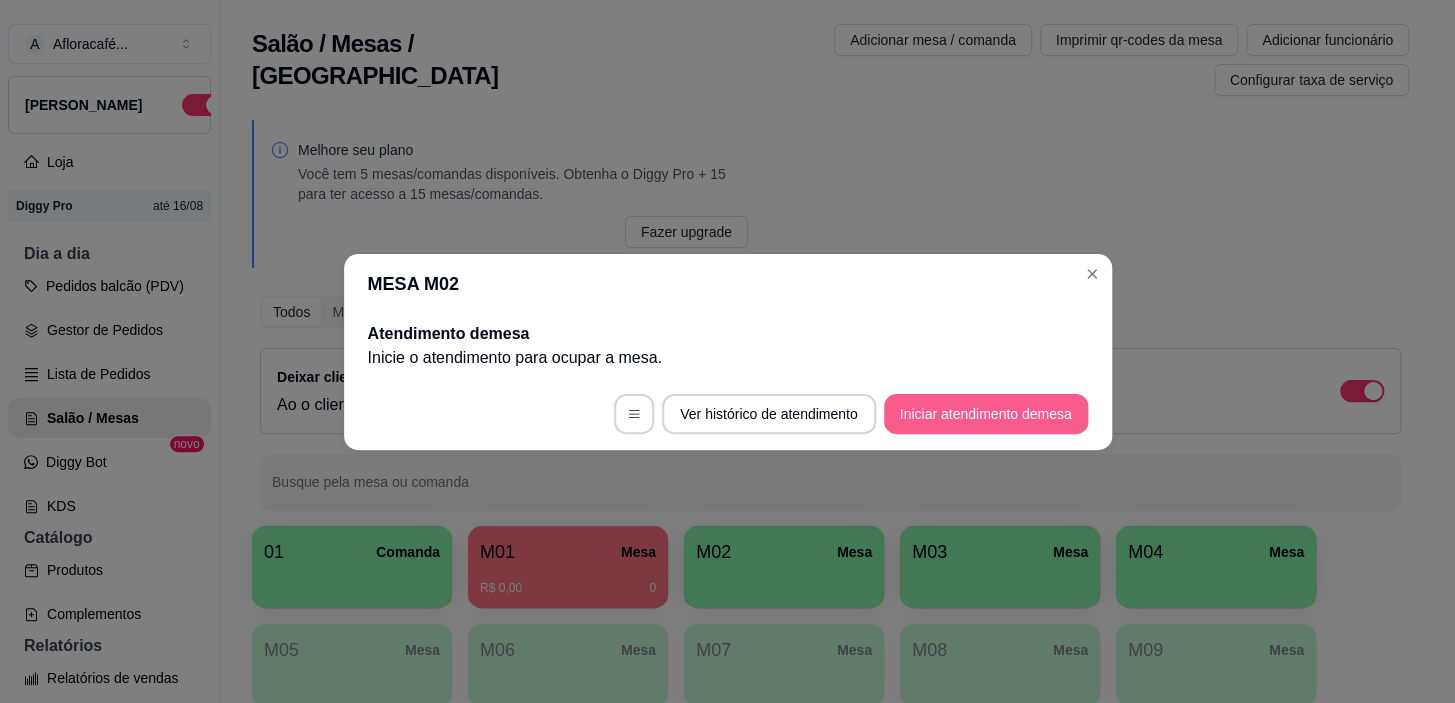 click on "Iniciar atendimento de  mesa" at bounding box center [986, 414] 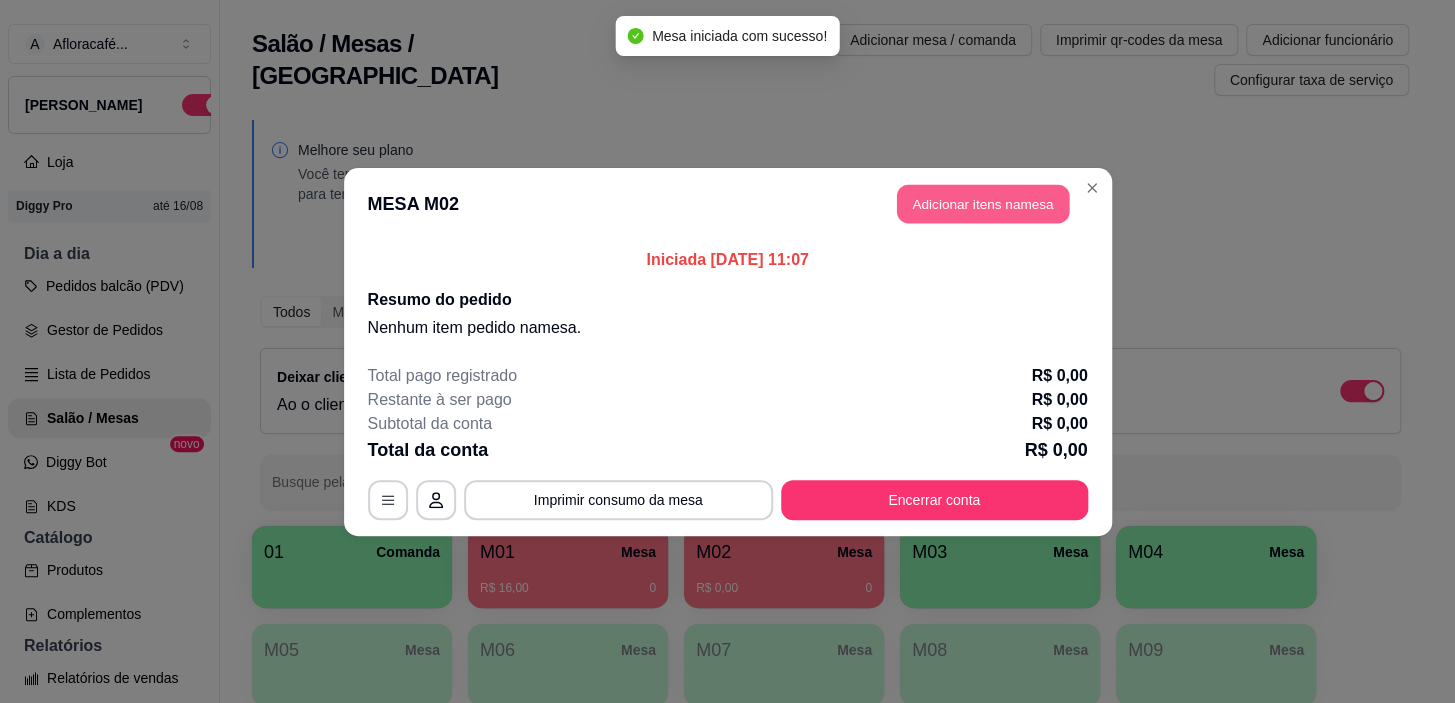 click on "Adicionar itens na  mesa" at bounding box center (983, 203) 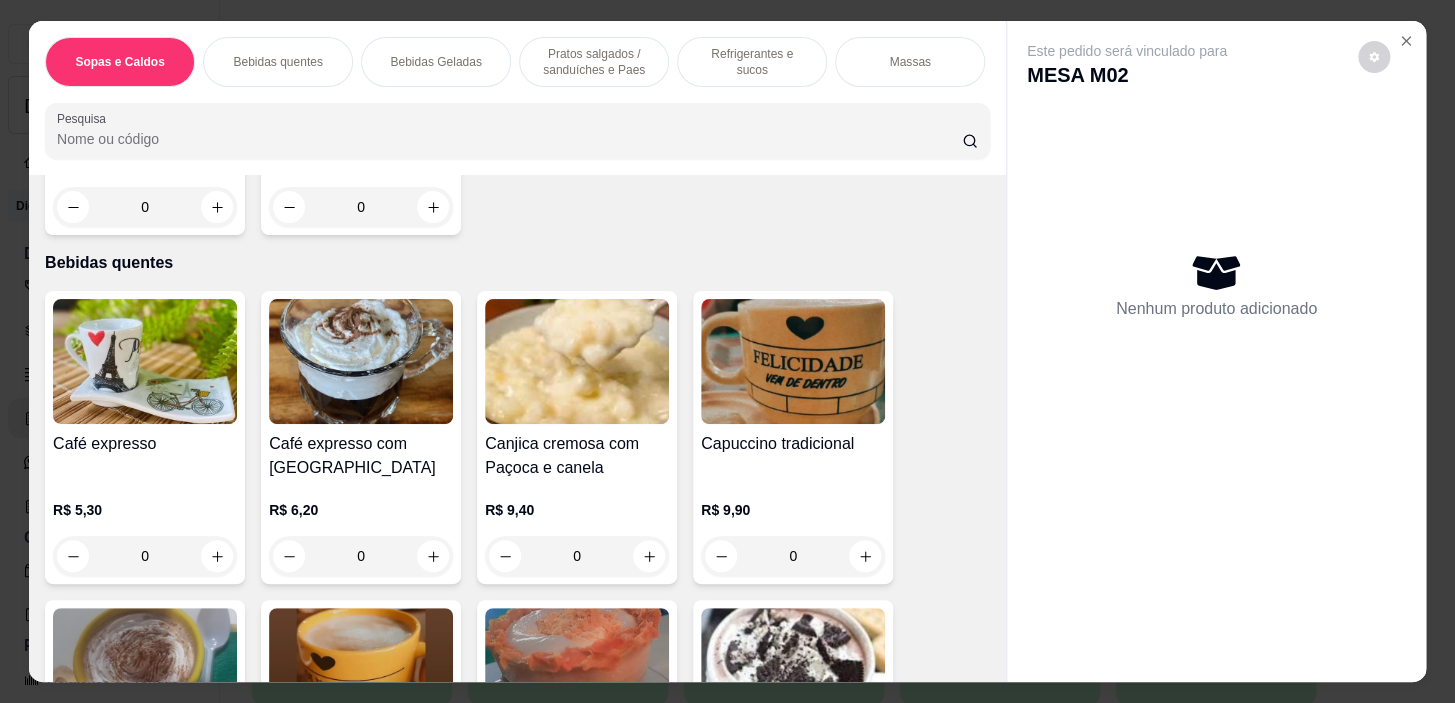 scroll, scrollTop: 454, scrollLeft: 0, axis: vertical 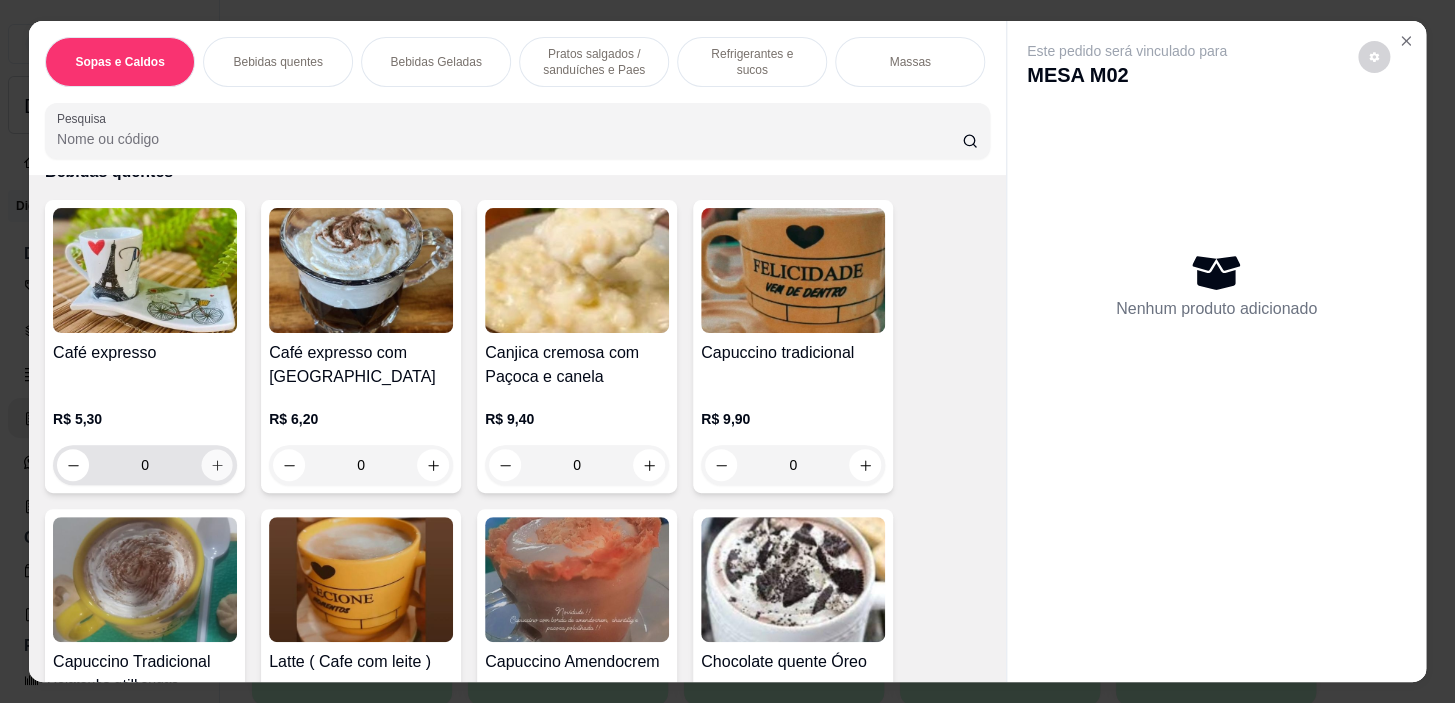 click at bounding box center (217, 465) 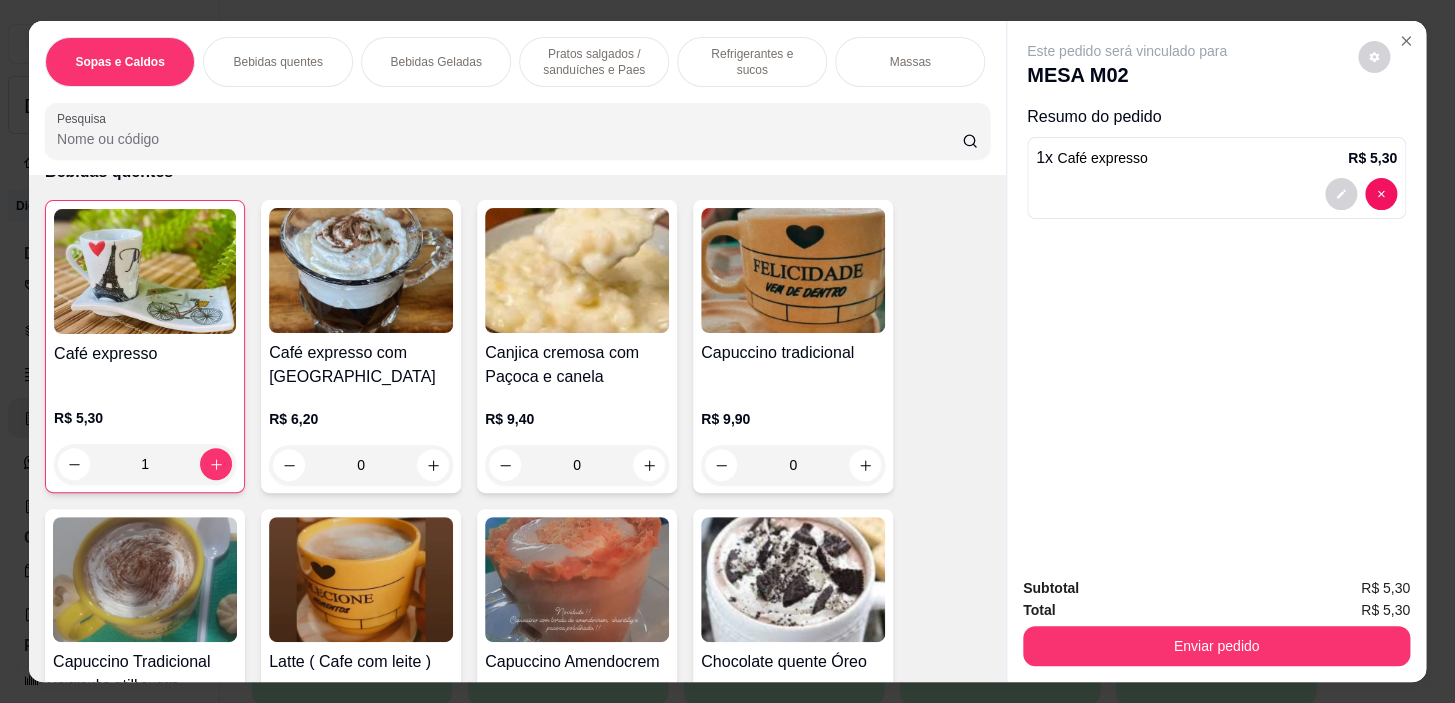 click on "Pratos salgados / sanduíches e Paes" at bounding box center [594, 62] 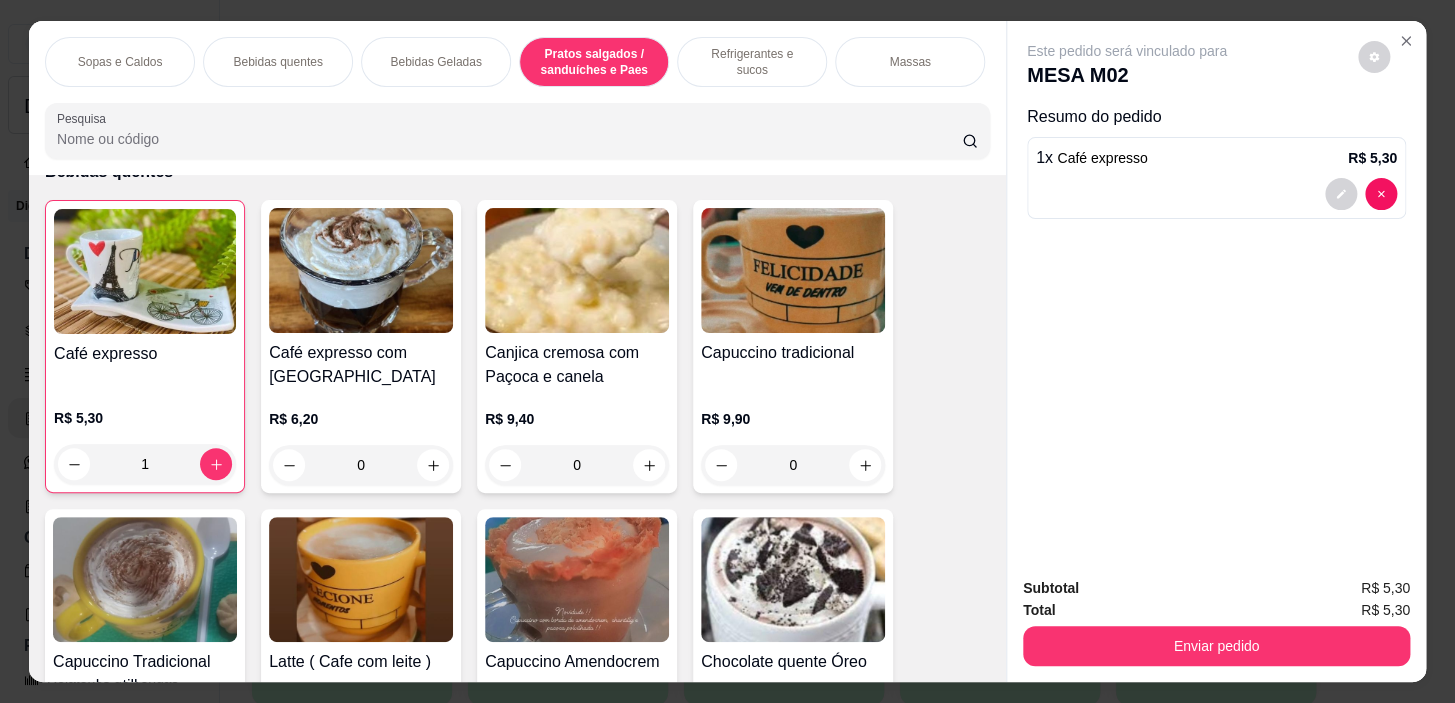scroll, scrollTop: 5722, scrollLeft: 0, axis: vertical 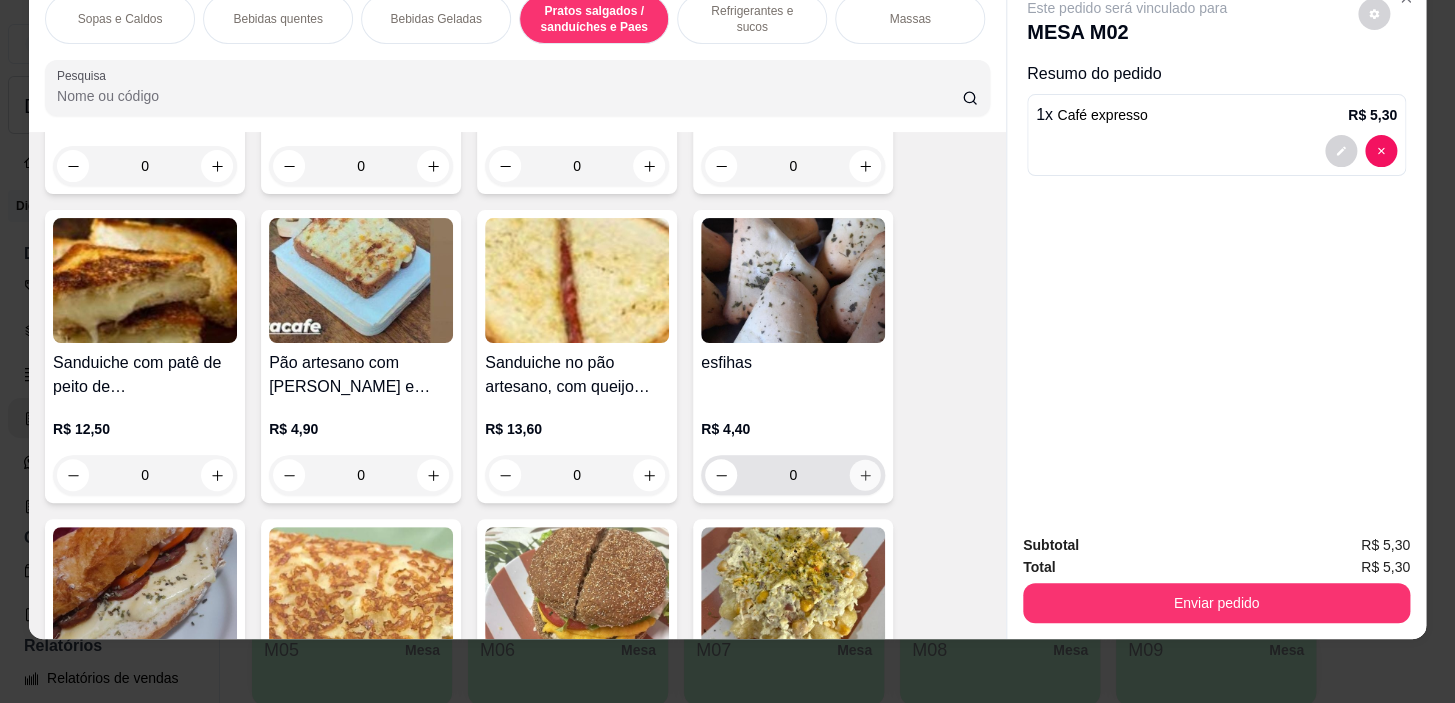 click at bounding box center [865, 475] 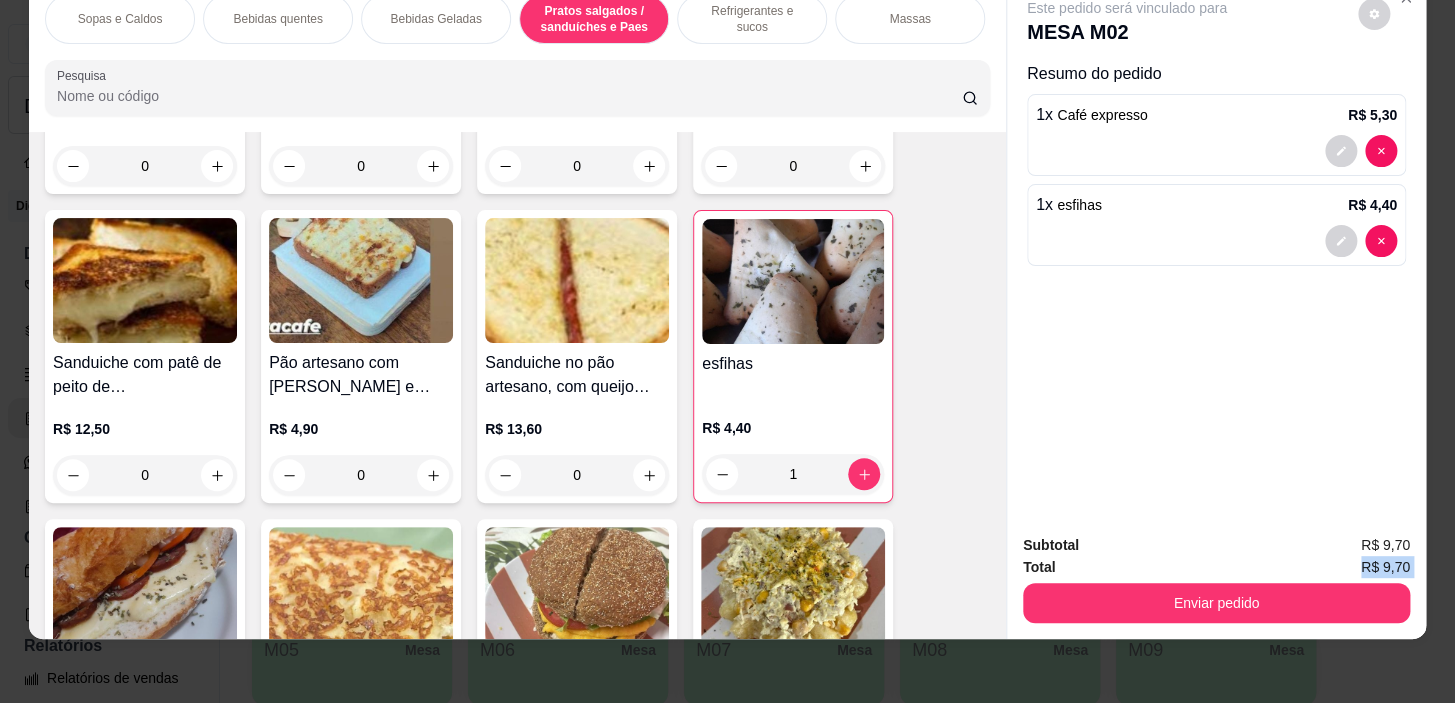 drag, startPoint x: 1227, startPoint y: 558, endPoint x: 1222, endPoint y: 570, distance: 13 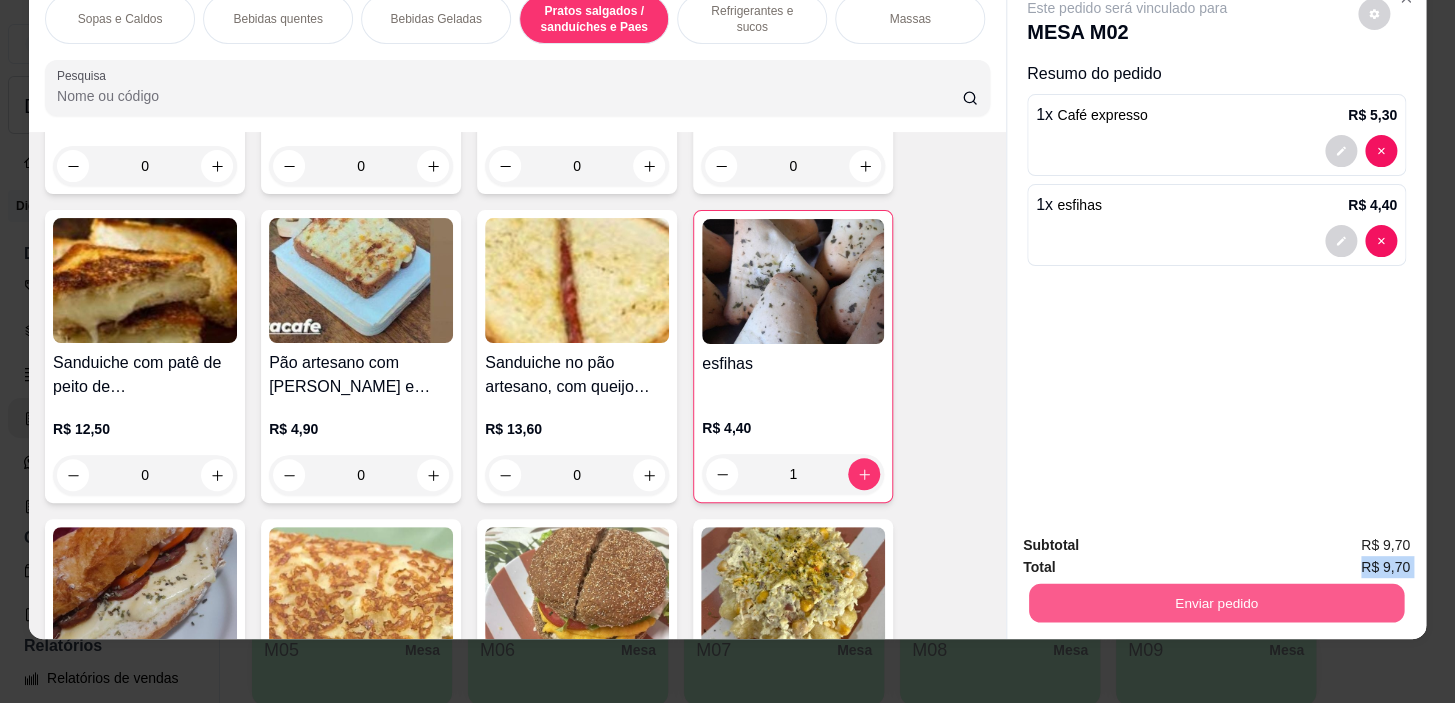 click on "Enviar pedido" at bounding box center (1216, 603) 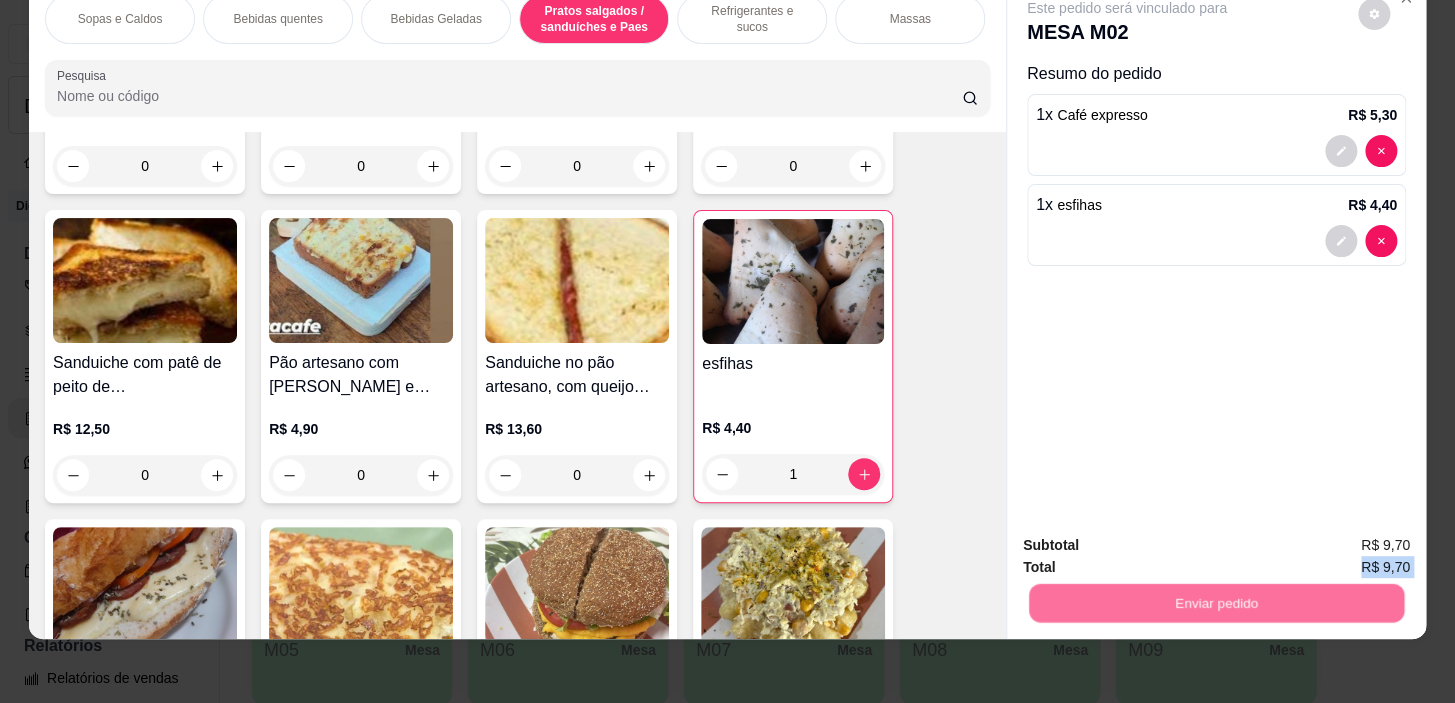 click on "Não registrar e enviar pedido" at bounding box center (1150, 539) 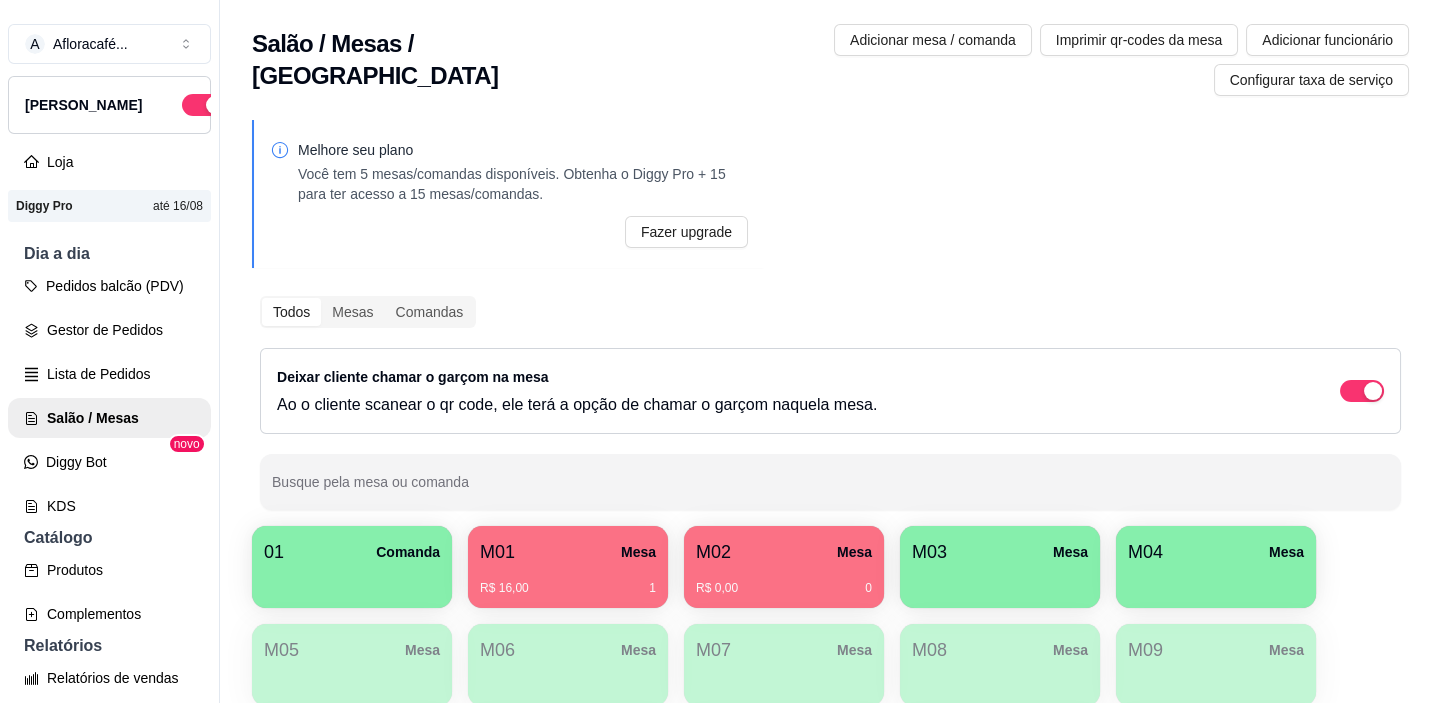 click on "Mesa" at bounding box center [1070, 552] 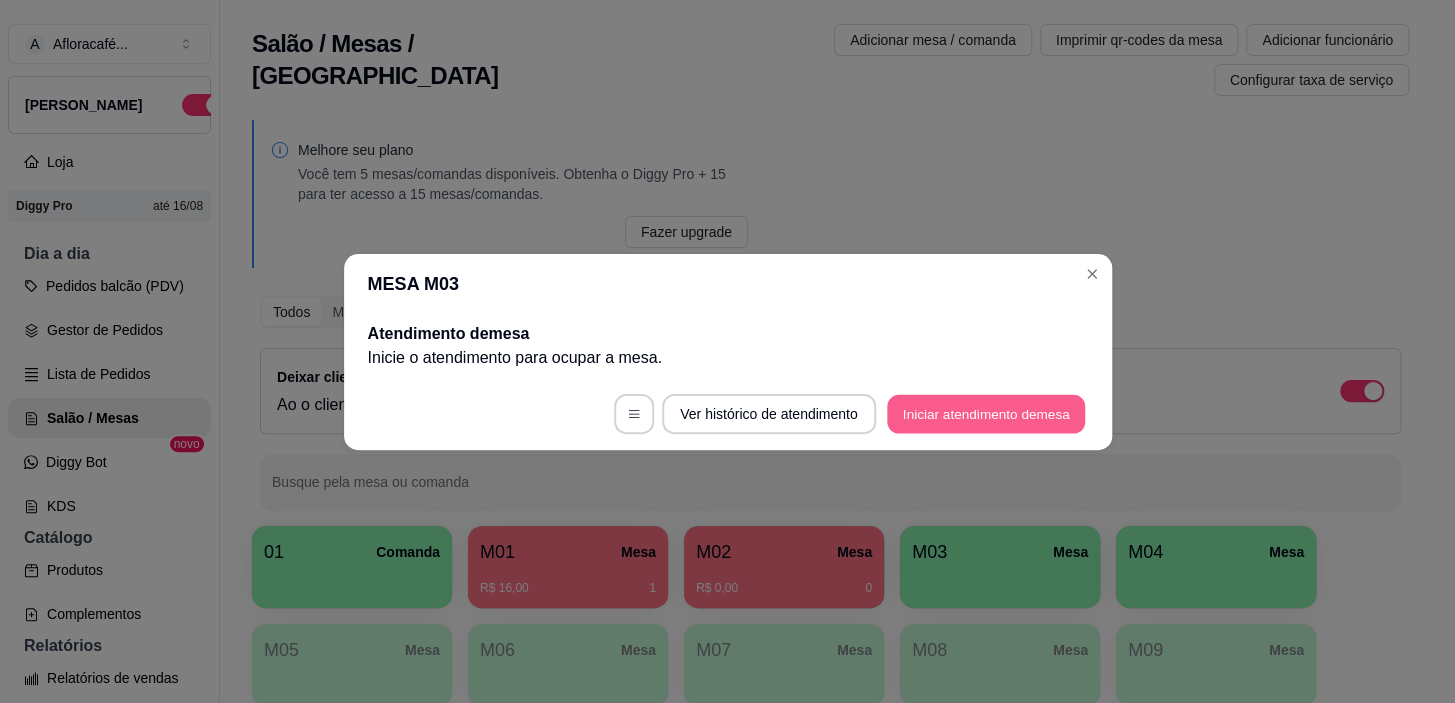 click on "Iniciar atendimento de  mesa" at bounding box center (986, 413) 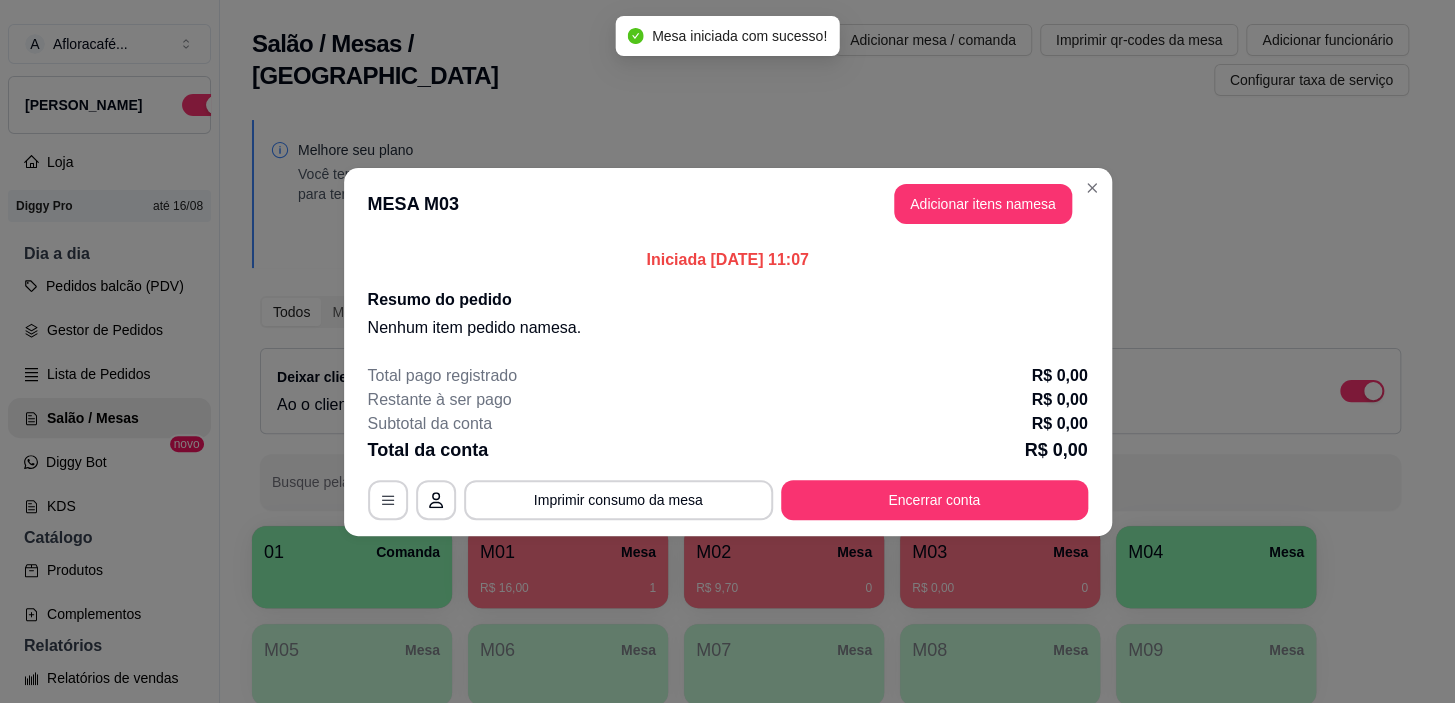 click on "MESA M03 Adicionar itens na  mesa" at bounding box center [728, 204] 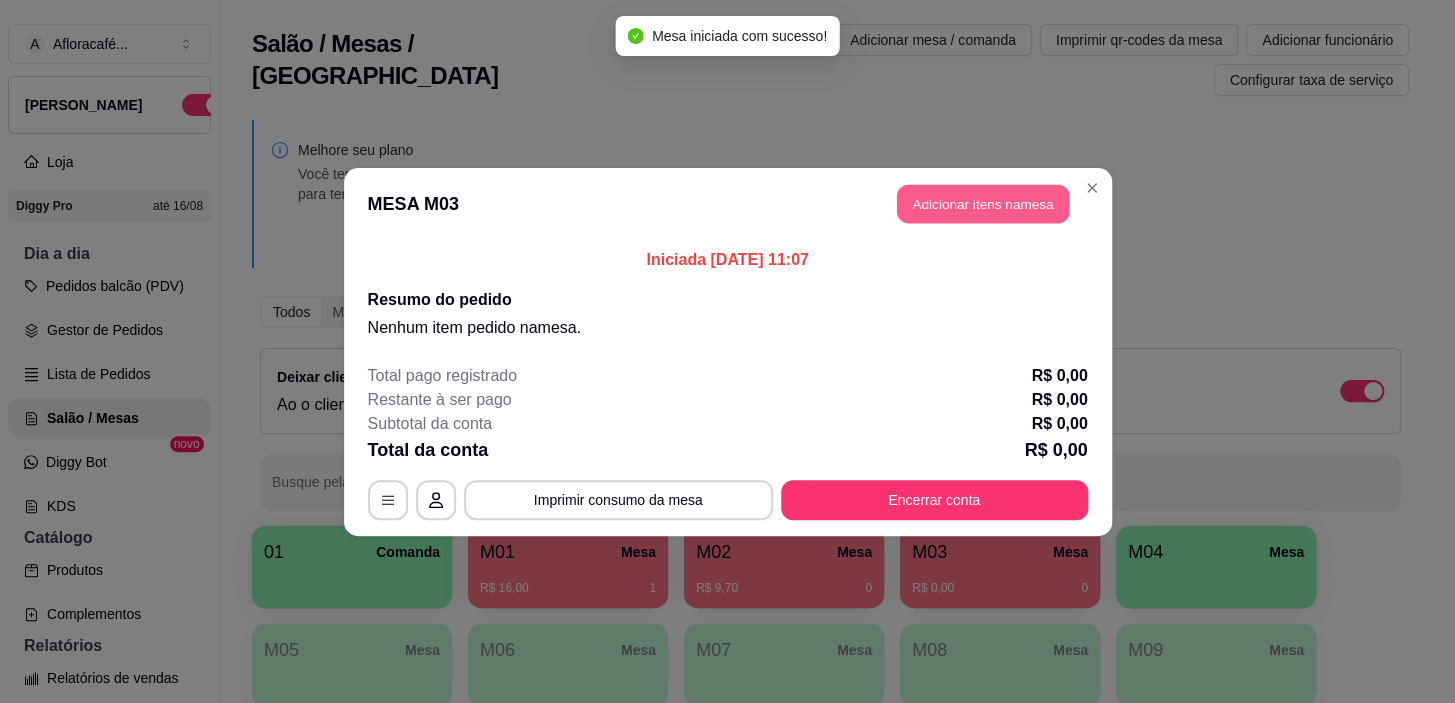 click on "Adicionar itens na  mesa" at bounding box center (983, 203) 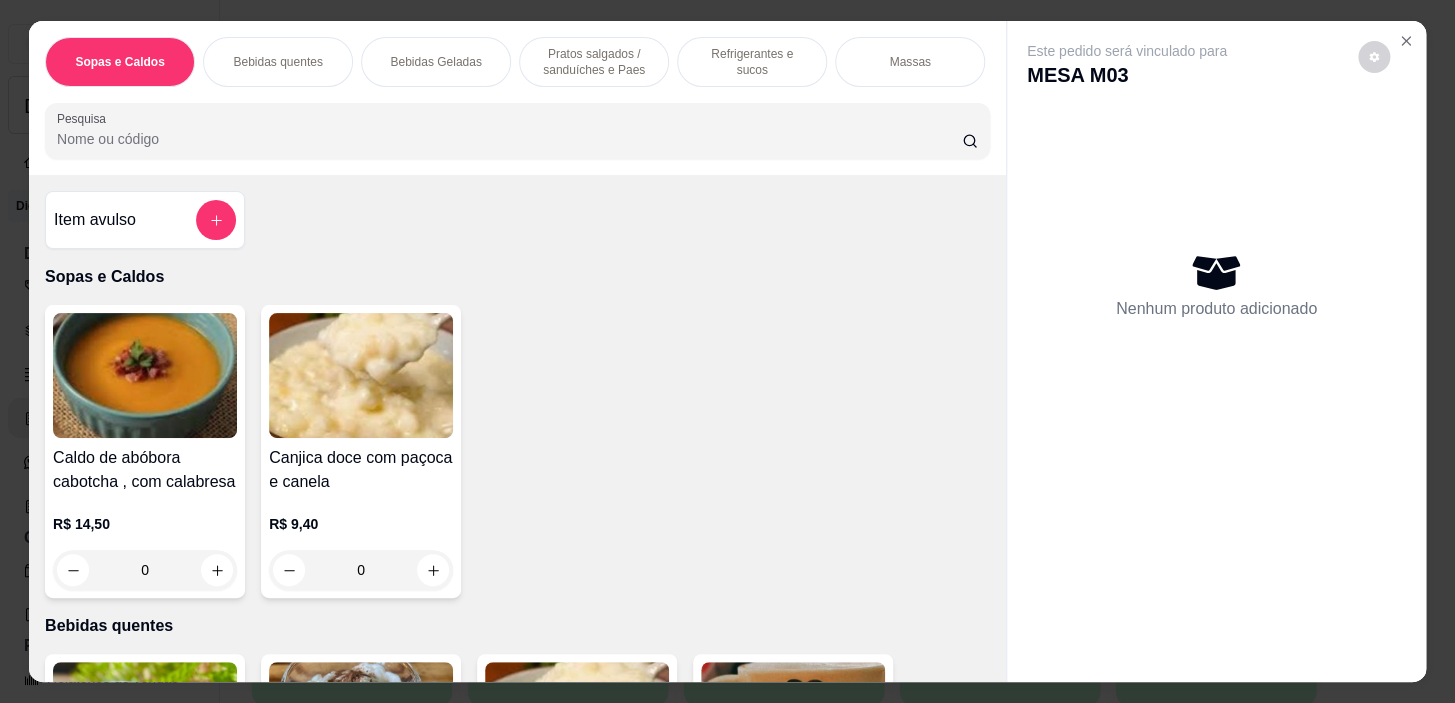 click on "Bebidas quentes" at bounding box center [277, 62] 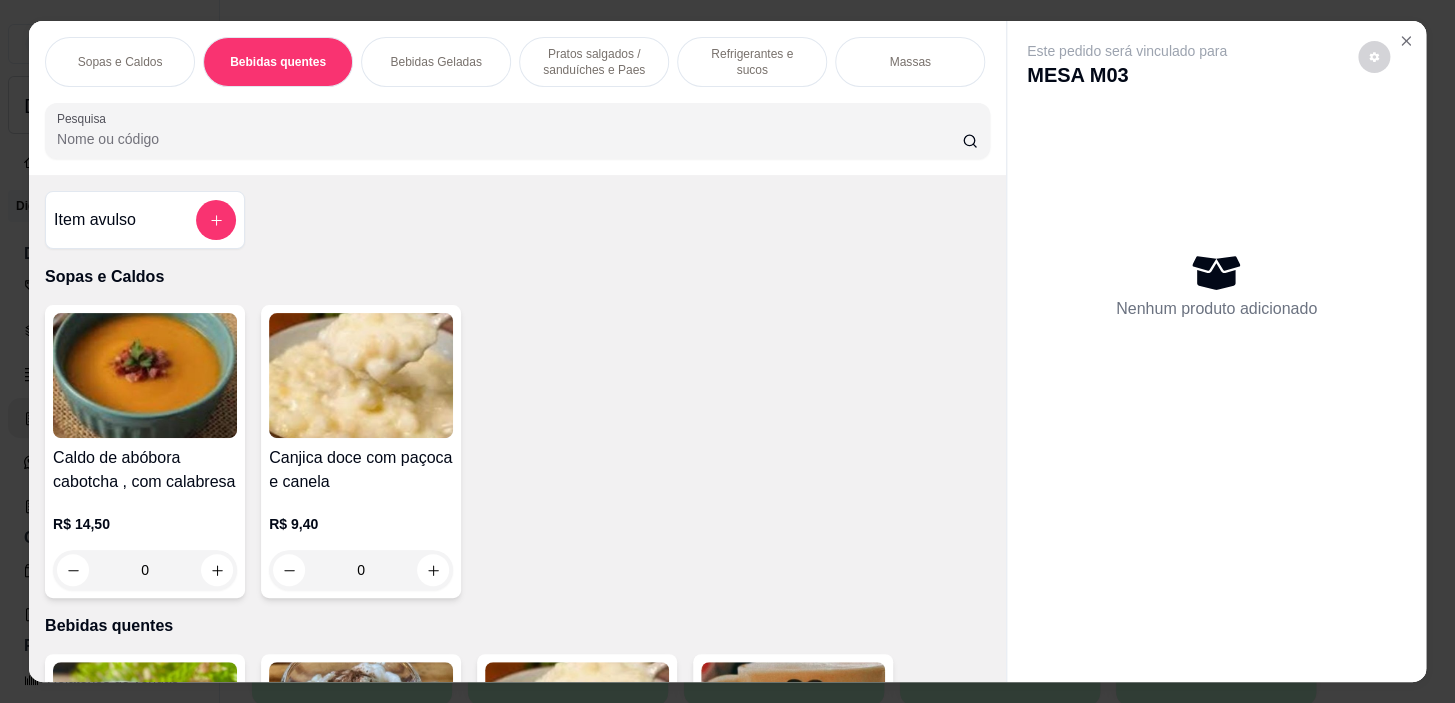 scroll, scrollTop: 439, scrollLeft: 0, axis: vertical 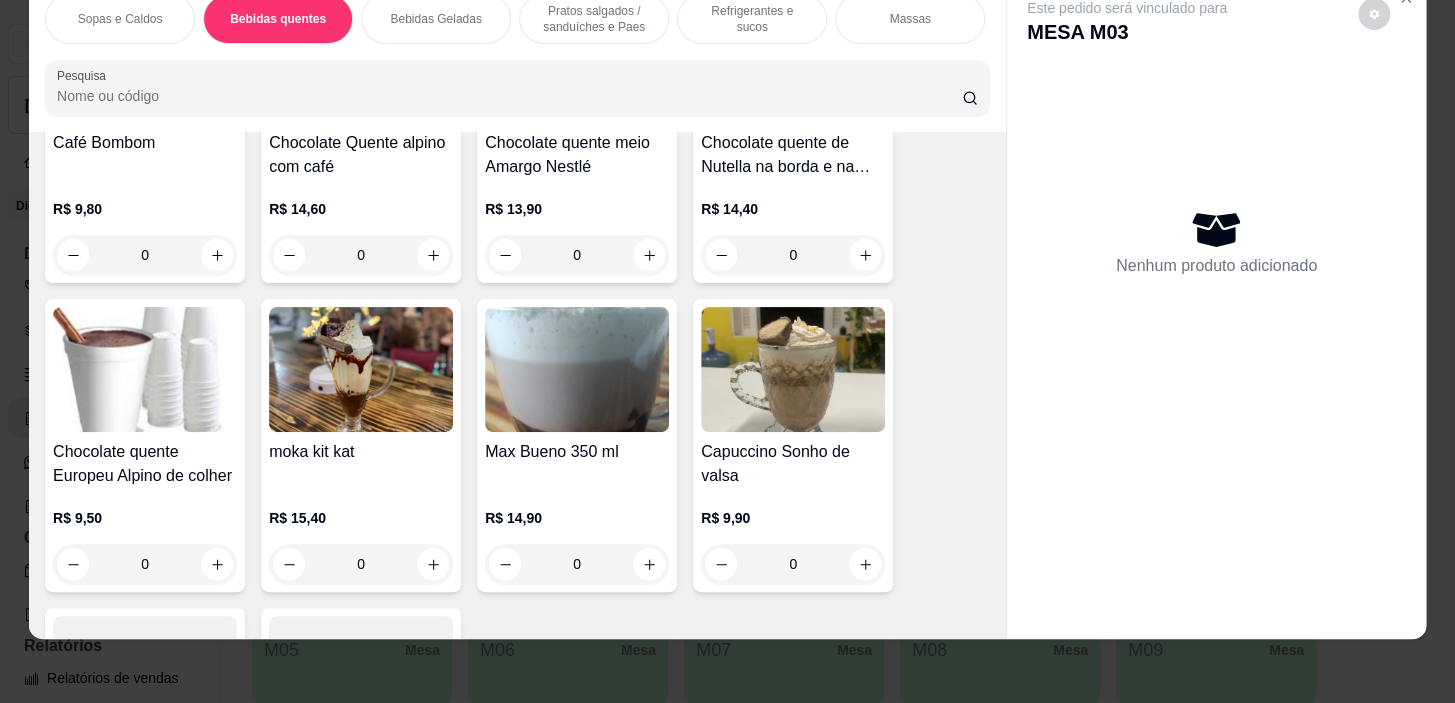 click on "0" at bounding box center [145, 564] 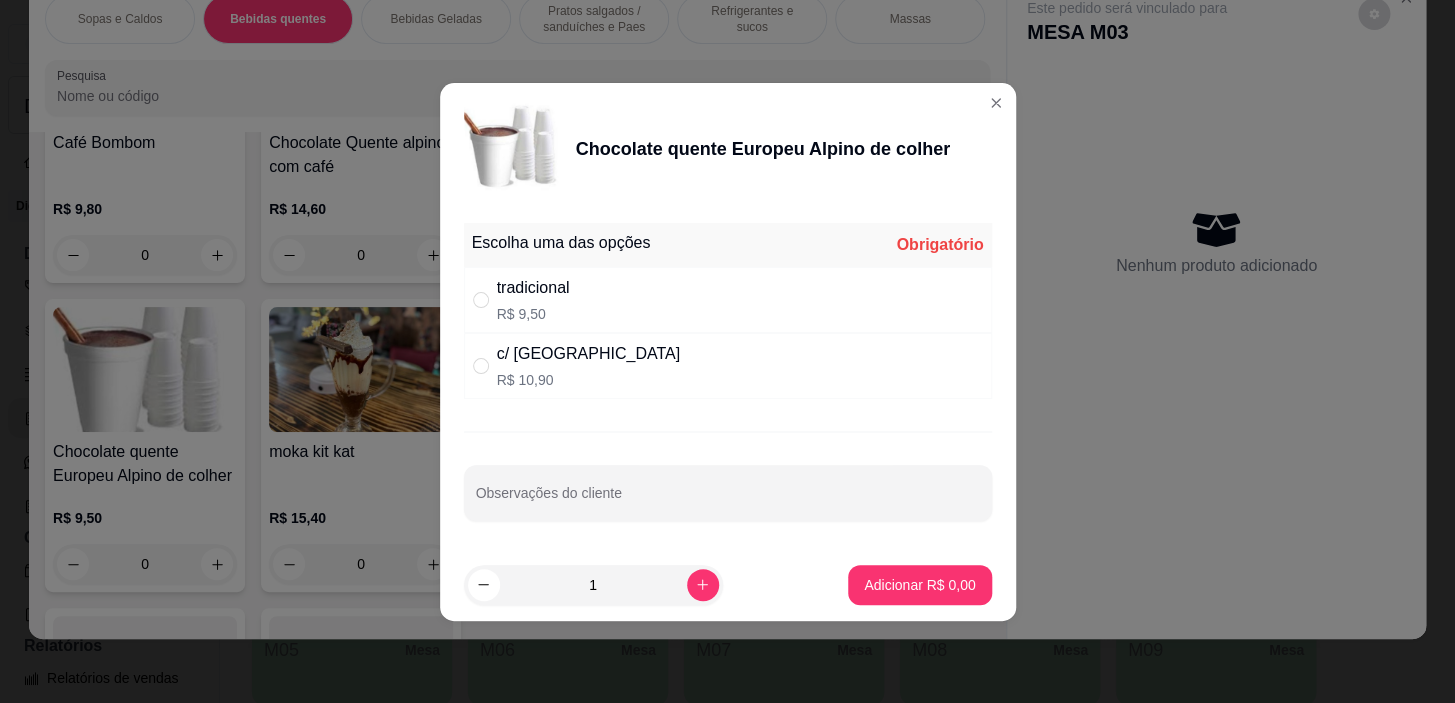 click on "c/ chantilly R$ 10,90" at bounding box center [728, 366] 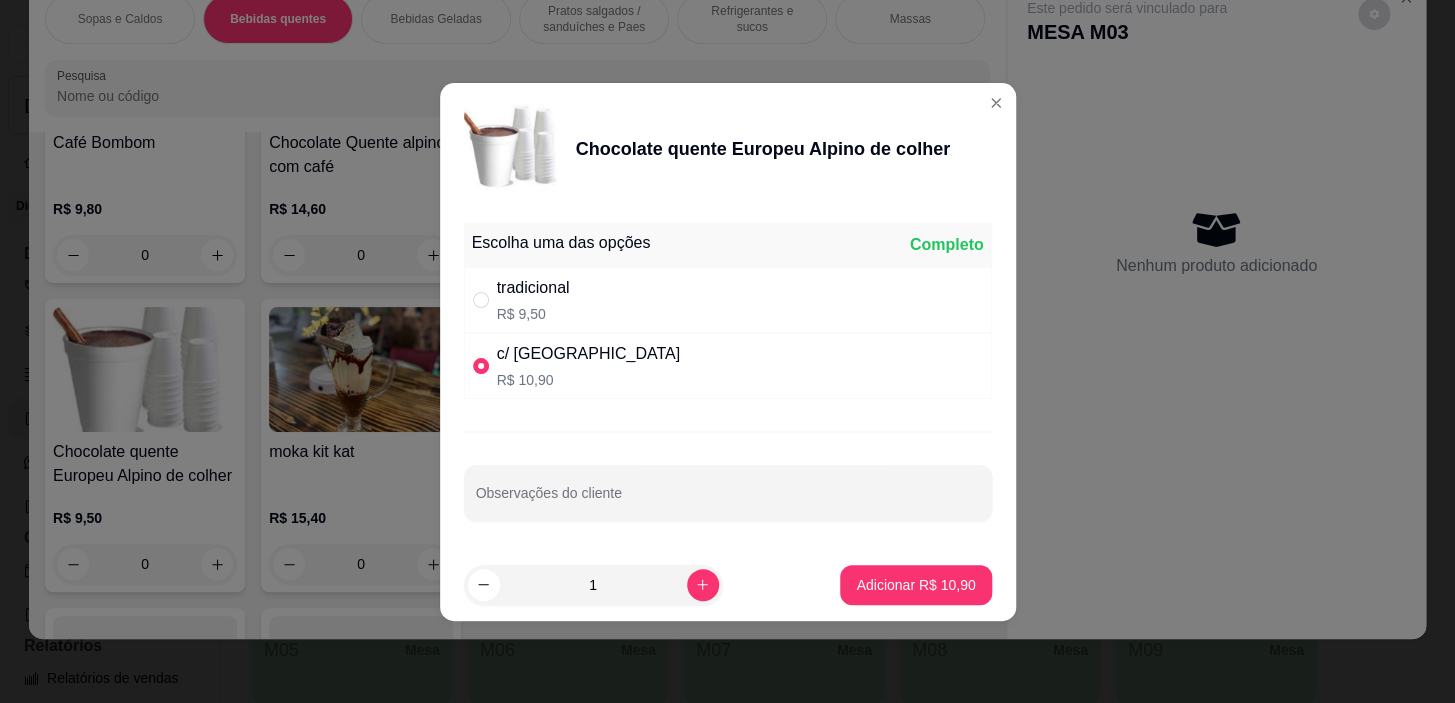 click on "tradicional R$ 9,50" at bounding box center (728, 300) 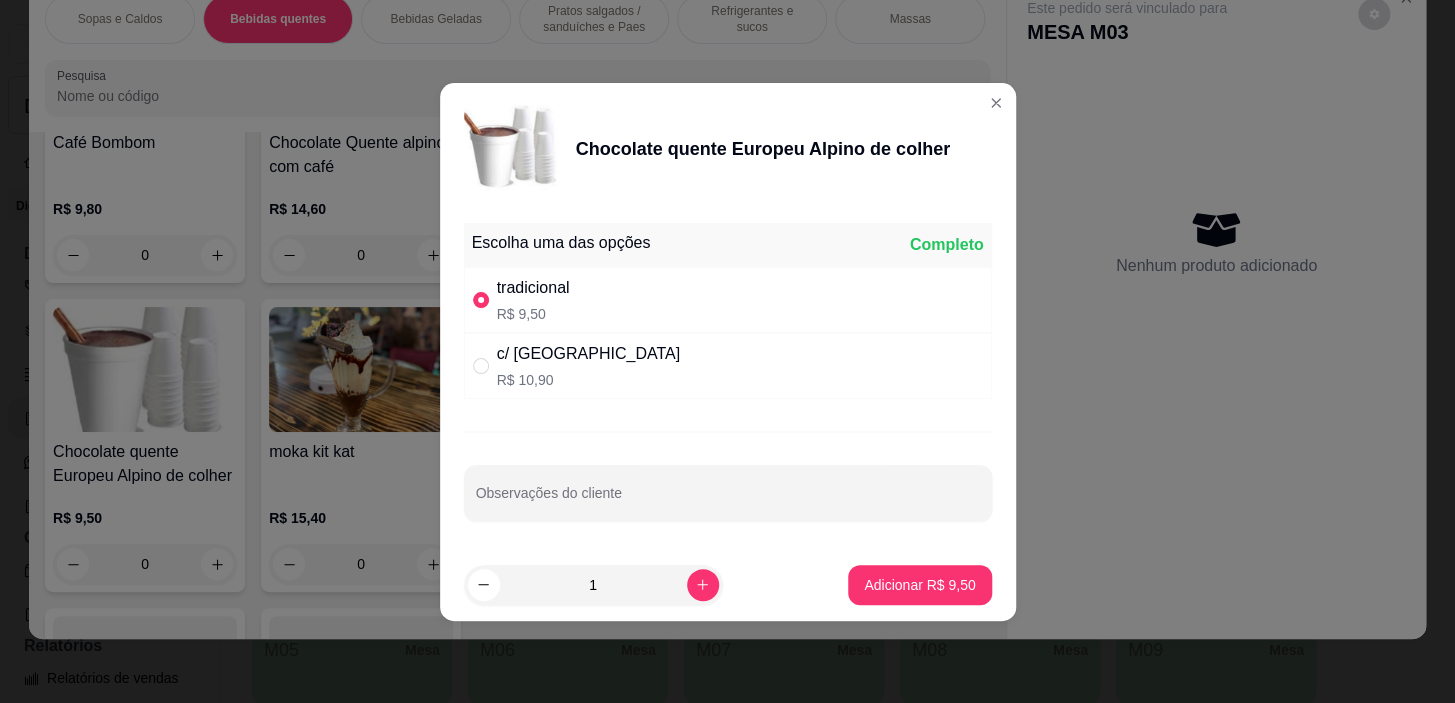 drag, startPoint x: 829, startPoint y: 588, endPoint x: 899, endPoint y: 562, distance: 74.672615 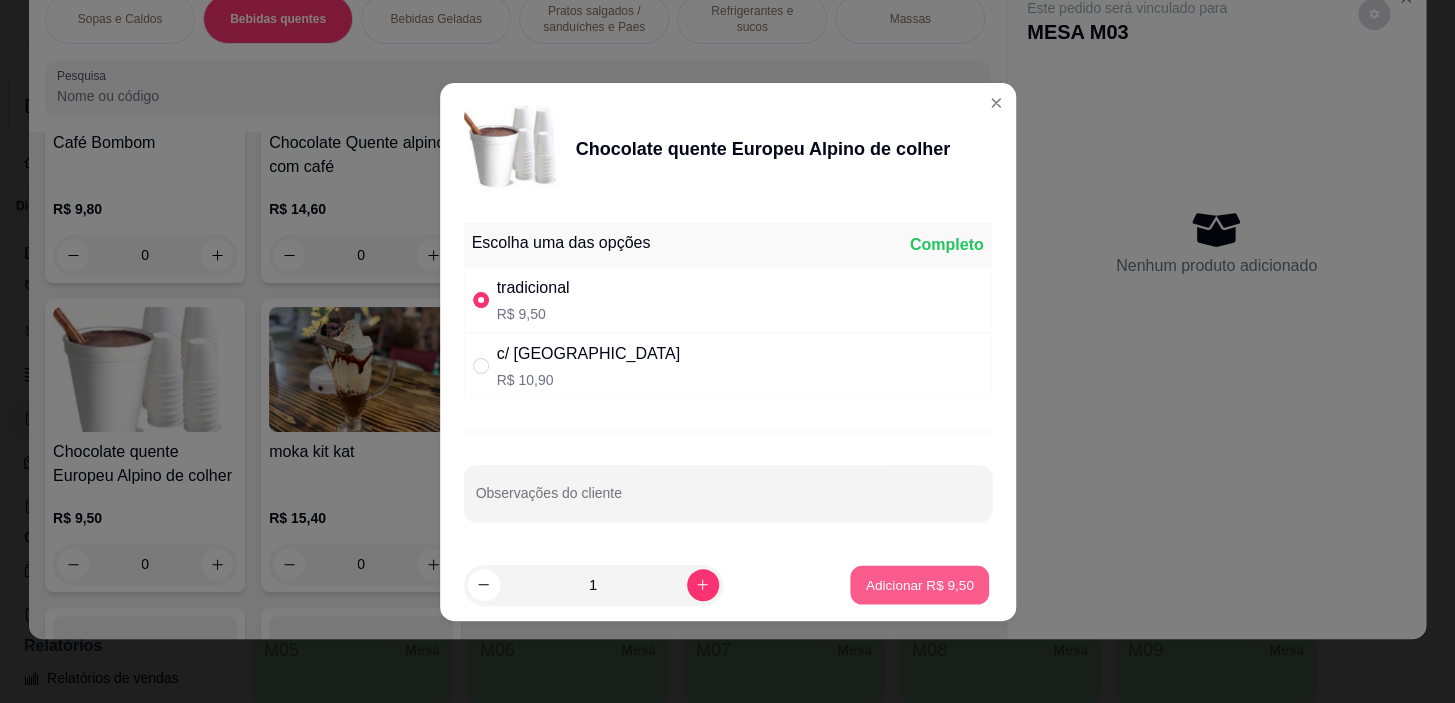 click on "Adicionar   R$ 9,50" at bounding box center (920, 584) 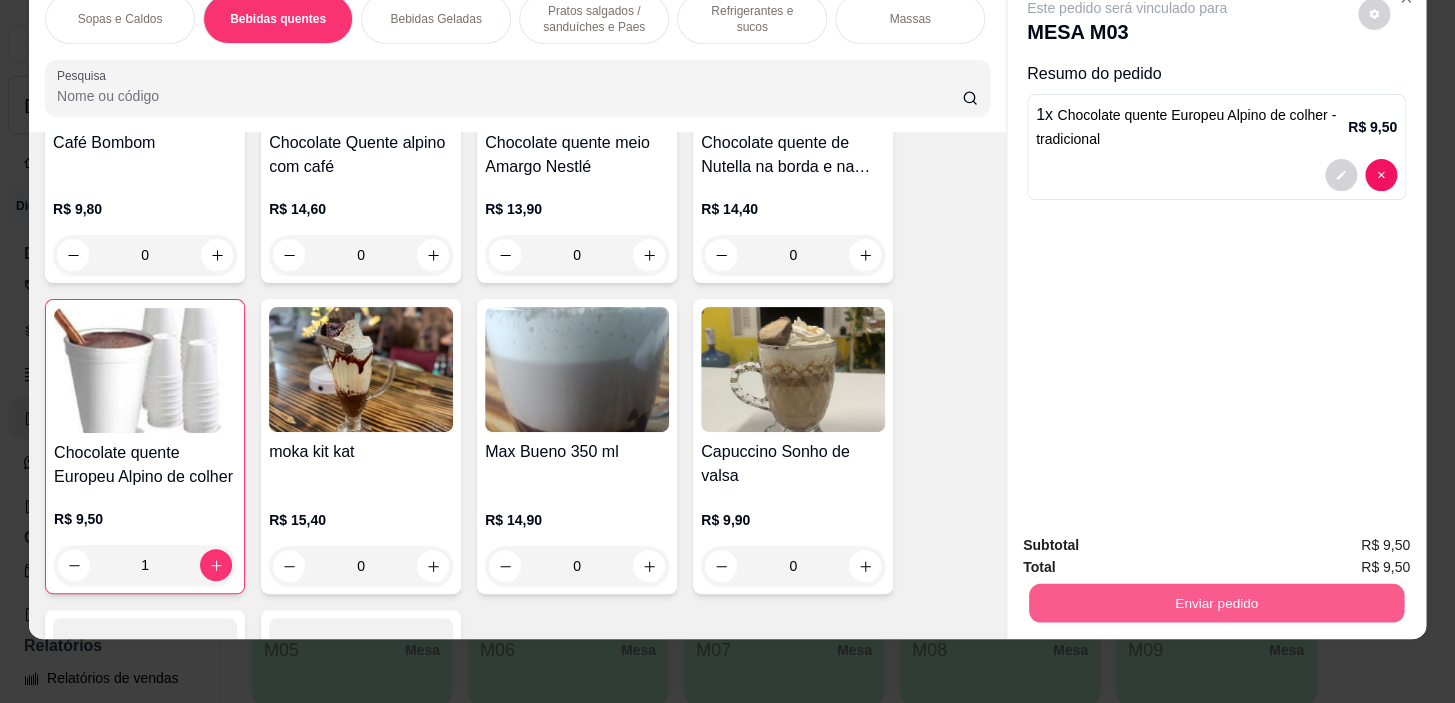 click on "Enviar pedido" at bounding box center [1216, 603] 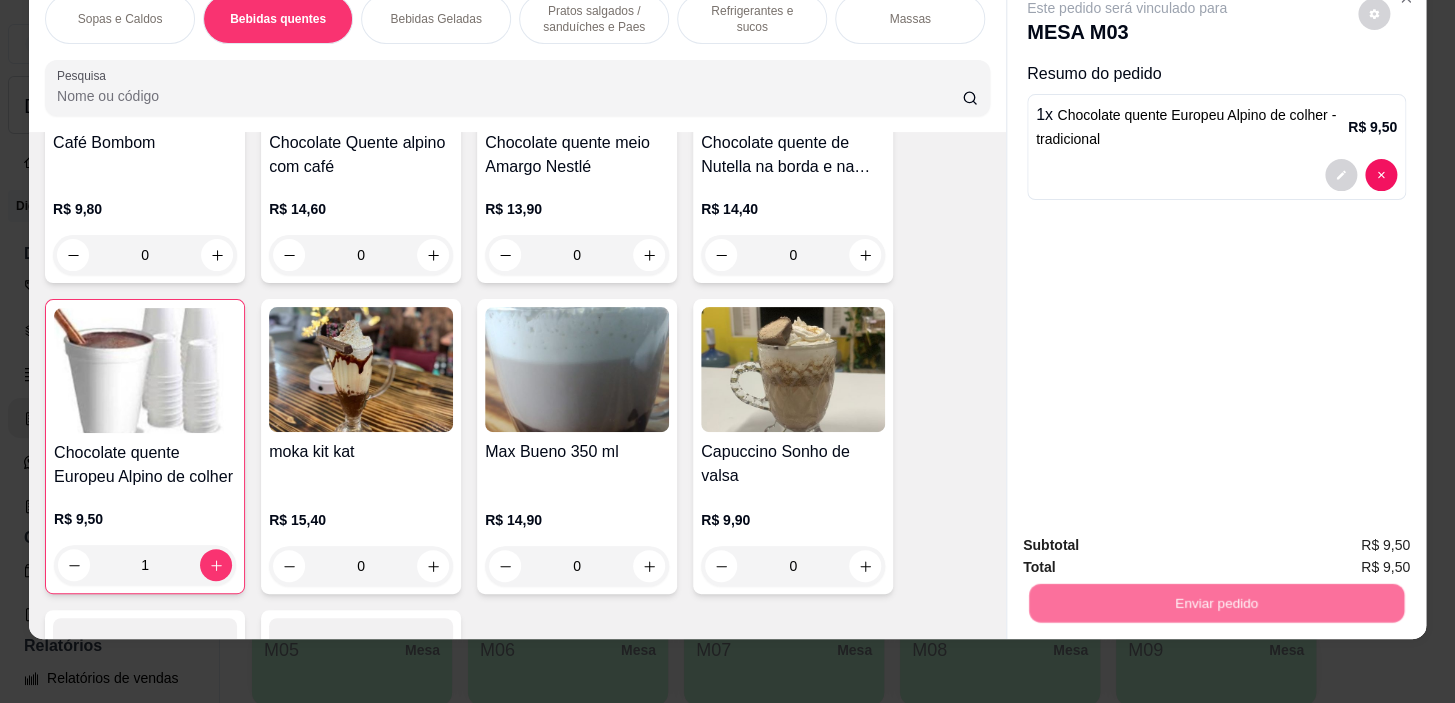 click on "Não registrar e enviar pedido" at bounding box center (1150, 539) 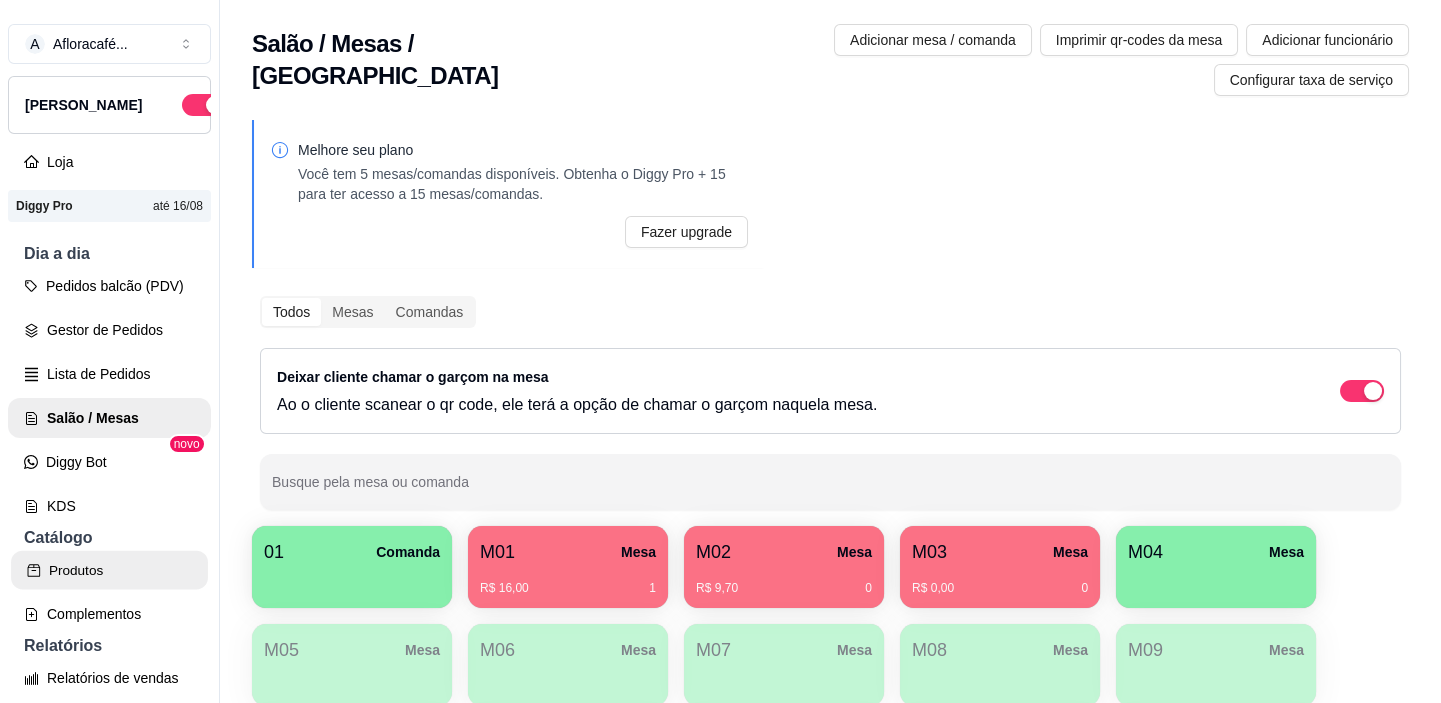 click on "Produtos" at bounding box center [109, 570] 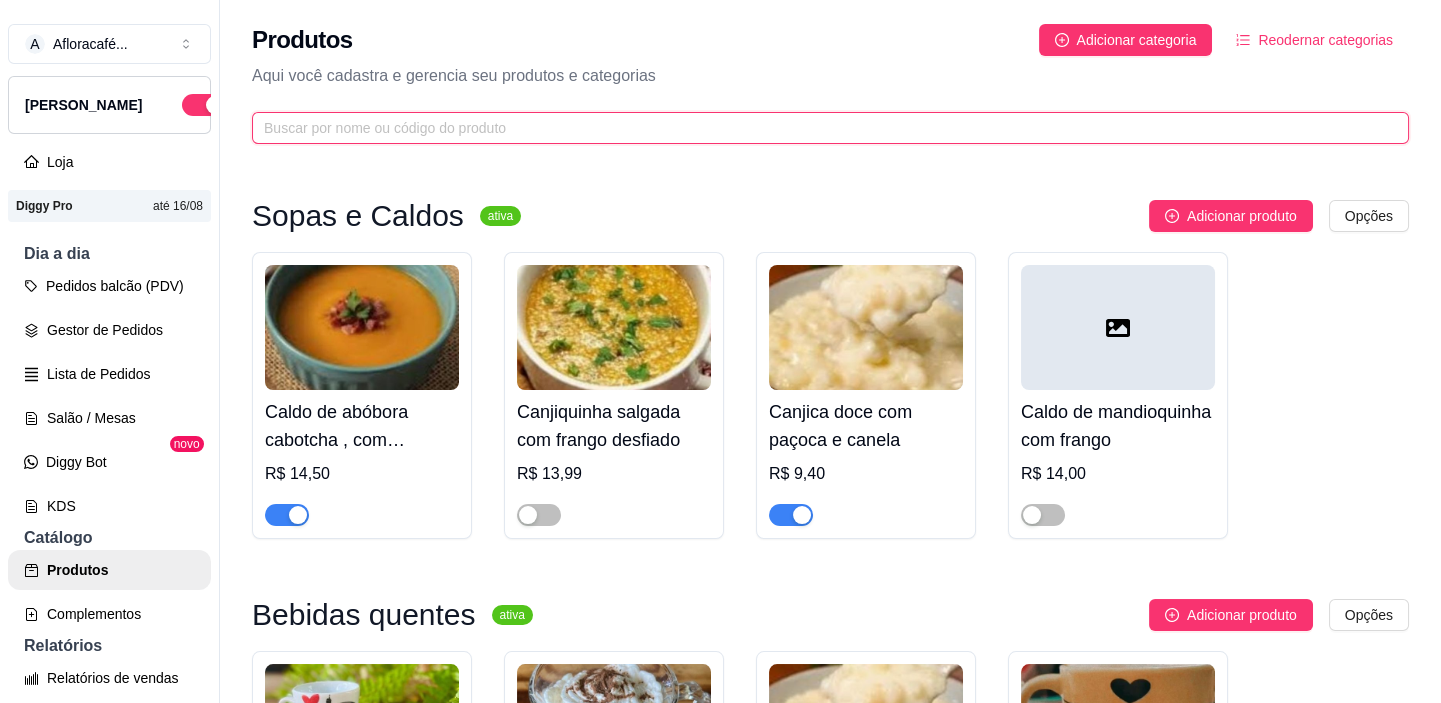 click at bounding box center (822, 128) 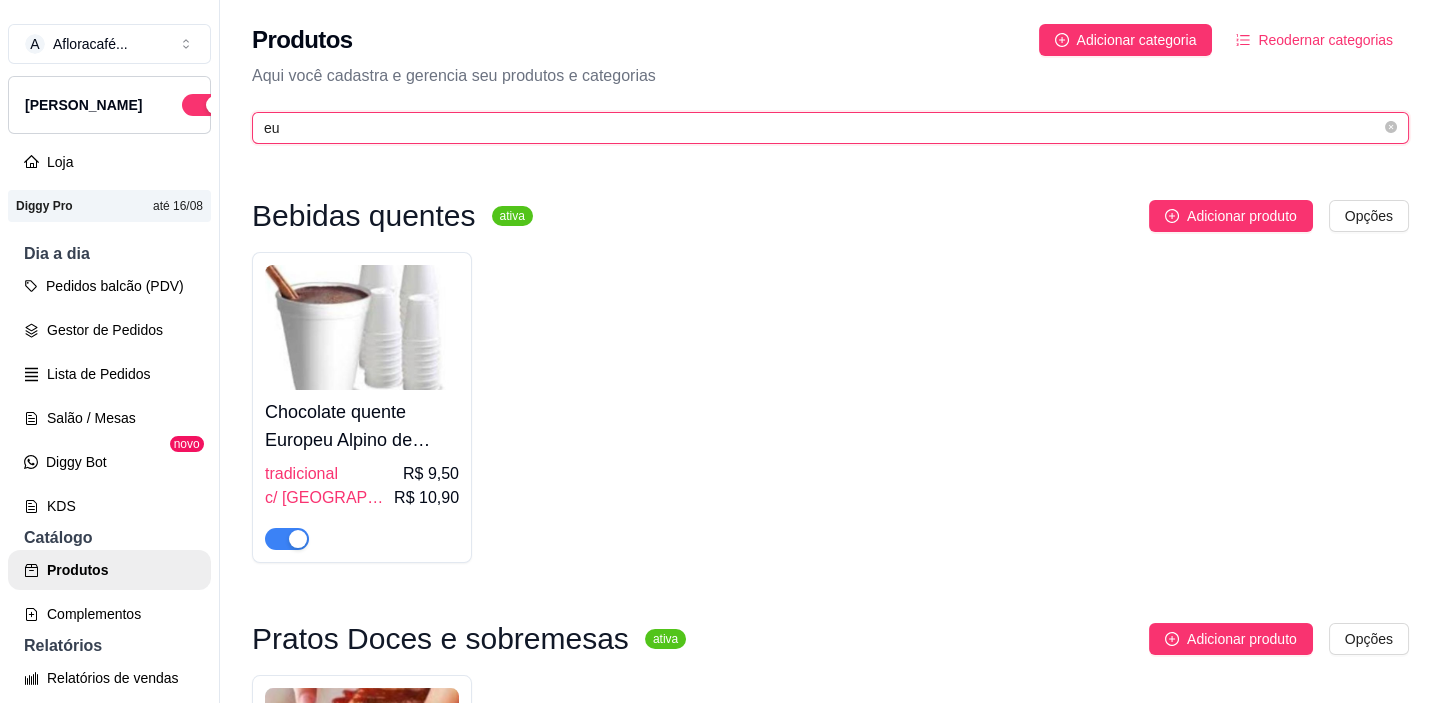 type on "eu" 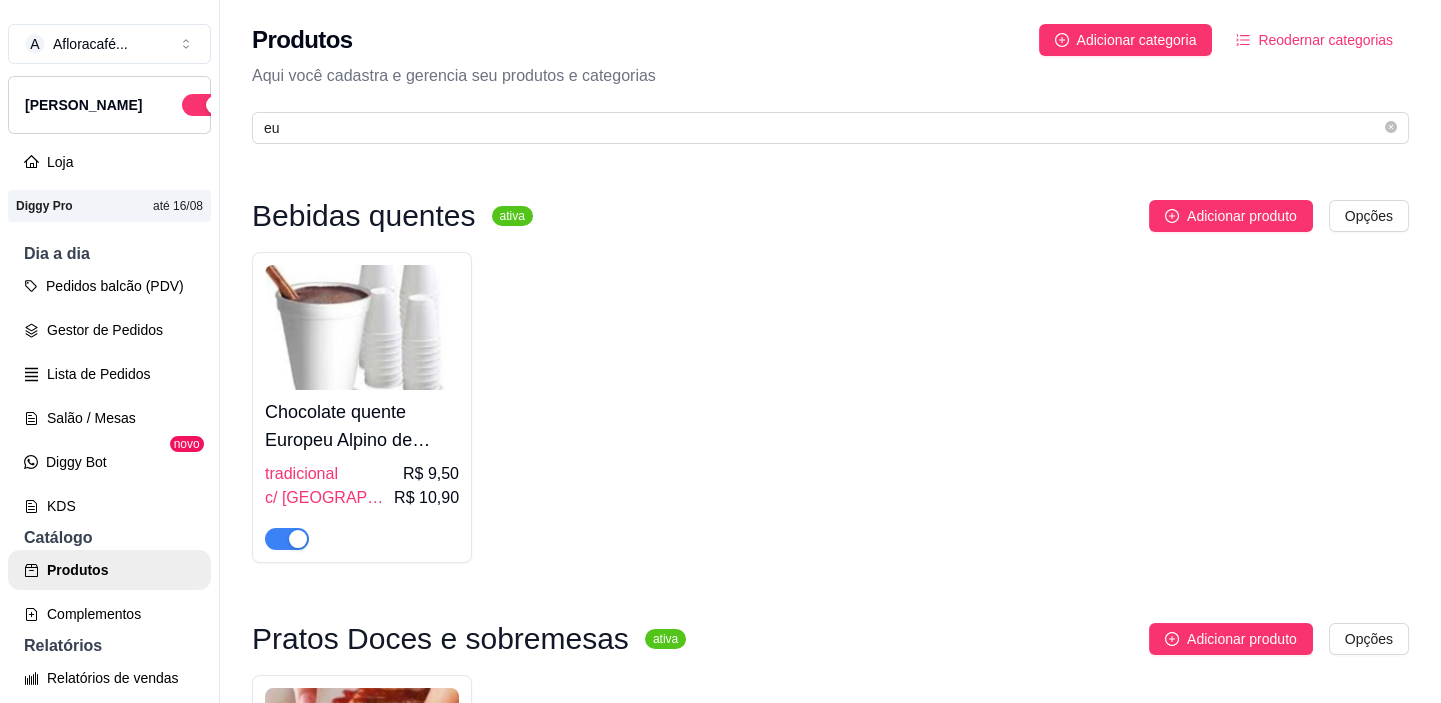 click at bounding box center (298, 539) 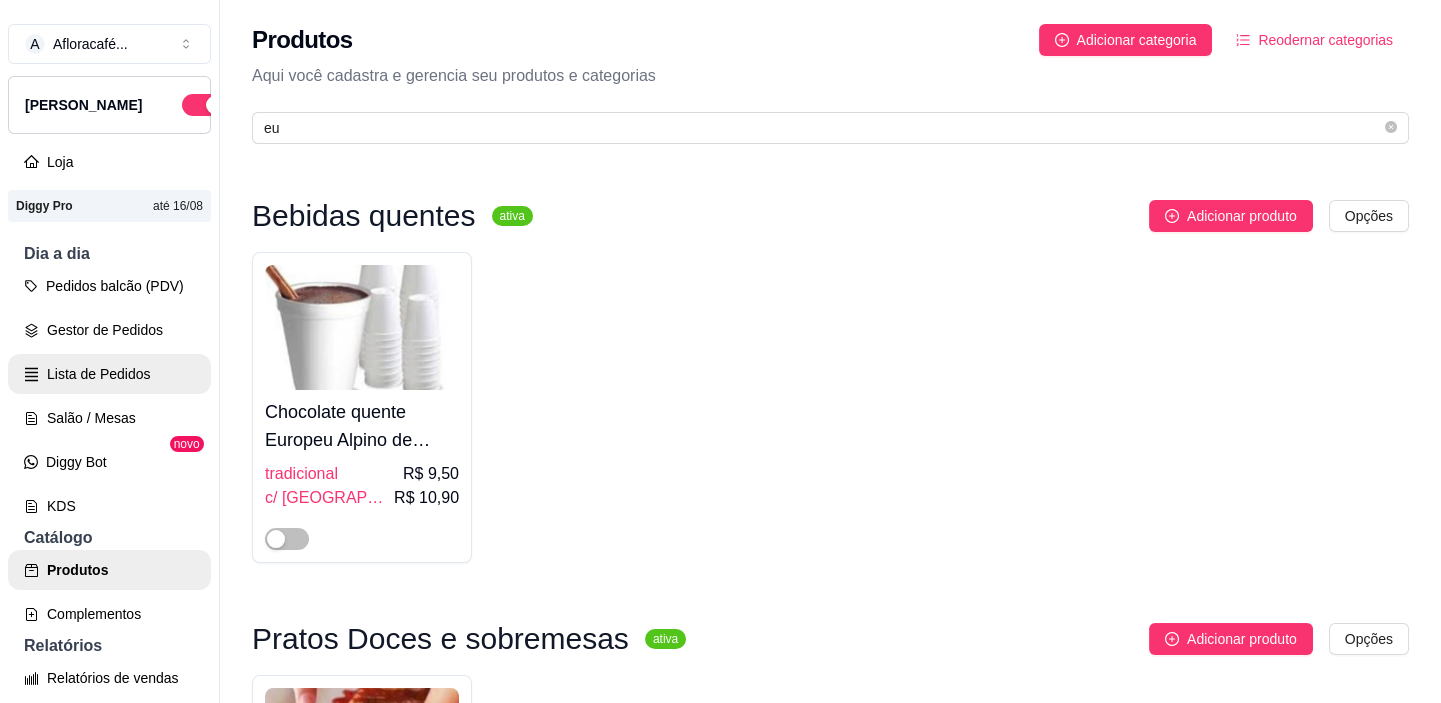 click on "Pedidos balcão (PDV) Gestor de Pedidos Lista de Pedidos Salão / Mesas Diggy Bot novo KDS" at bounding box center (109, 396) 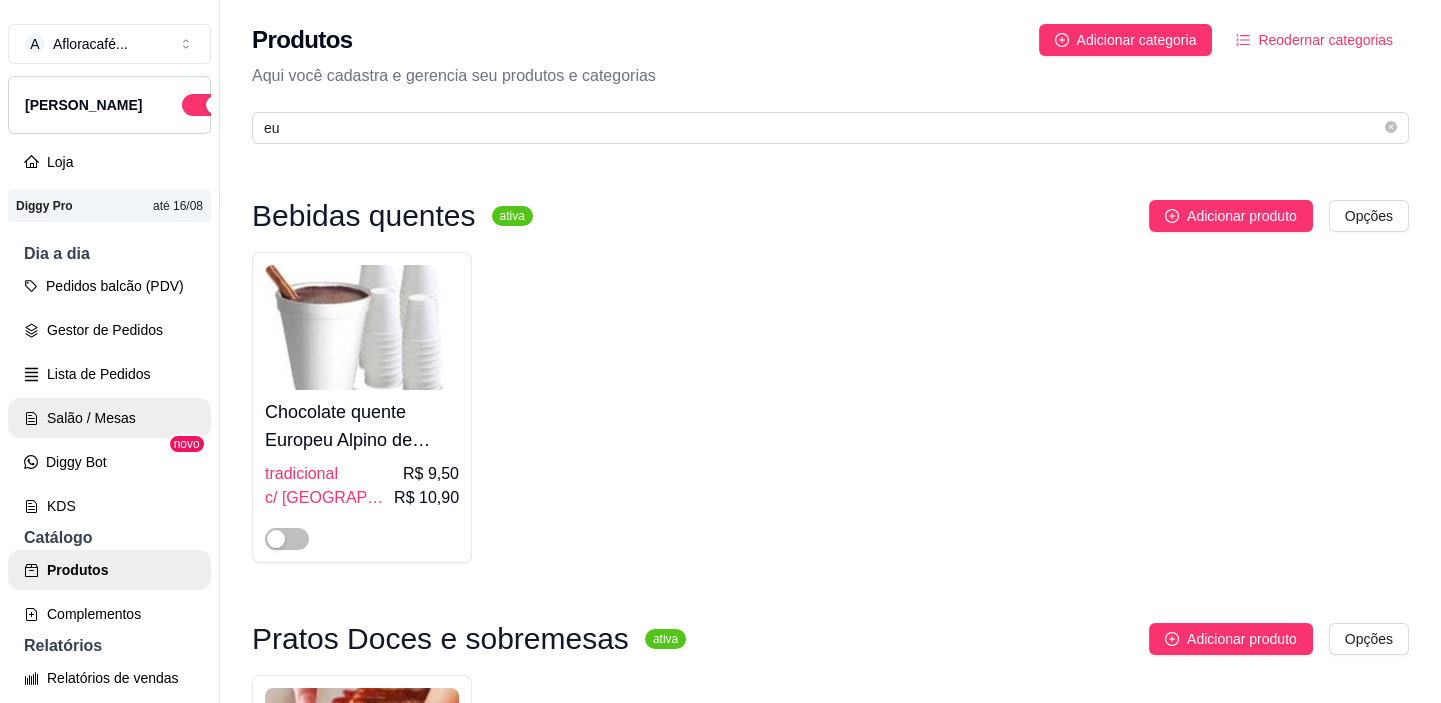 click on "Salão / Mesas" at bounding box center [109, 418] 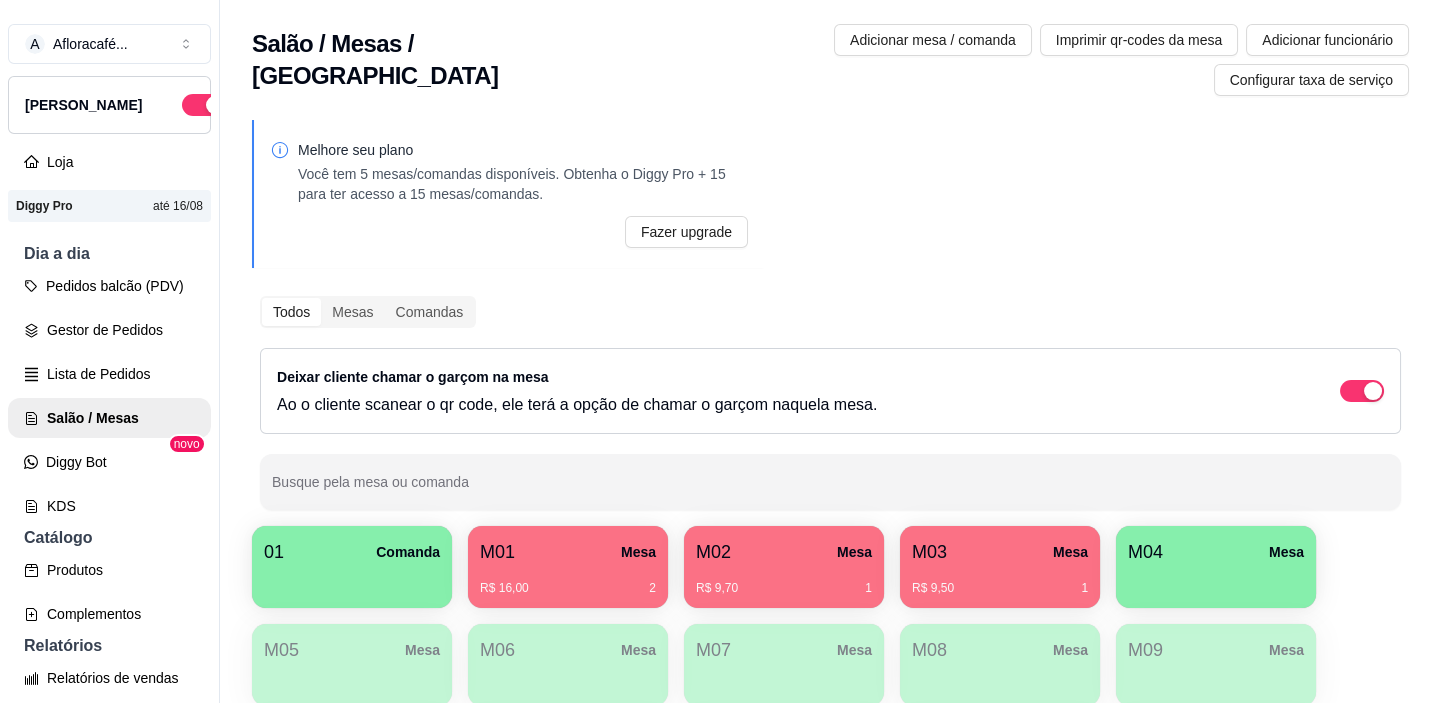 click on "R$ 16,00 2" at bounding box center [568, 588] 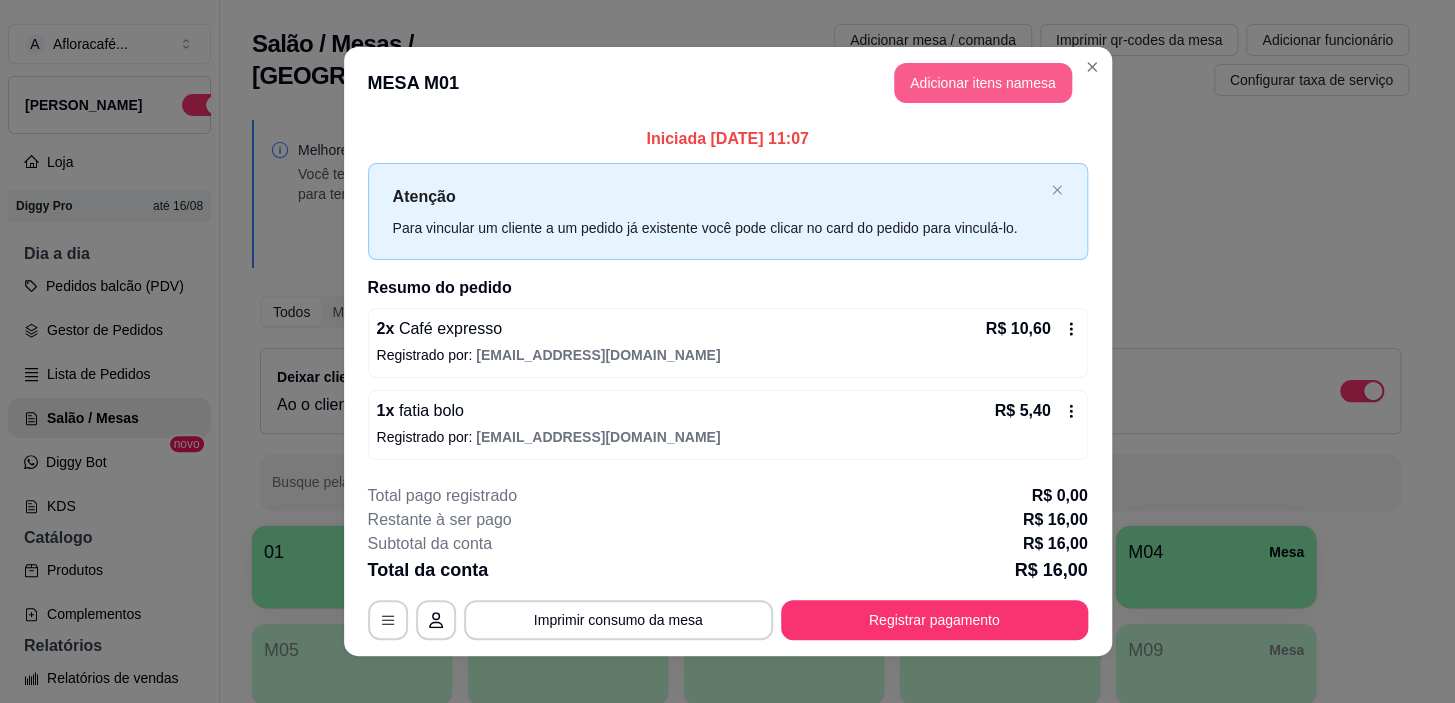 click on "Adicionar itens na  mesa" at bounding box center [983, 83] 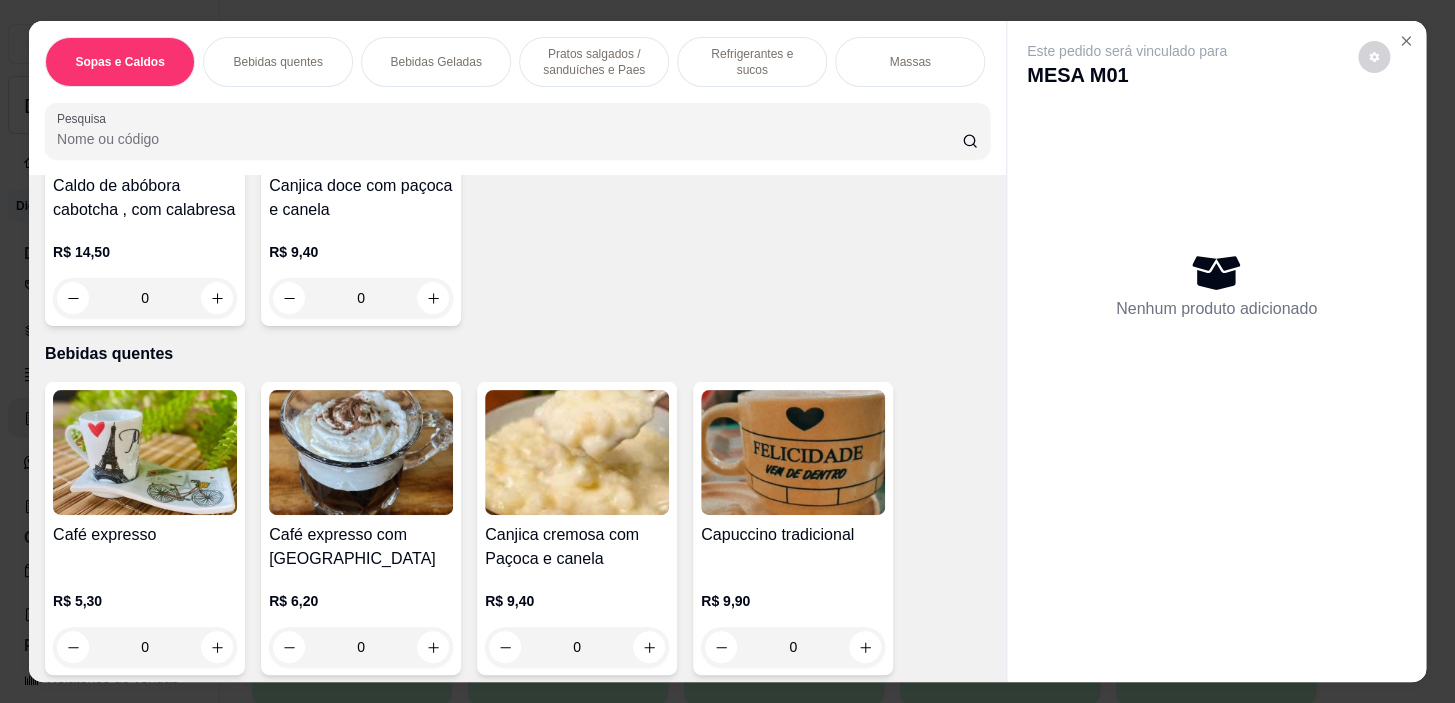 scroll, scrollTop: 363, scrollLeft: 0, axis: vertical 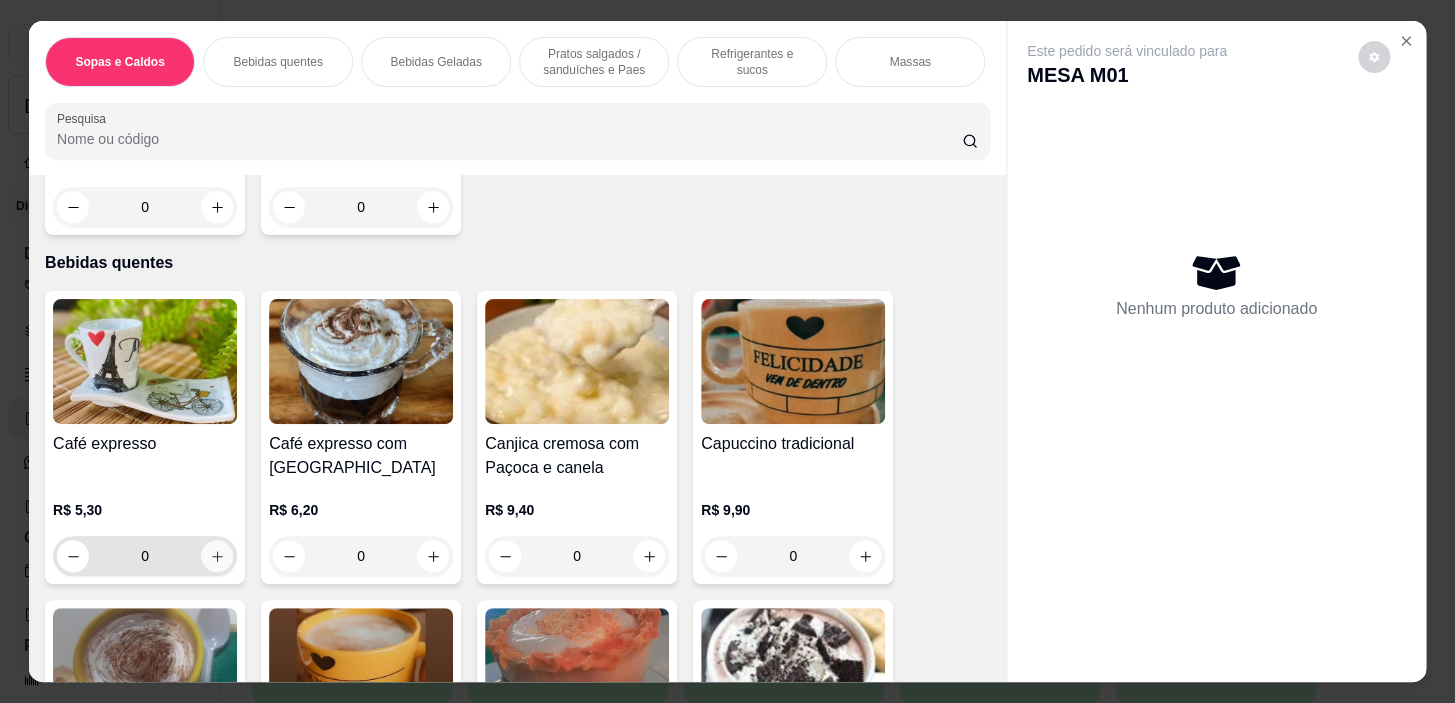 click 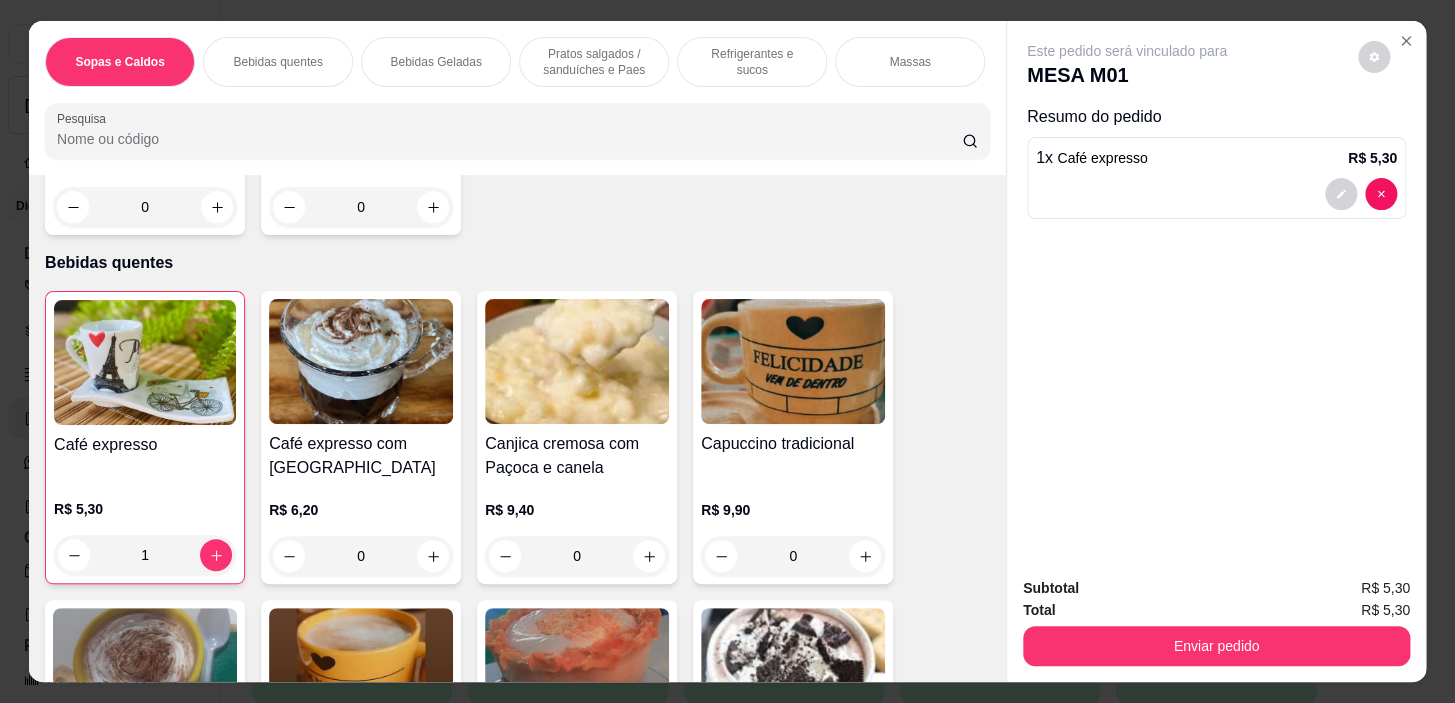 drag, startPoint x: 621, startPoint y: 67, endPoint x: 687, endPoint y: 216, distance: 162.96318 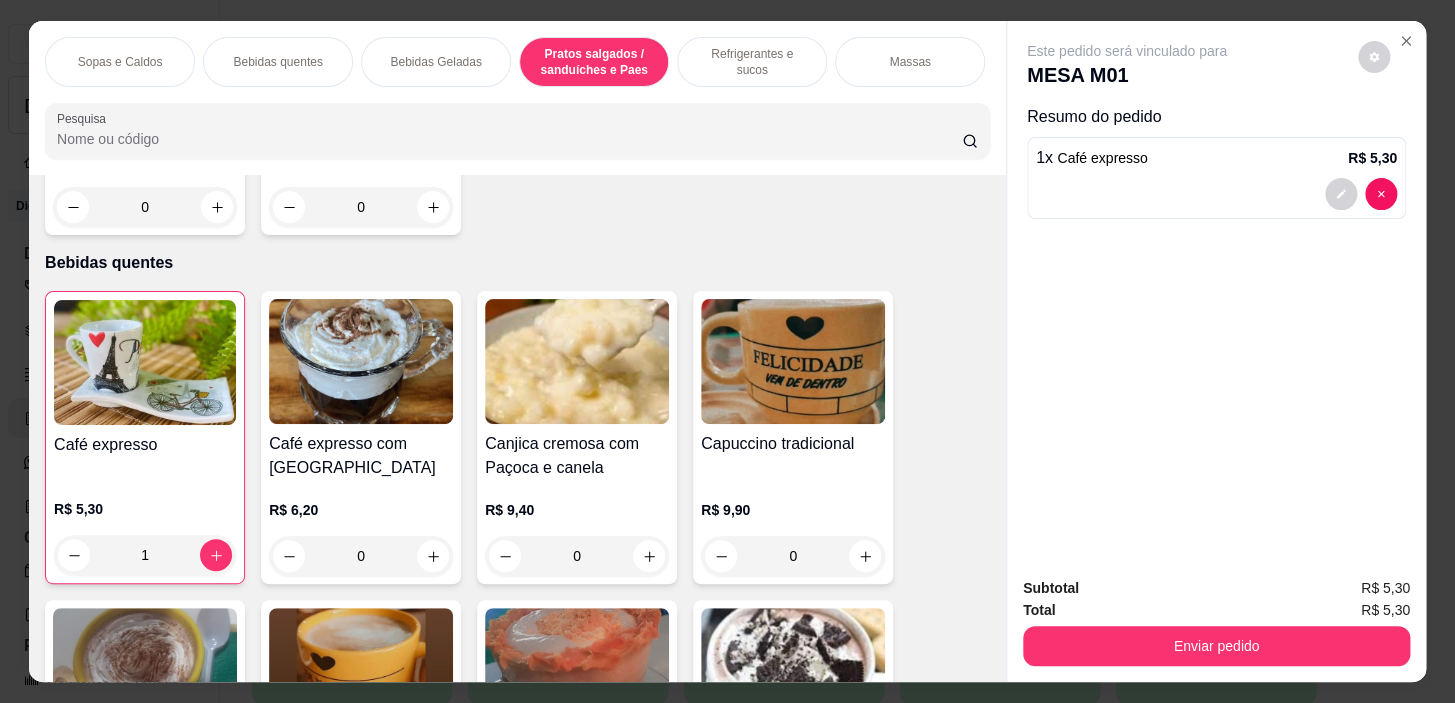 scroll, scrollTop: 5722, scrollLeft: 0, axis: vertical 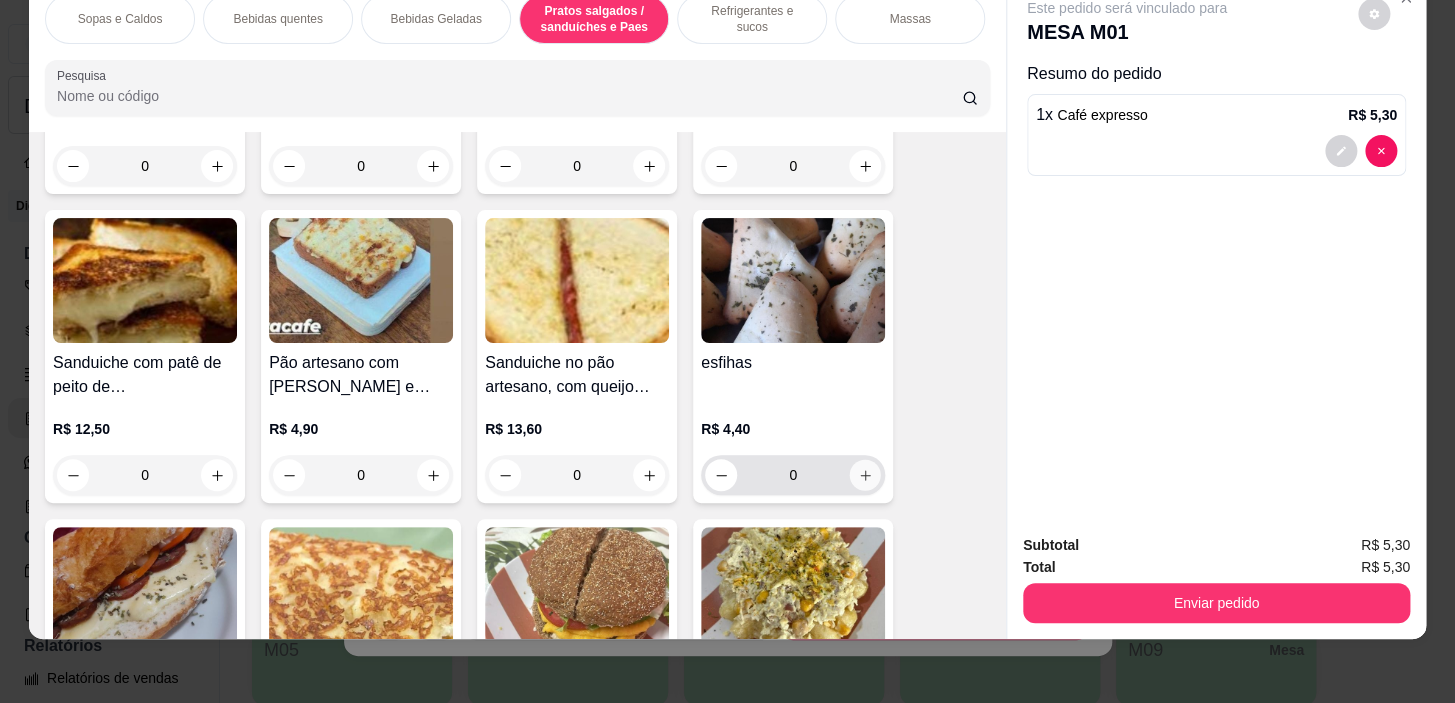 click at bounding box center [865, 475] 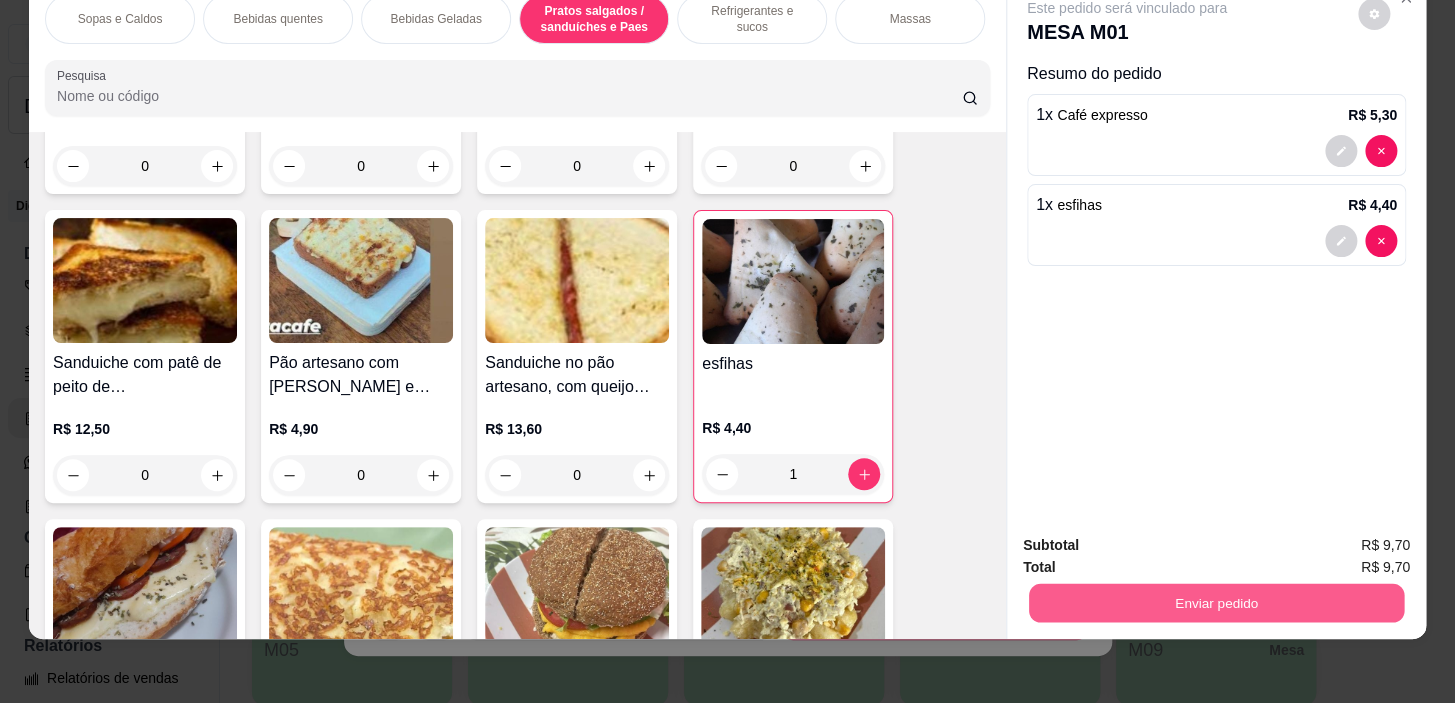 click on "Enviar pedido" at bounding box center (1216, 603) 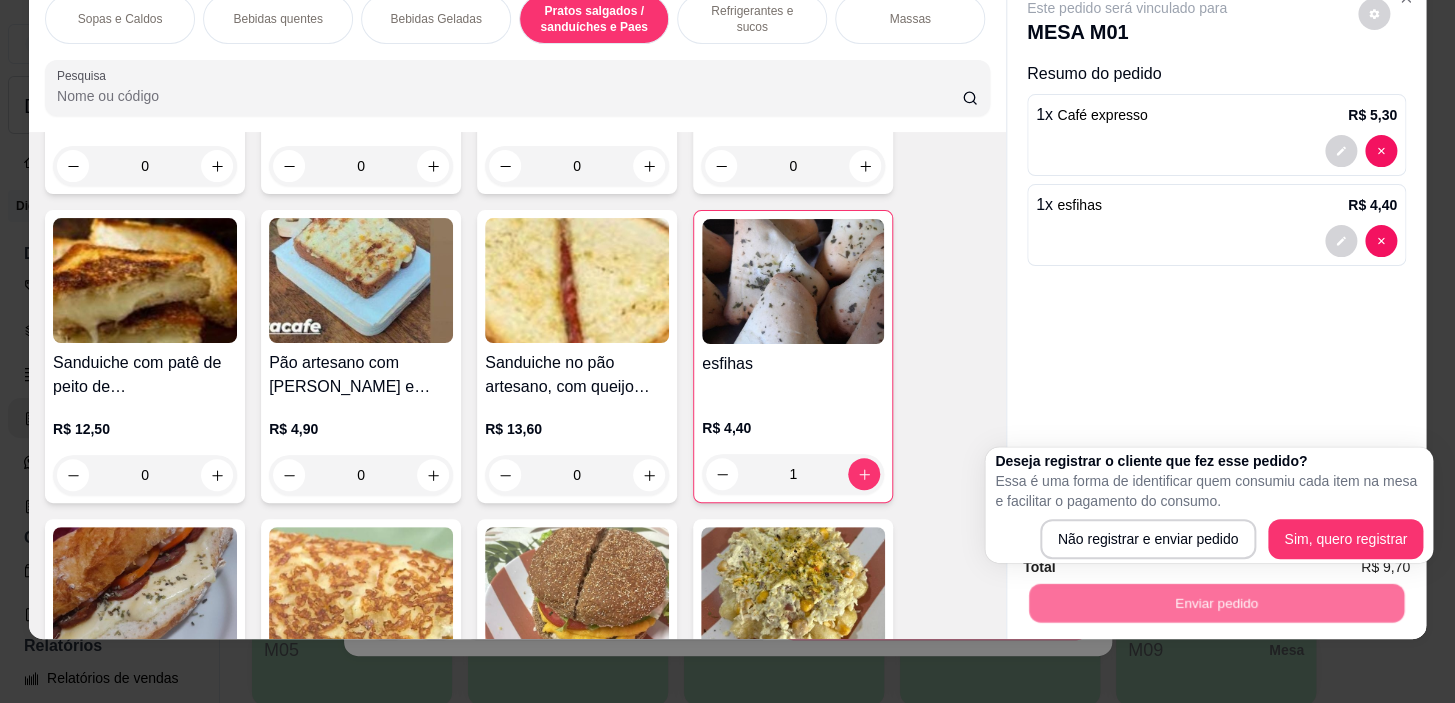 click on "Deseja registrar o cliente que fez esse pedido? Essa é uma forma de identificar quem consumiu cada item na mesa e facilitar o pagamento do consumo. Não registrar e enviar pedido Sim, quero registrar" at bounding box center [1209, 505] 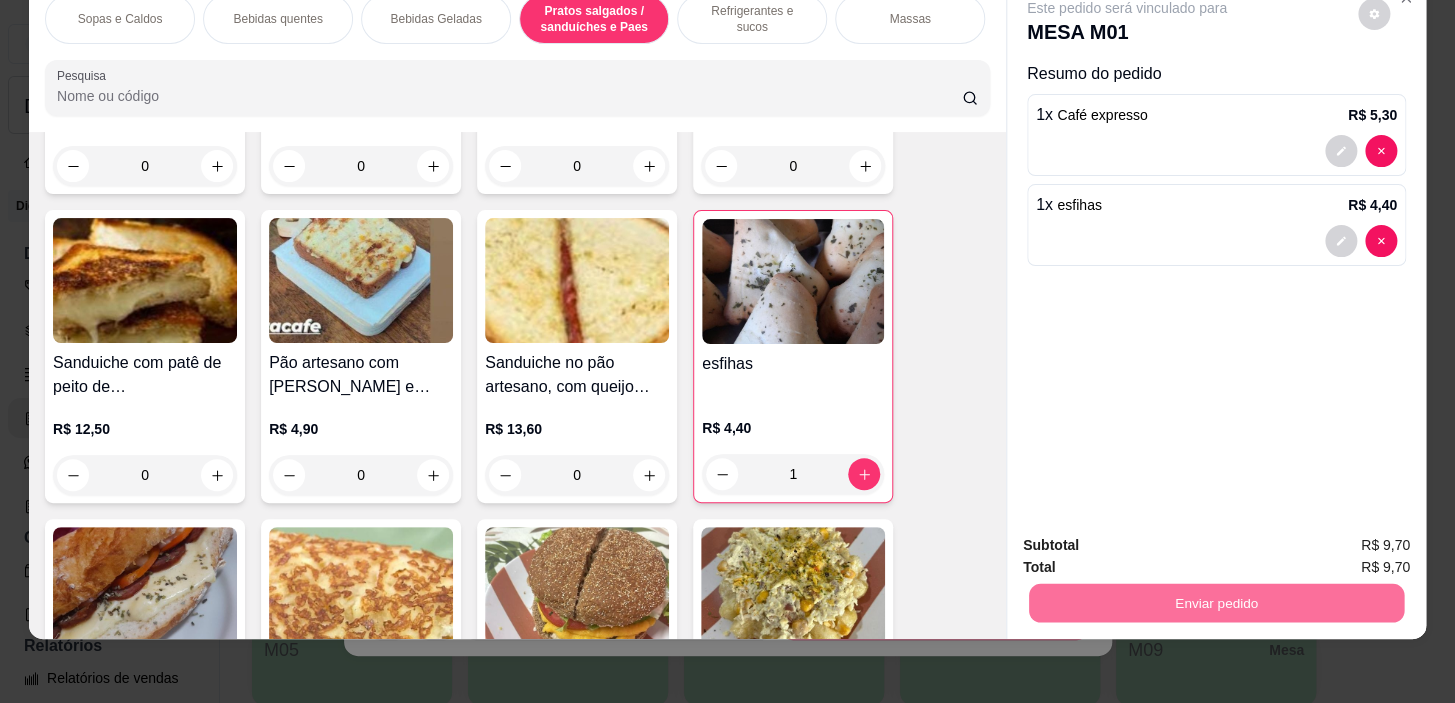 click on "Não registrar e enviar pedido" at bounding box center [1150, 539] 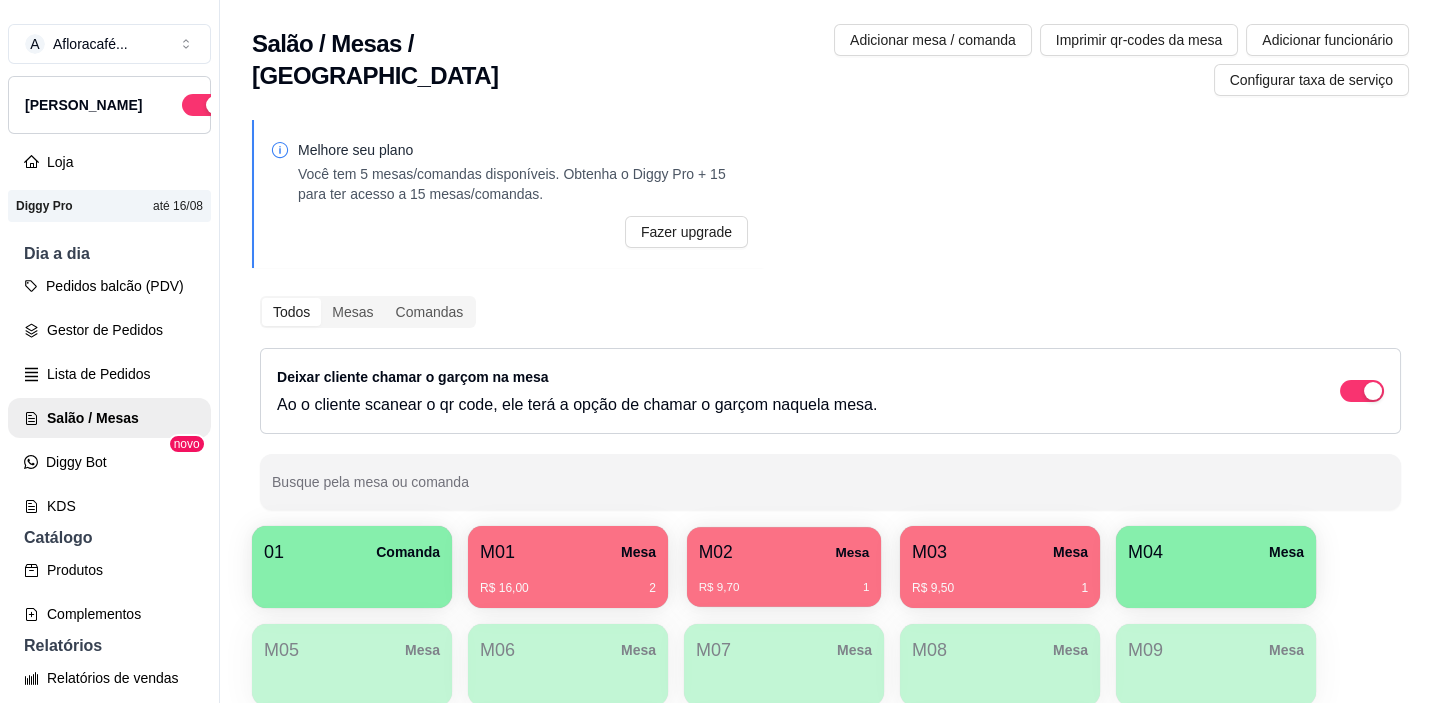 click on "M02 Mesa" at bounding box center (784, 552) 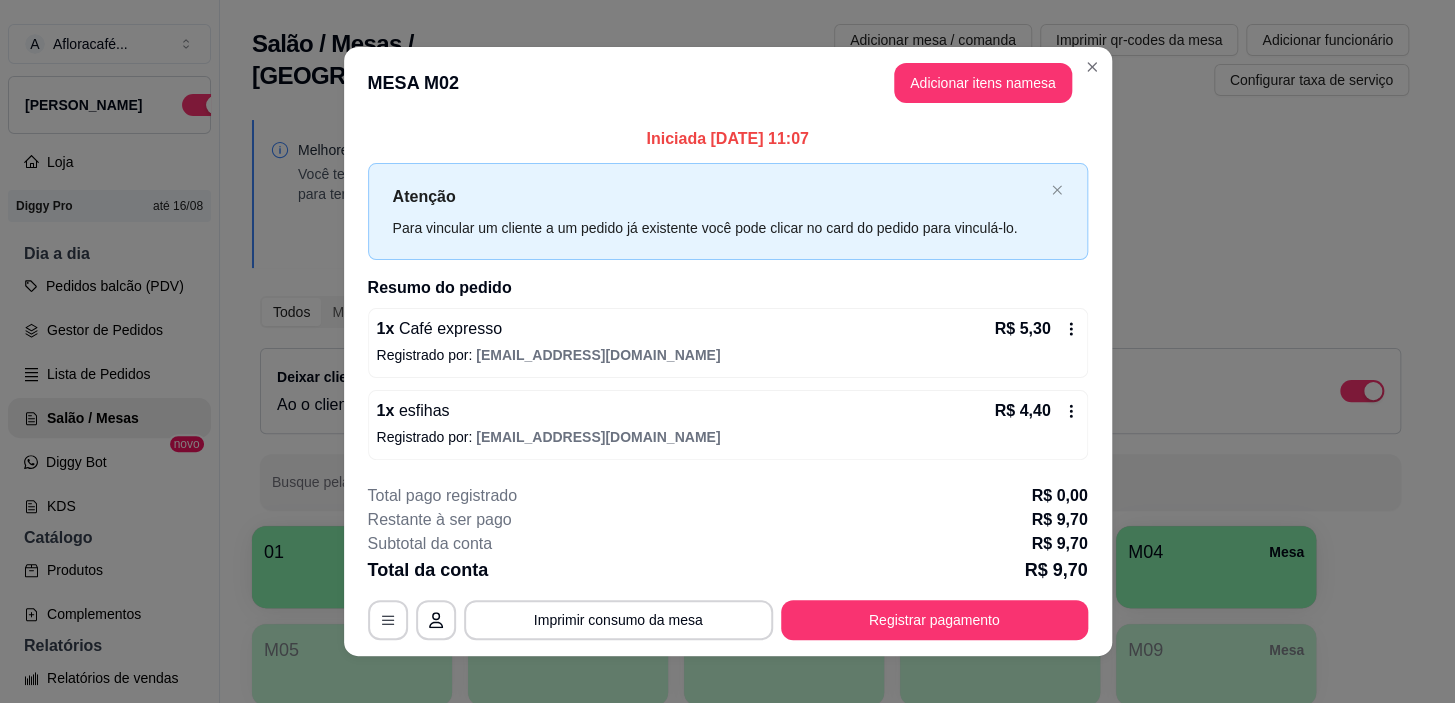scroll, scrollTop: 17, scrollLeft: 0, axis: vertical 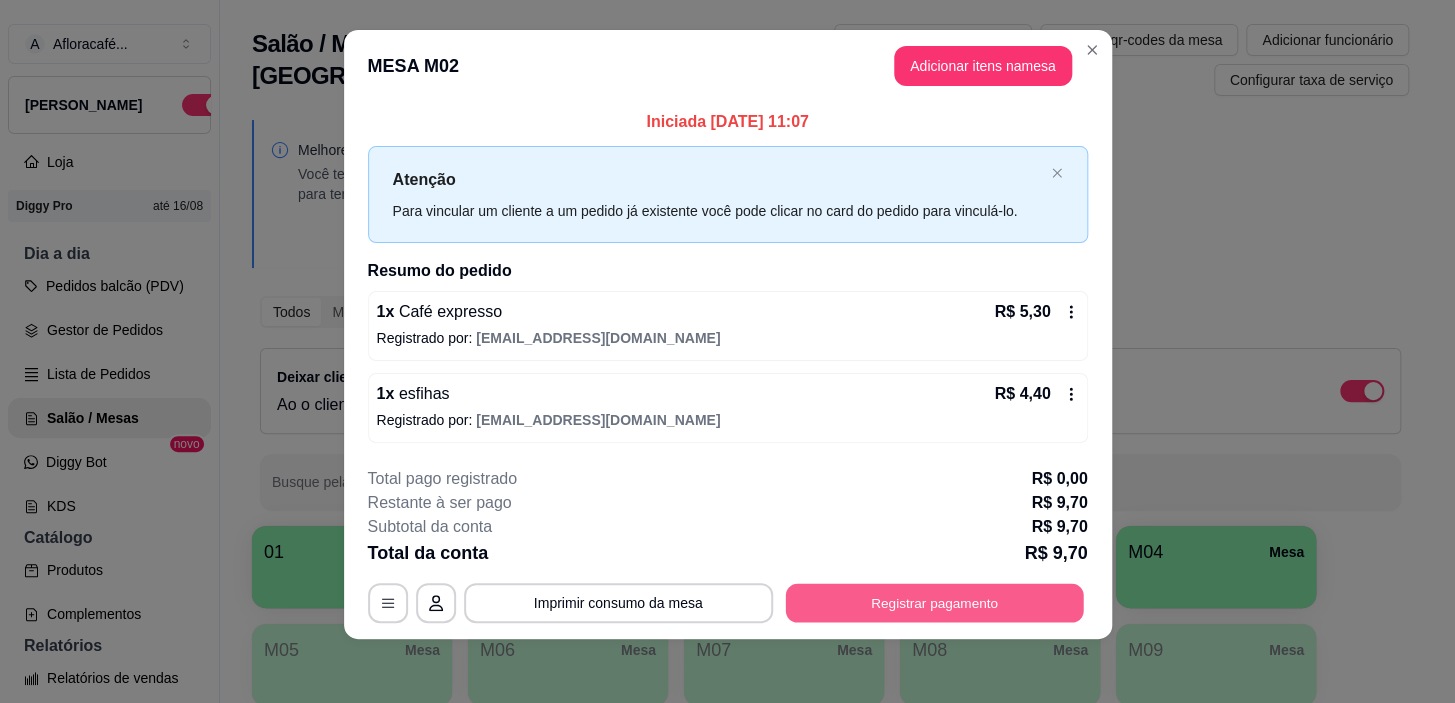 click on "Registrar pagamento" at bounding box center [934, 603] 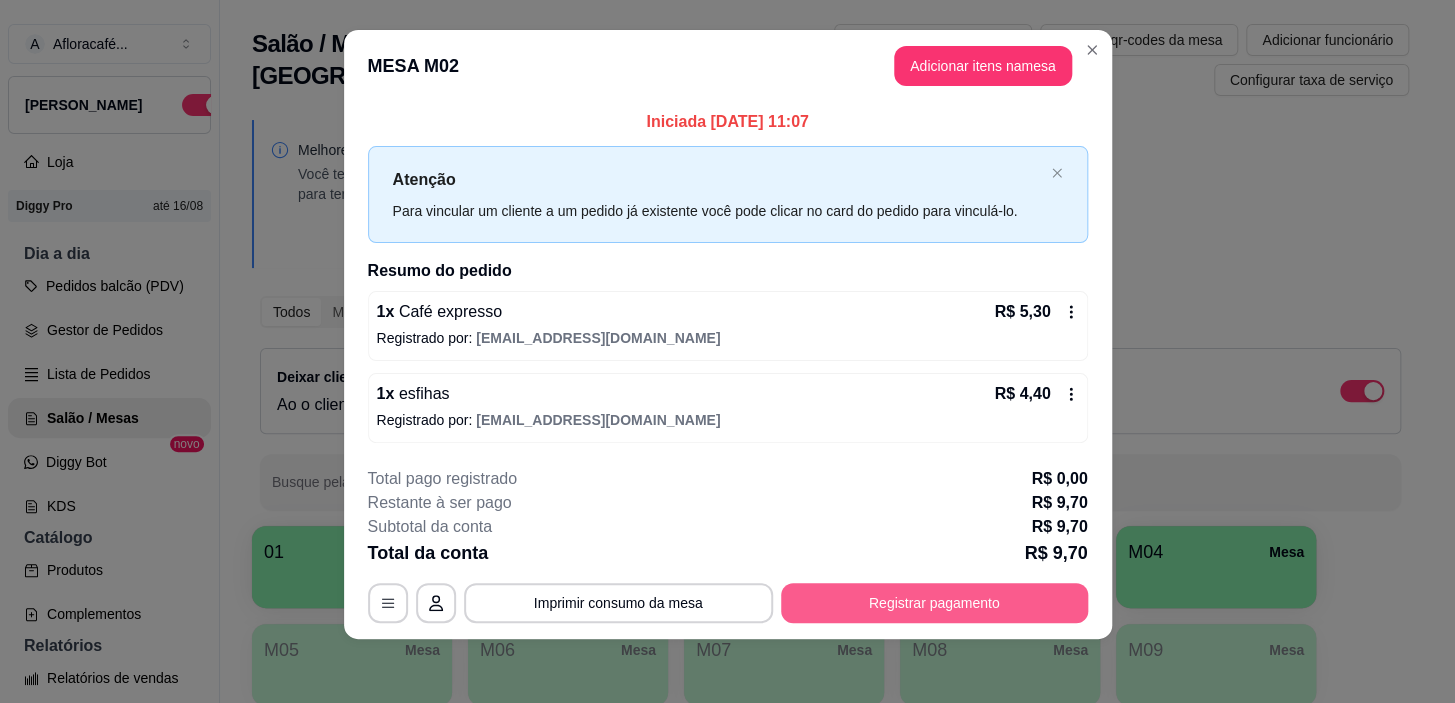 click on "Registrar pagamento" at bounding box center (934, 603) 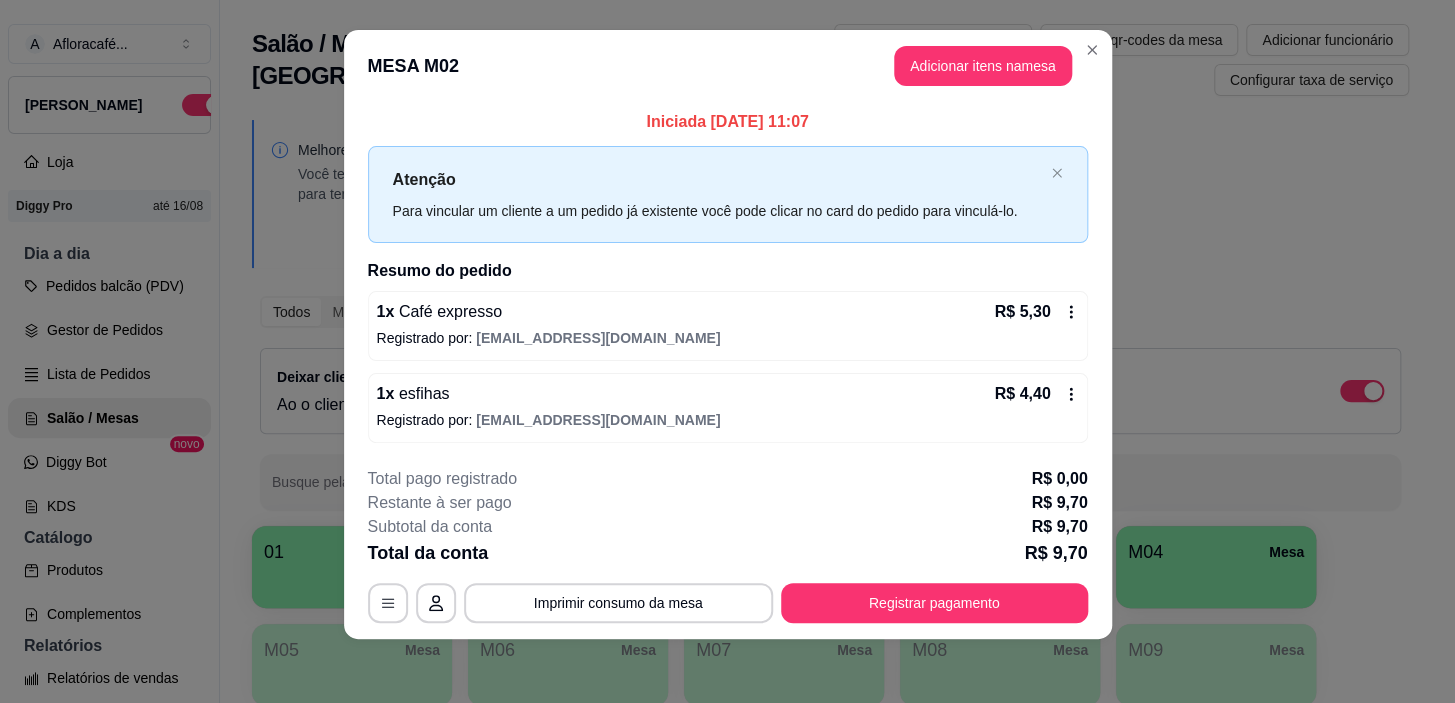 click on "esfihas" at bounding box center [421, 393] 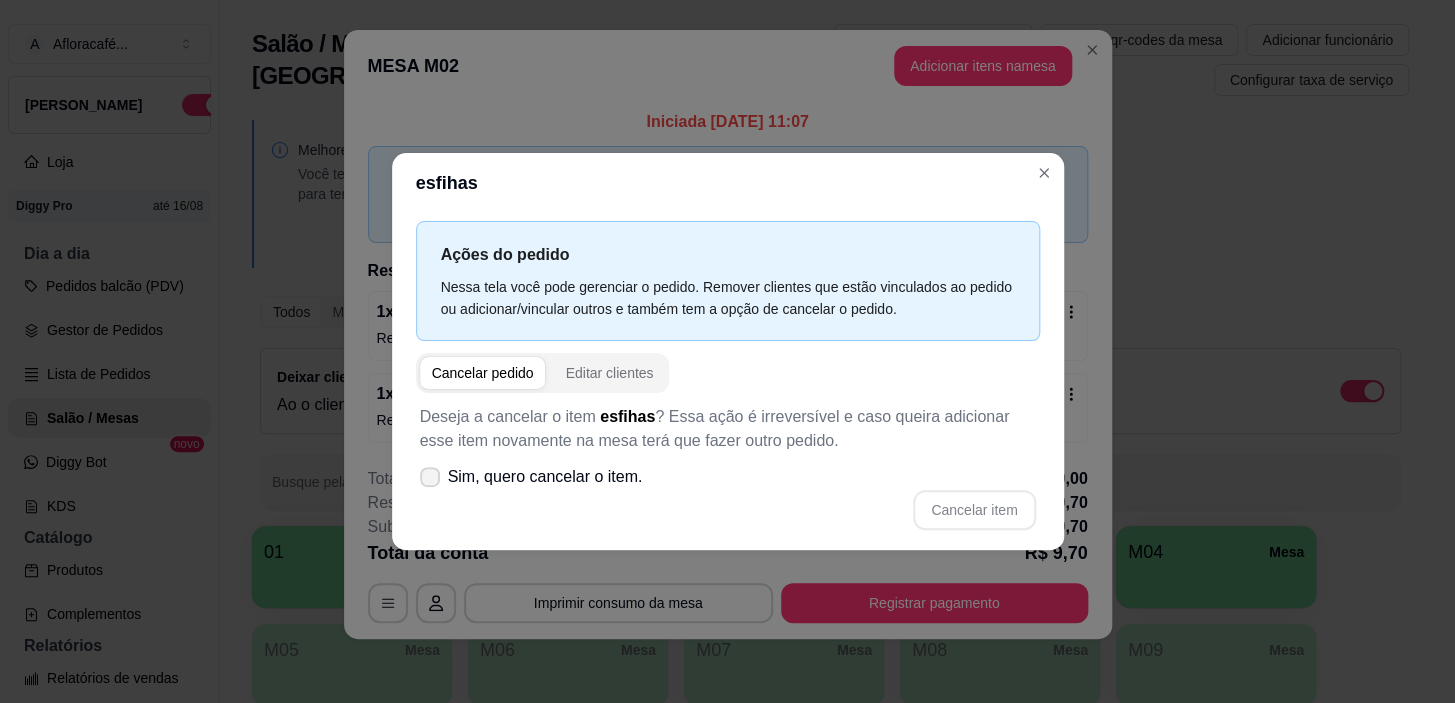 click on "Sim, quero cancelar o item." at bounding box center (545, 477) 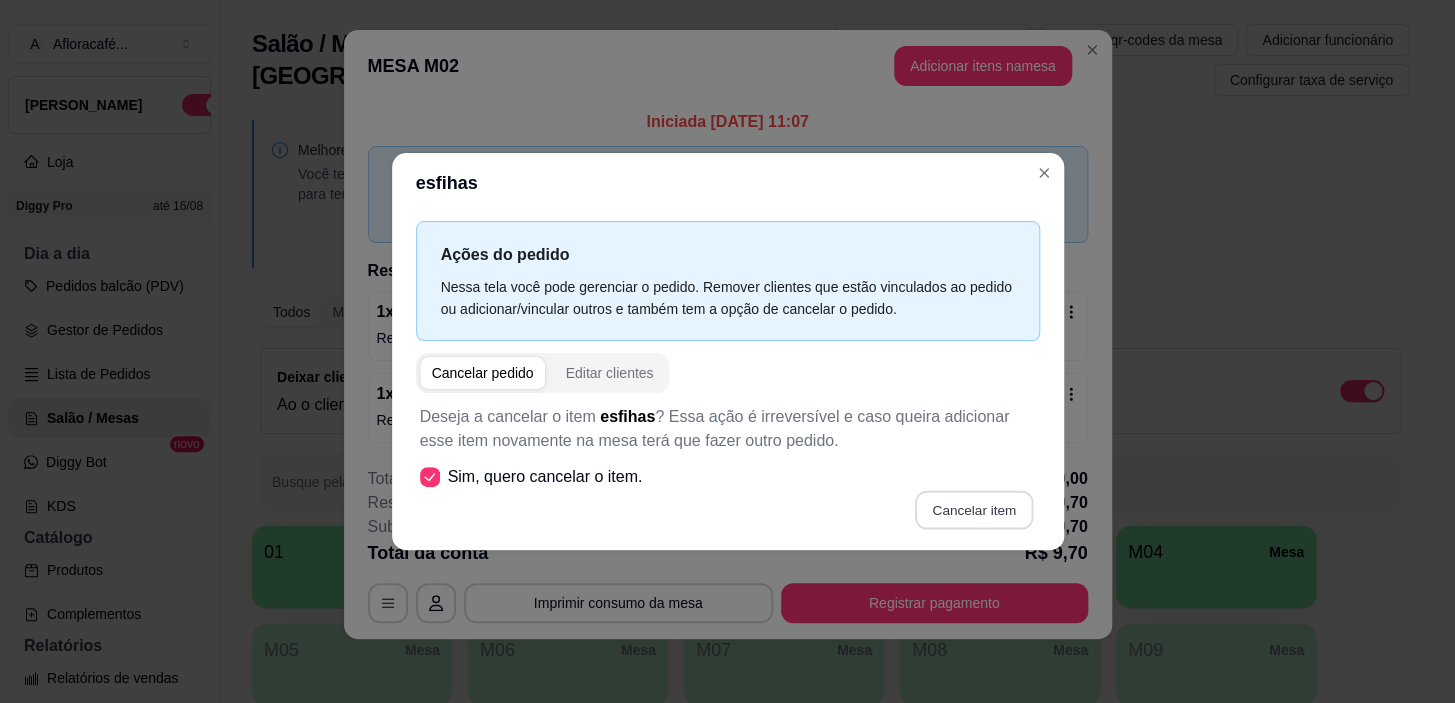 click on "Cancelar item" at bounding box center (974, 509) 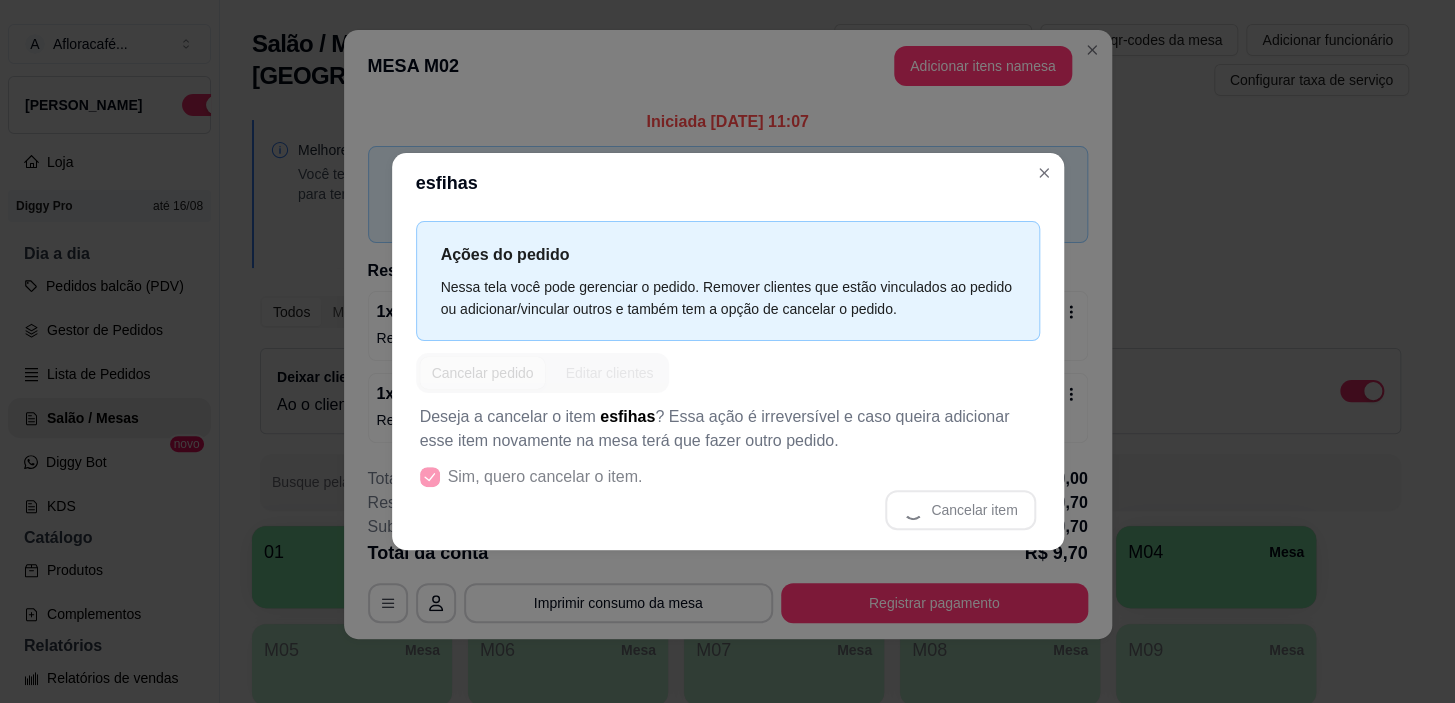scroll, scrollTop: 0, scrollLeft: 0, axis: both 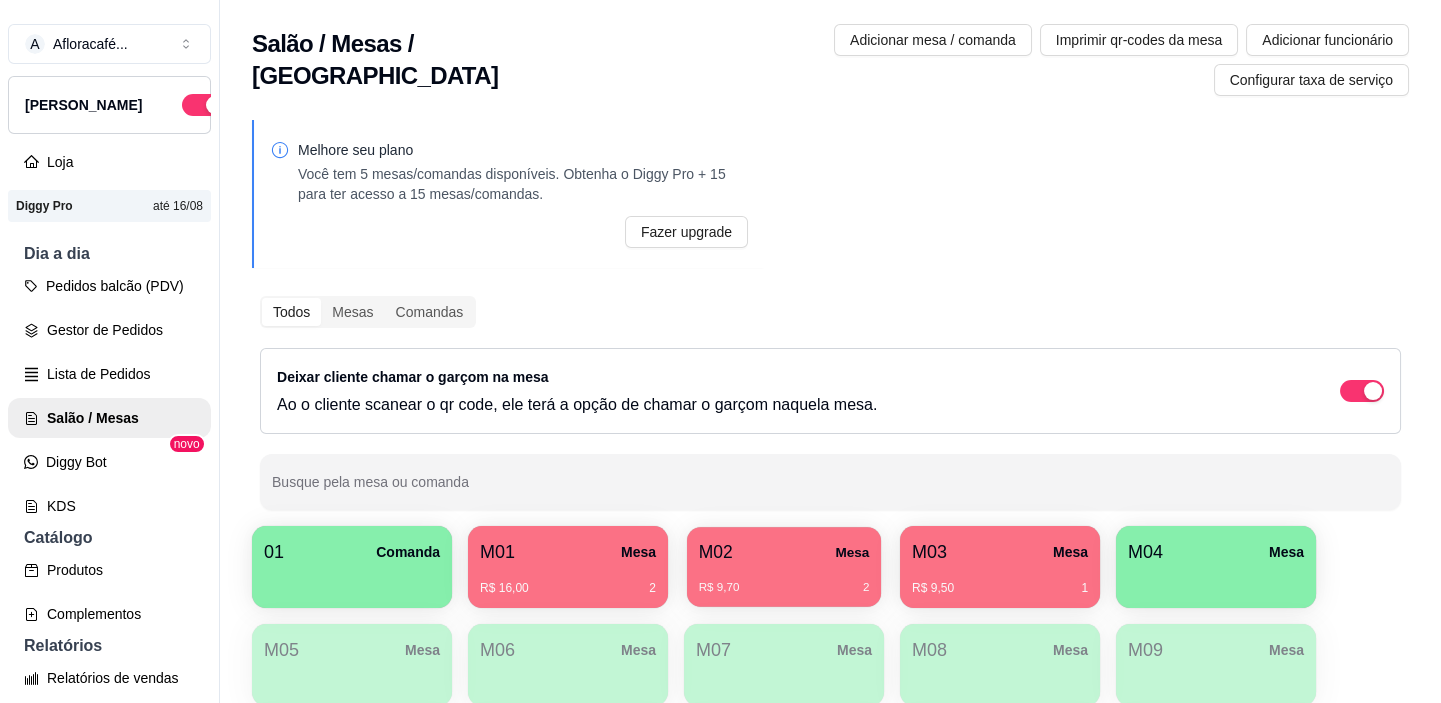 click on "R$ 9,70 2" at bounding box center (784, 588) 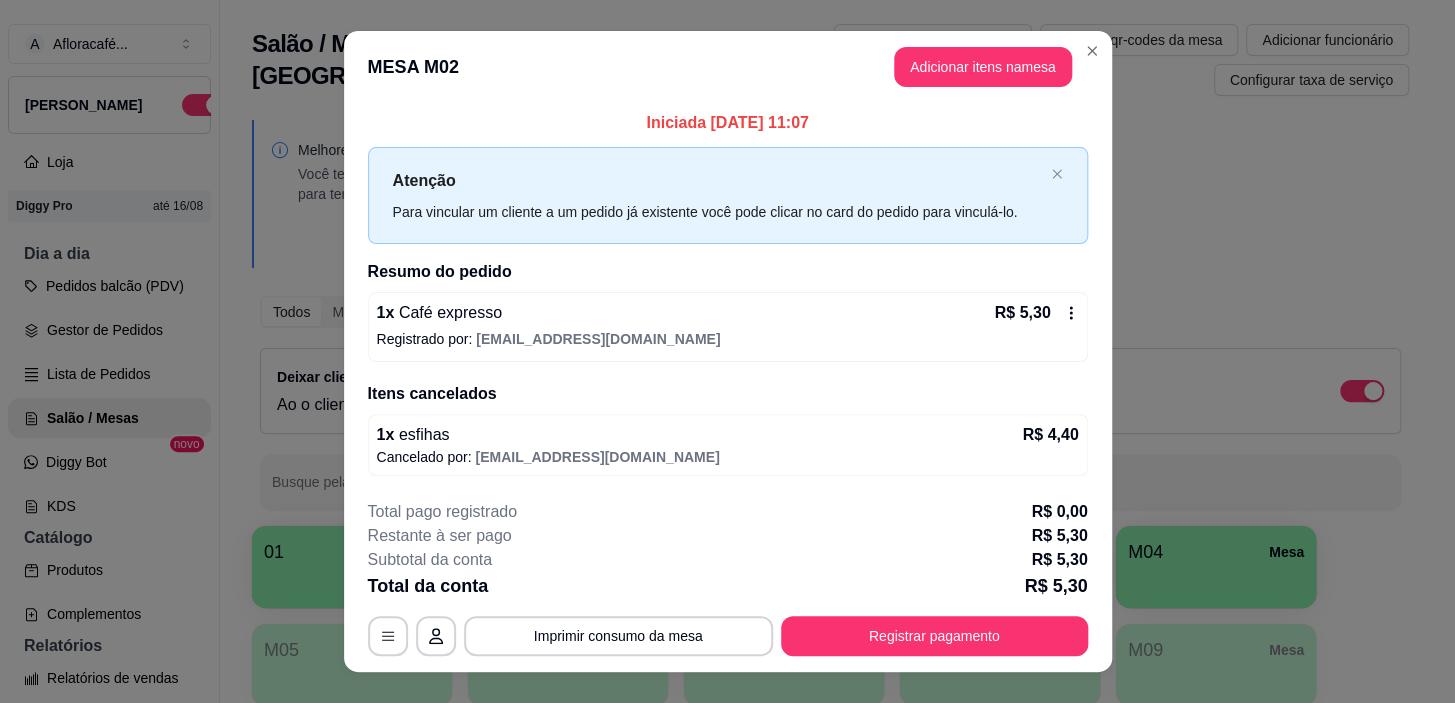 click on "1 x   Café expresso  R$ 5,30 Registrado por:   [EMAIL_ADDRESS][DOMAIN_NAME]" at bounding box center (728, 327) 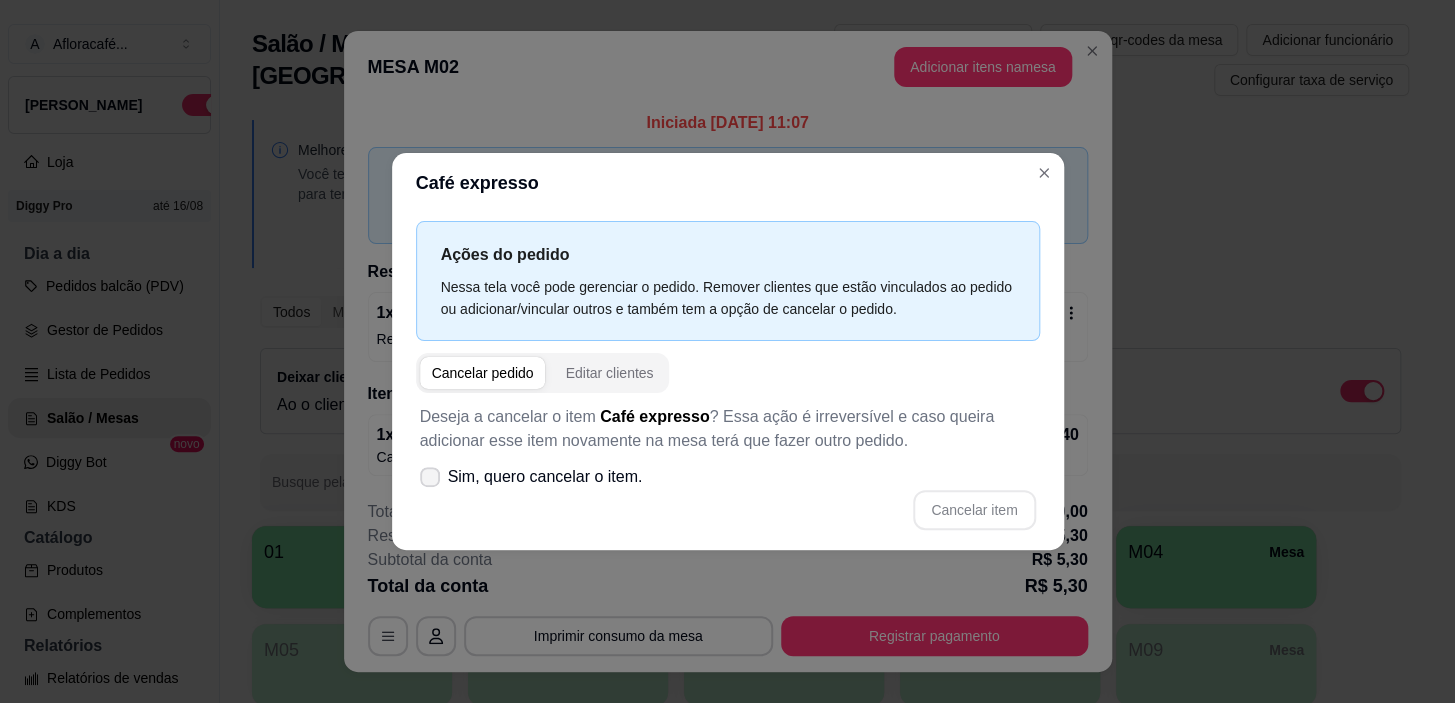 click on "Sim, quero cancelar o item." at bounding box center [545, 477] 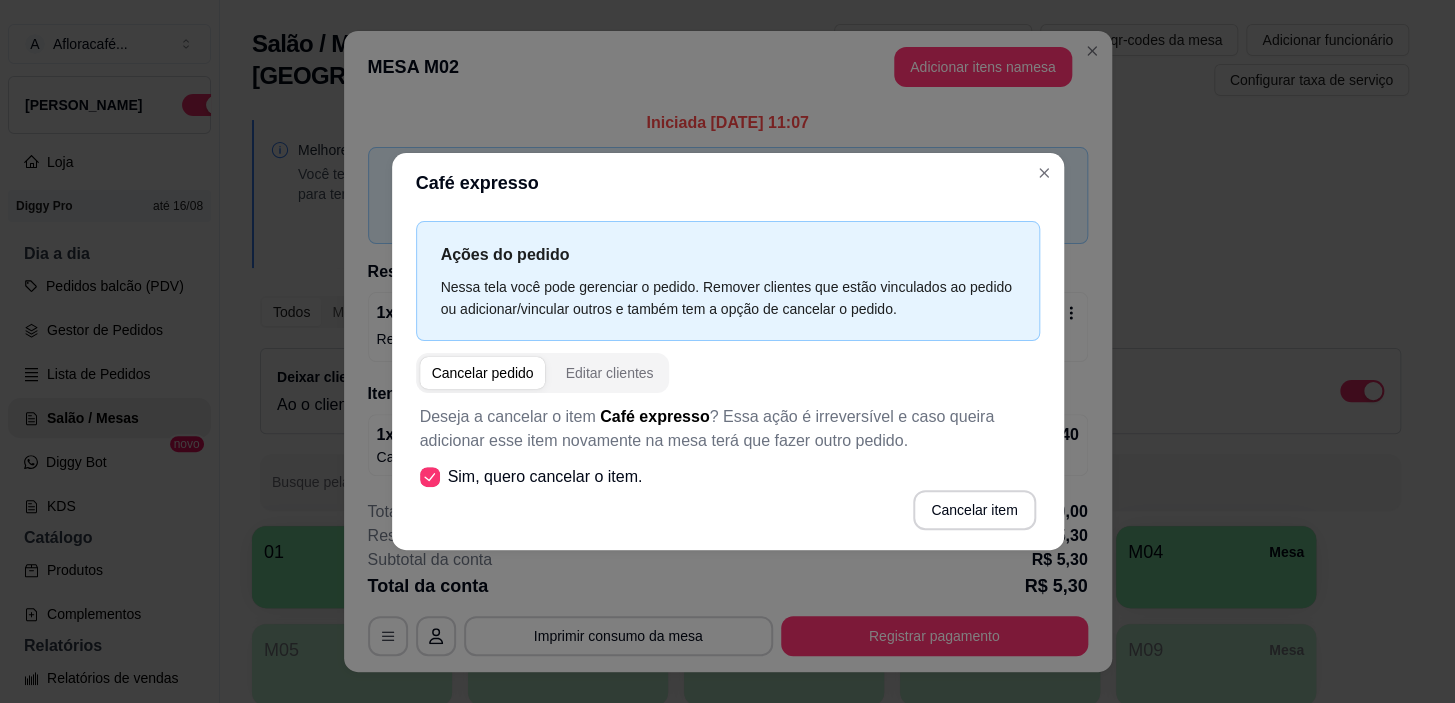 click on "Cancelar item" at bounding box center (728, 510) 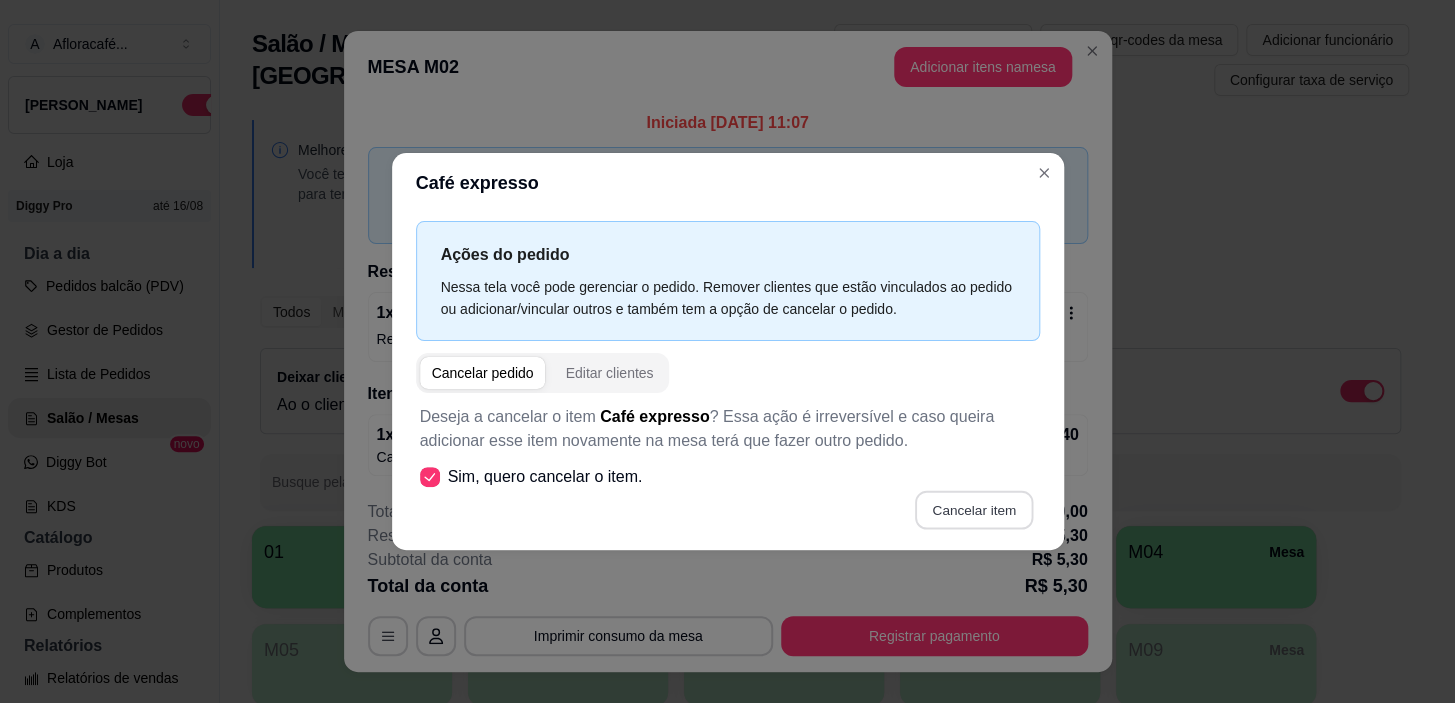 click on "Cancelar item" at bounding box center (974, 509) 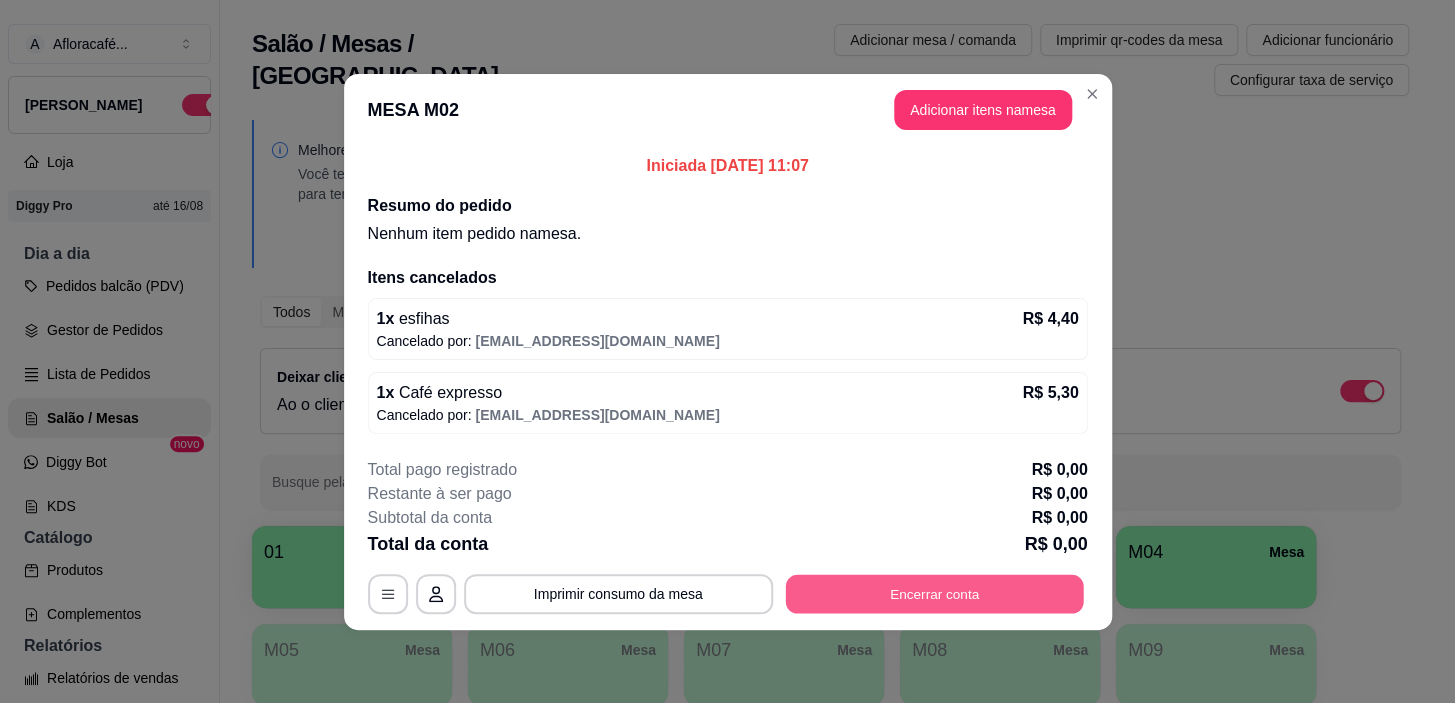 click on "Encerrar conta" at bounding box center [934, 593] 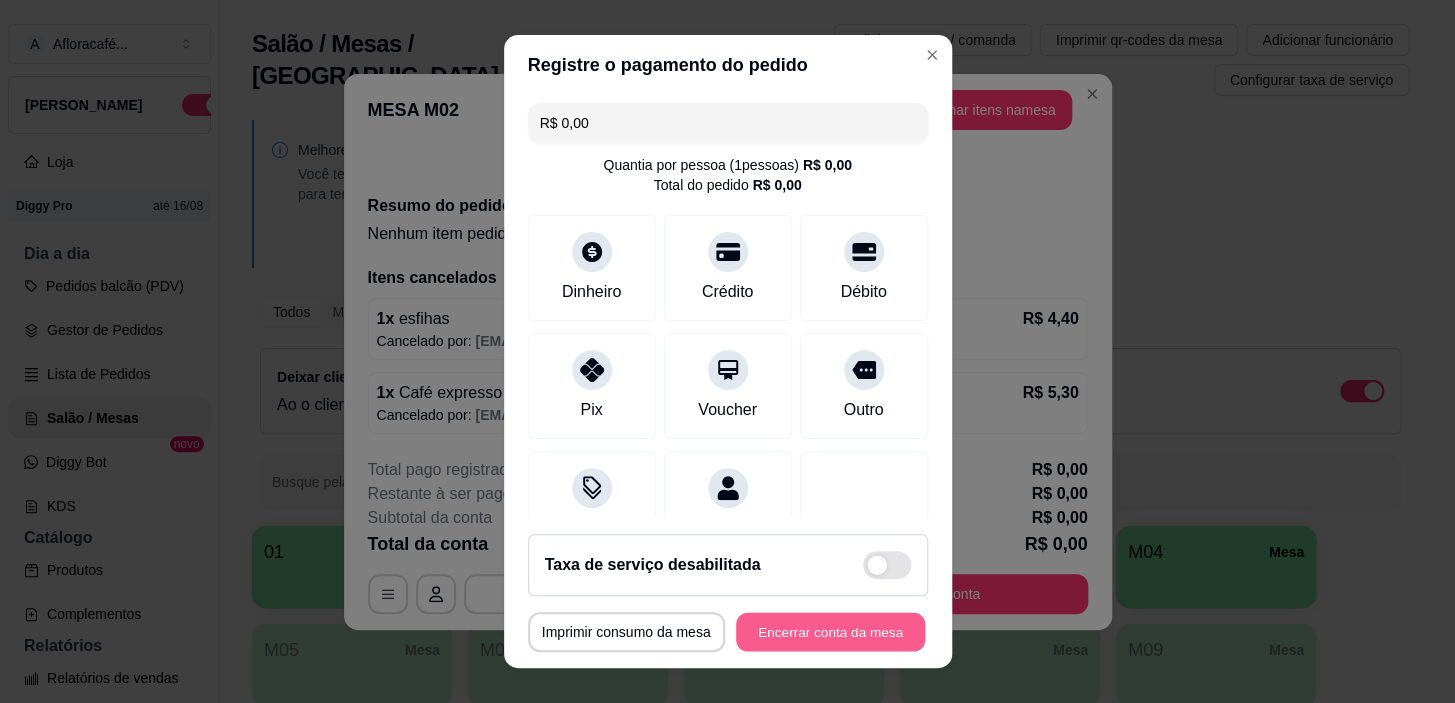 click on "Encerrar conta da mesa" at bounding box center (830, 631) 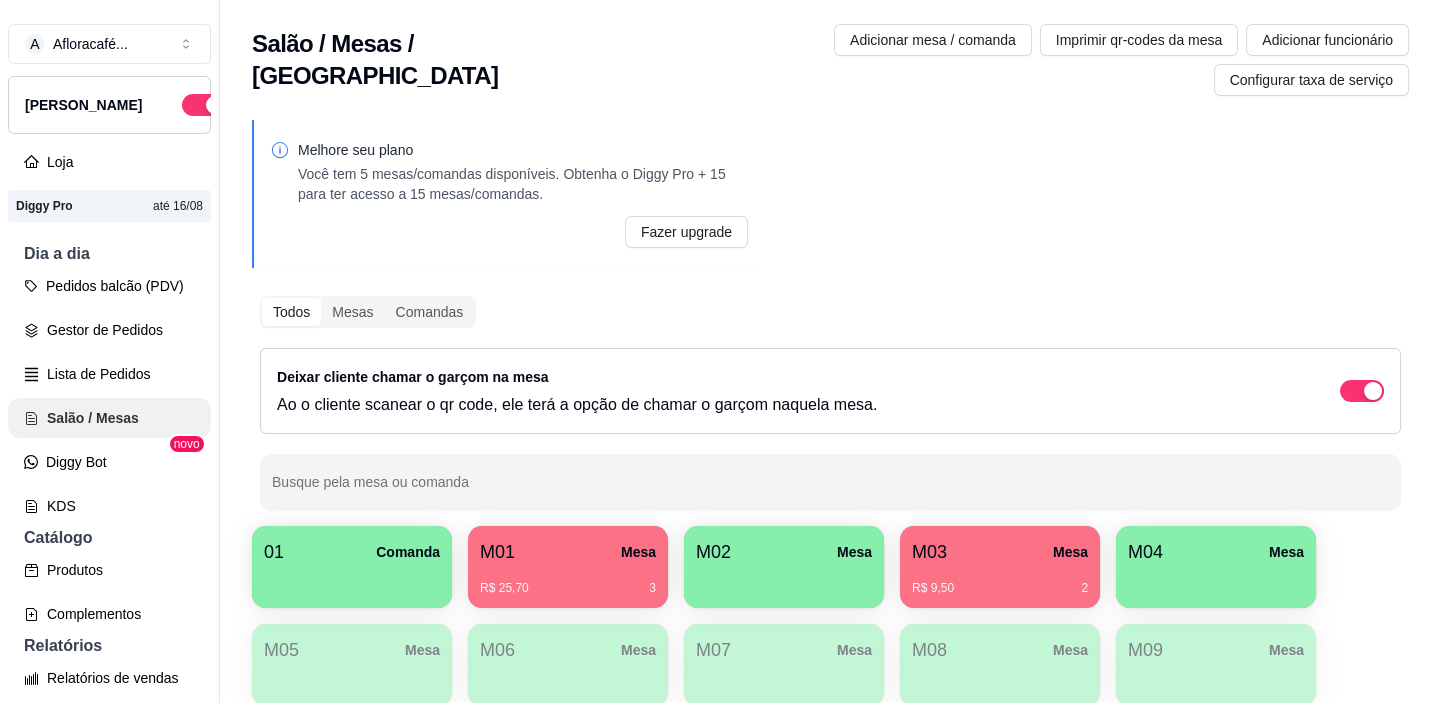 type 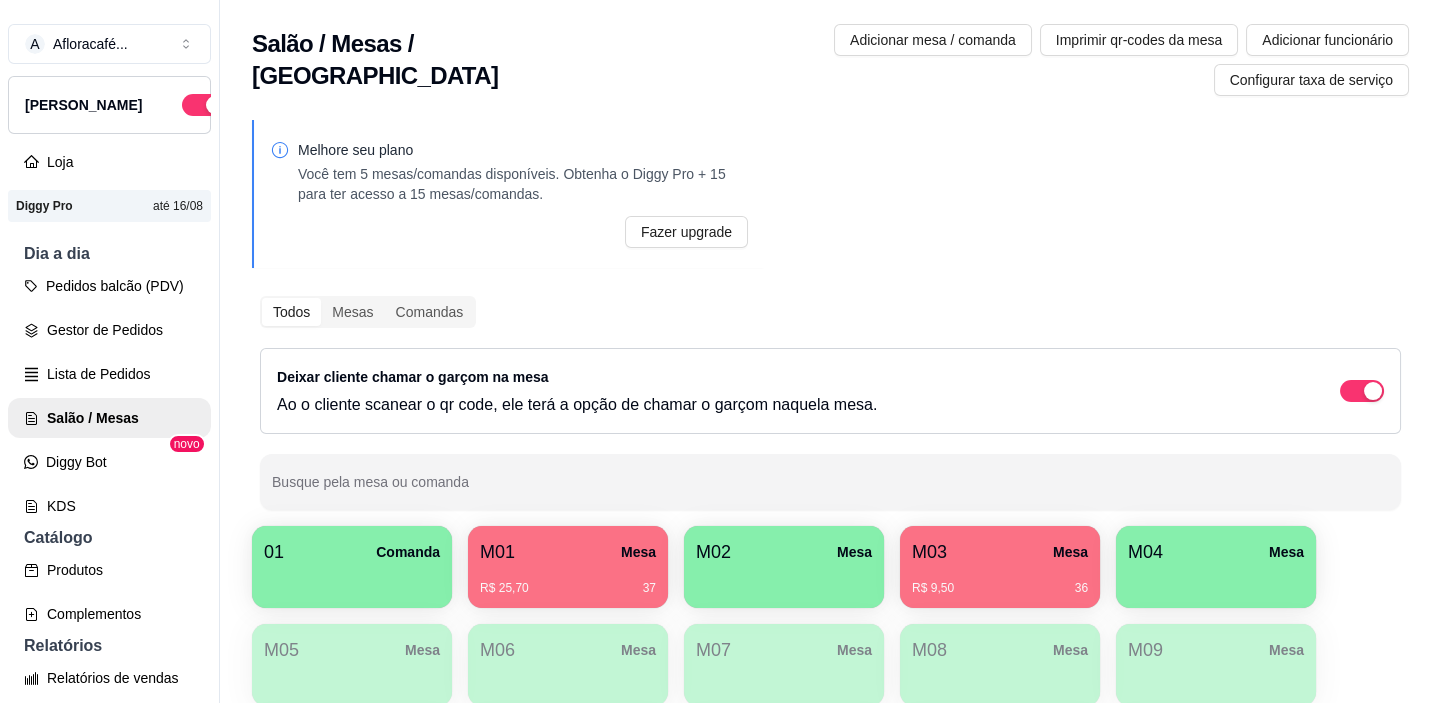 click on "Melhore seu plano
Você tem 5 mesas/comandas disponíveis. Obtenha o Diggy Pro + 15 para ter acesso a 15 mesas/comandas. Fazer upgrade Todos Mesas Comandas Deixar cliente chamar o garçom na mesa Ao o cliente scanear o qr code, ele terá a opção de chamar o garçom naquela mesa. Busque pela mesa ou comanda
01 Comanda M01 Mesa R$ 25,70 37 M02 [GEOGRAPHIC_DATA]$ 9,50 [GEOGRAPHIC_DATA]" at bounding box center [830, 517] 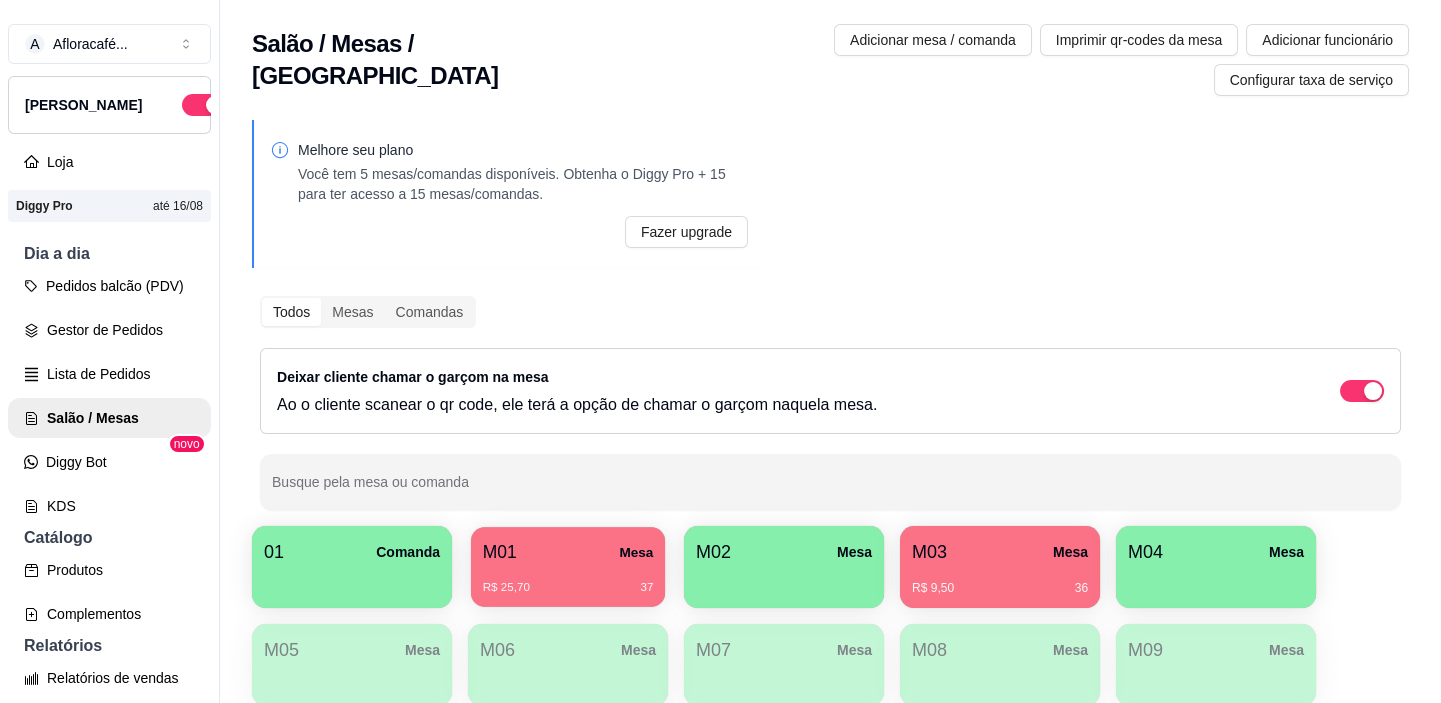click on "R$ 25,70 37" at bounding box center [568, 588] 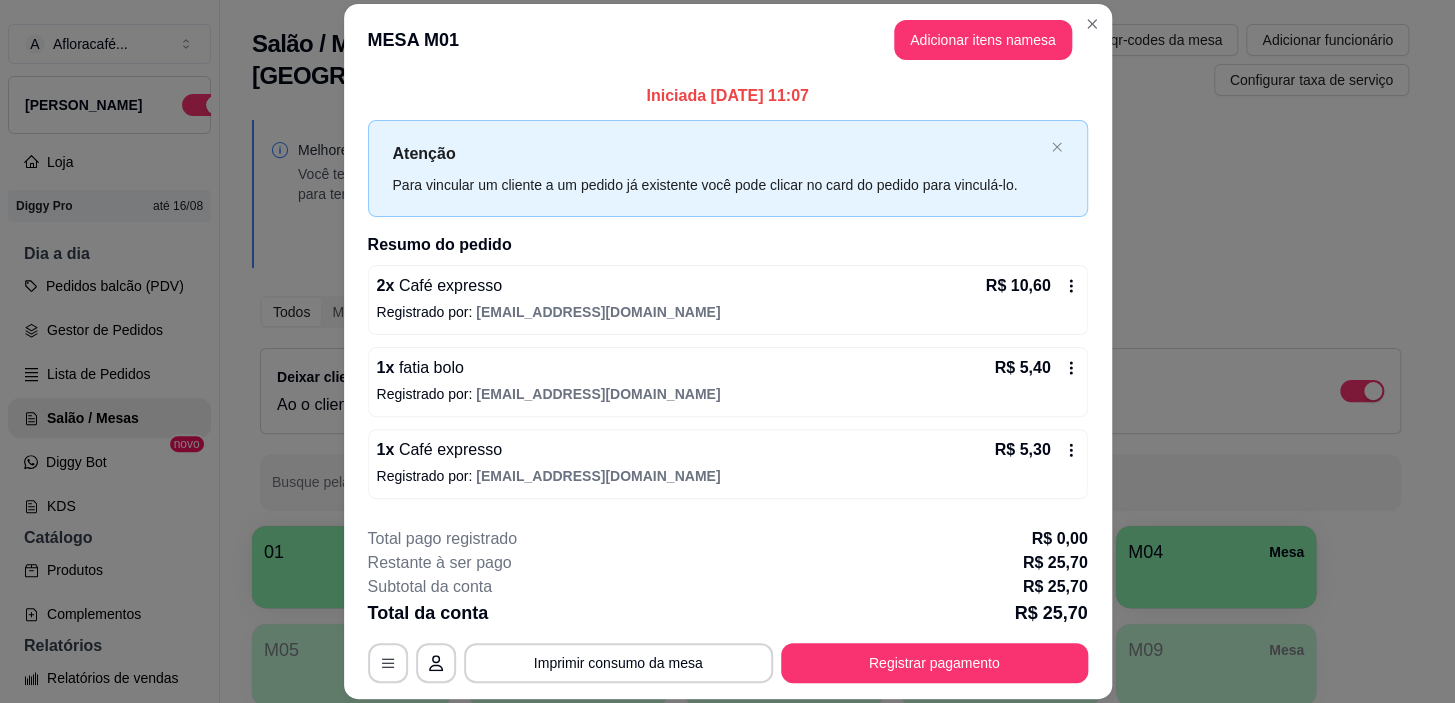 scroll, scrollTop: 76, scrollLeft: 0, axis: vertical 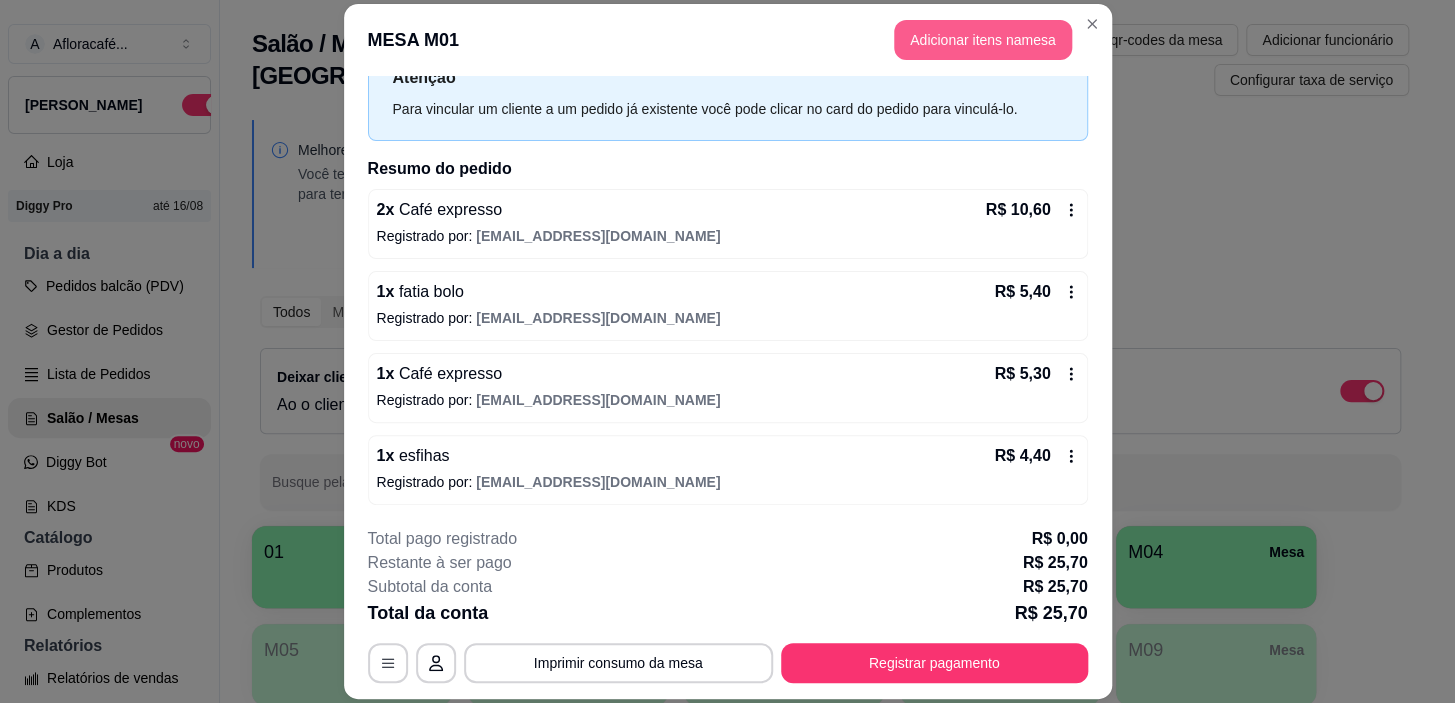 click on "Adicionar itens na  mesa" at bounding box center [983, 40] 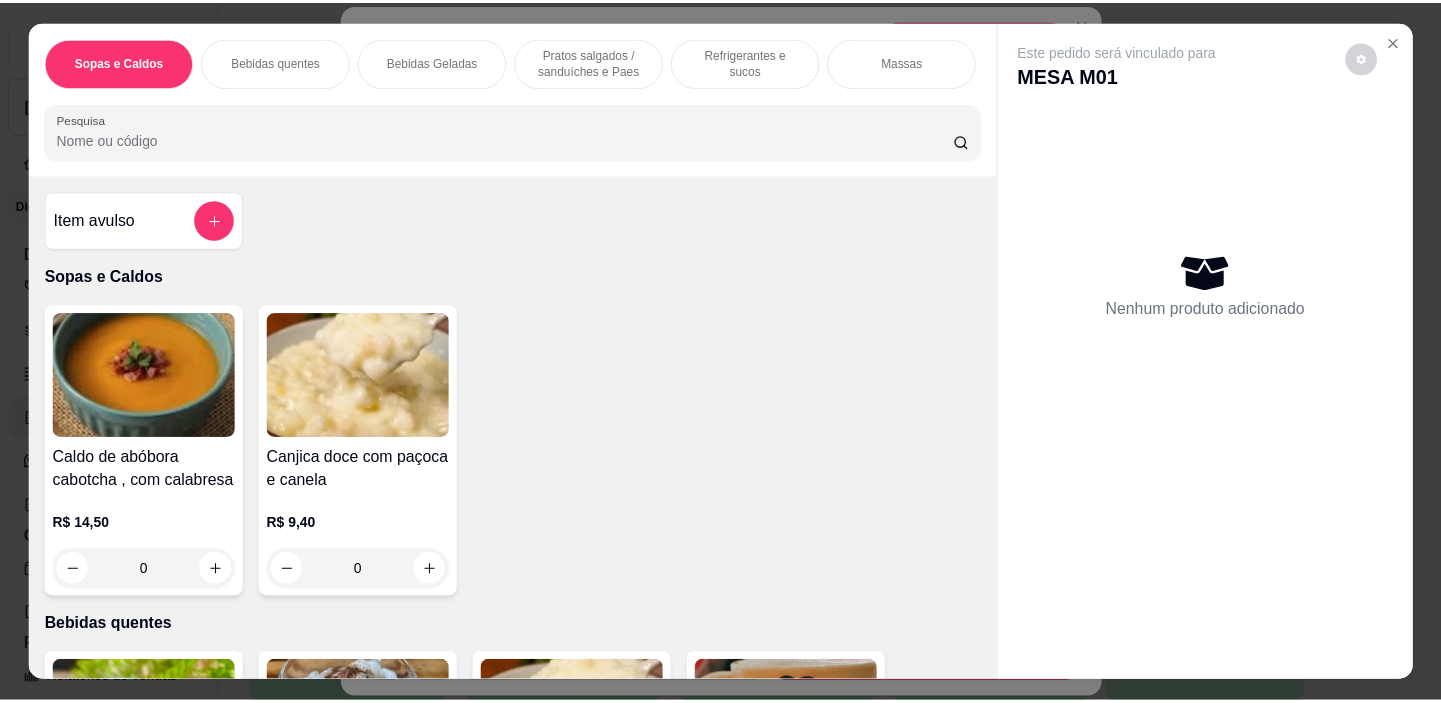 scroll, scrollTop: 454, scrollLeft: 0, axis: vertical 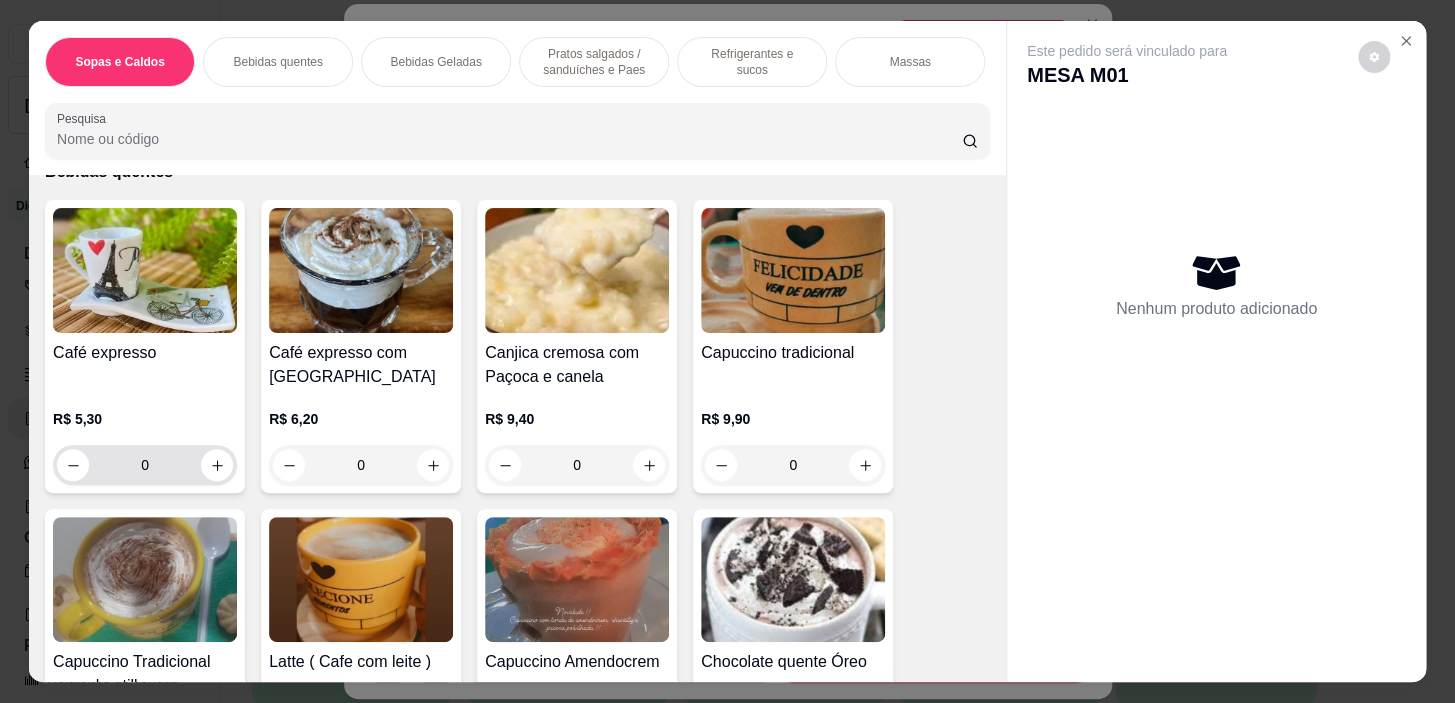 click 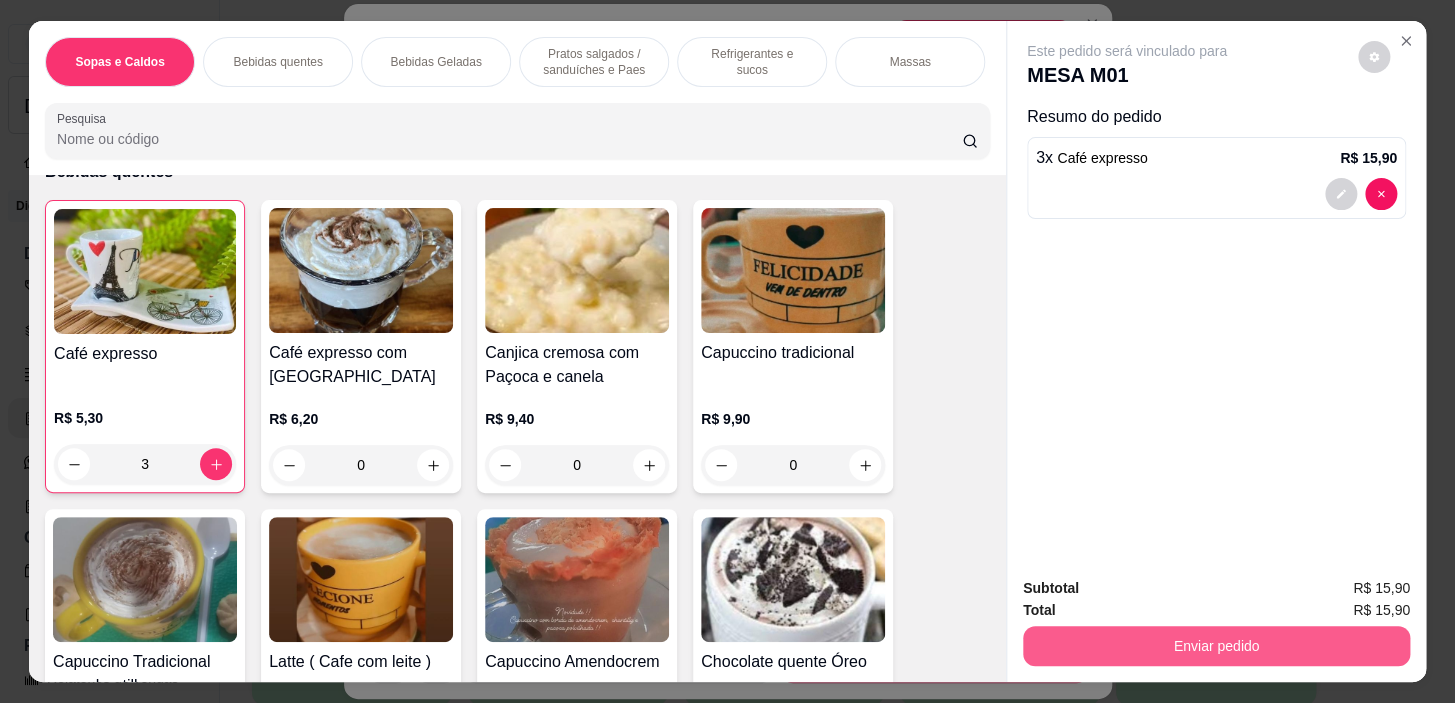 click on "Enviar pedido" at bounding box center (1216, 646) 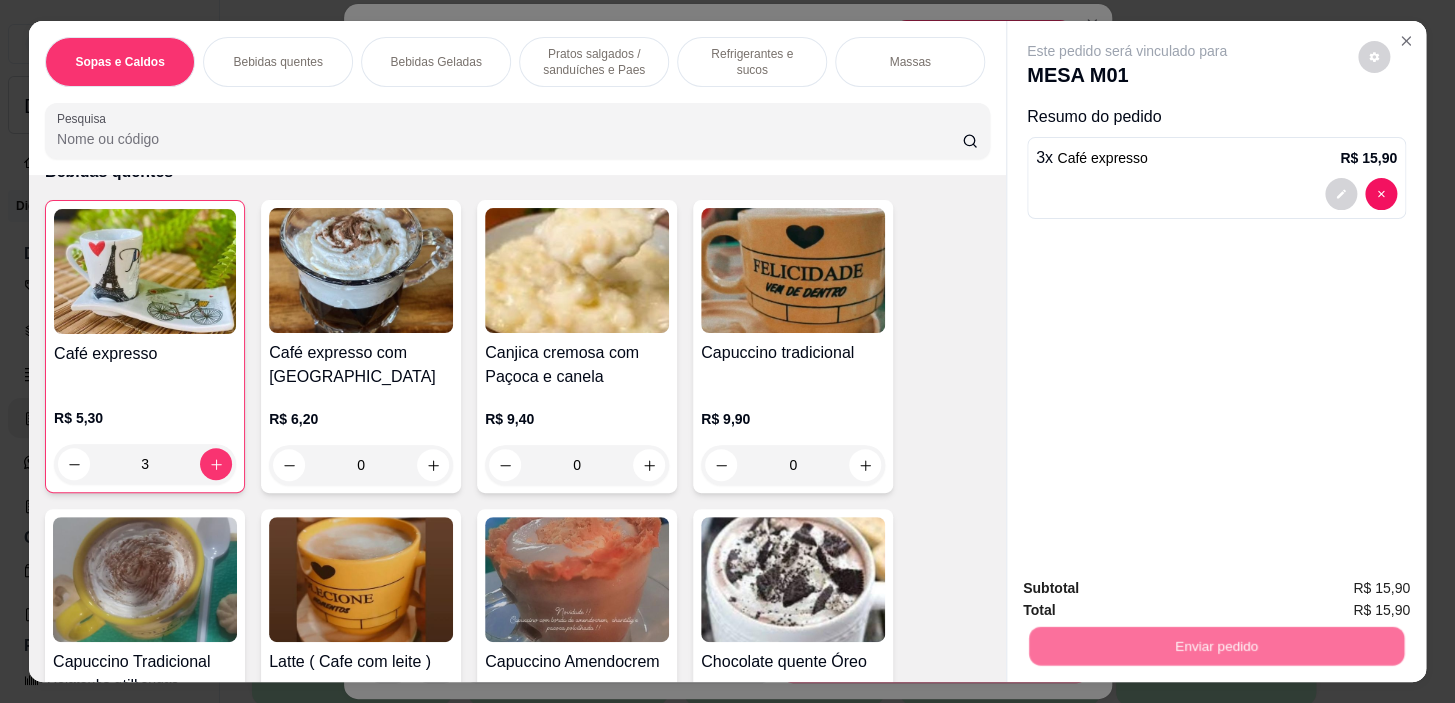 click on "Não registrar e enviar pedido" at bounding box center [1150, 589] 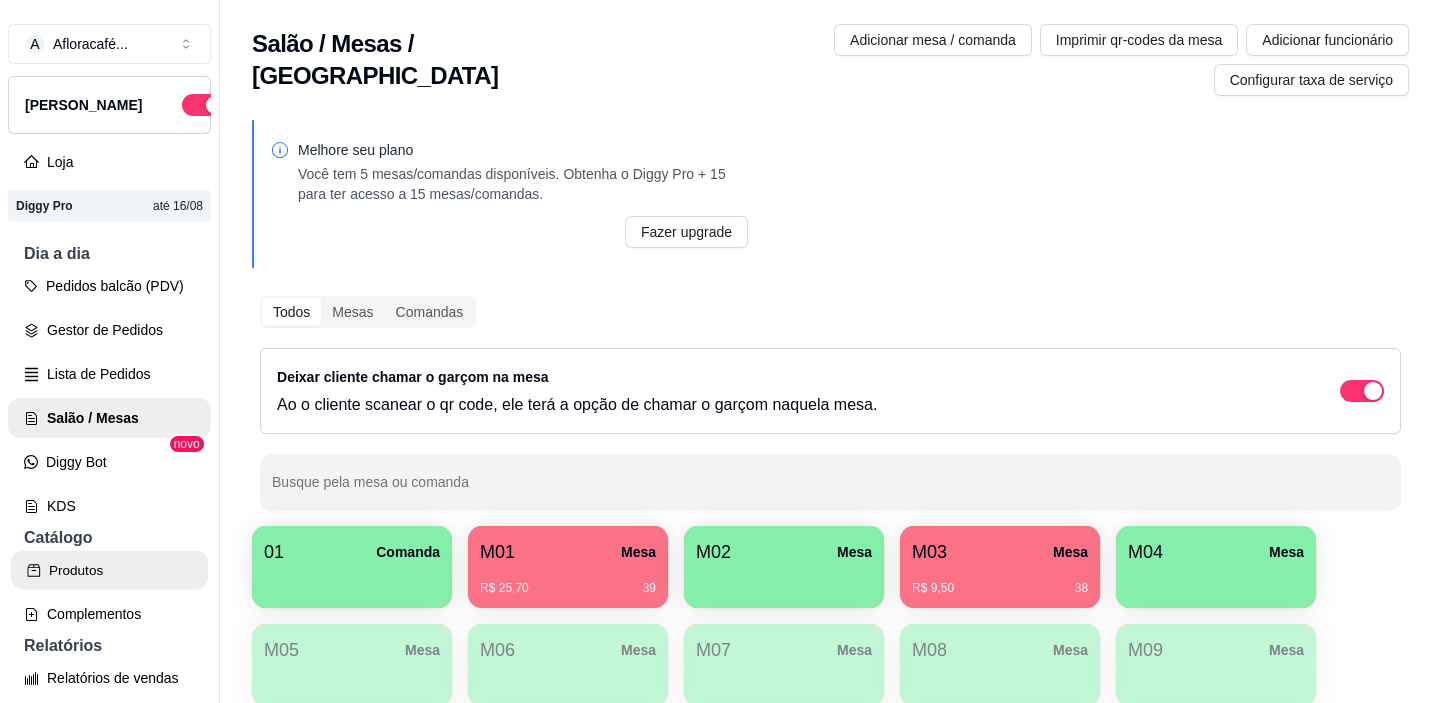 click on "Produtos" at bounding box center [109, 570] 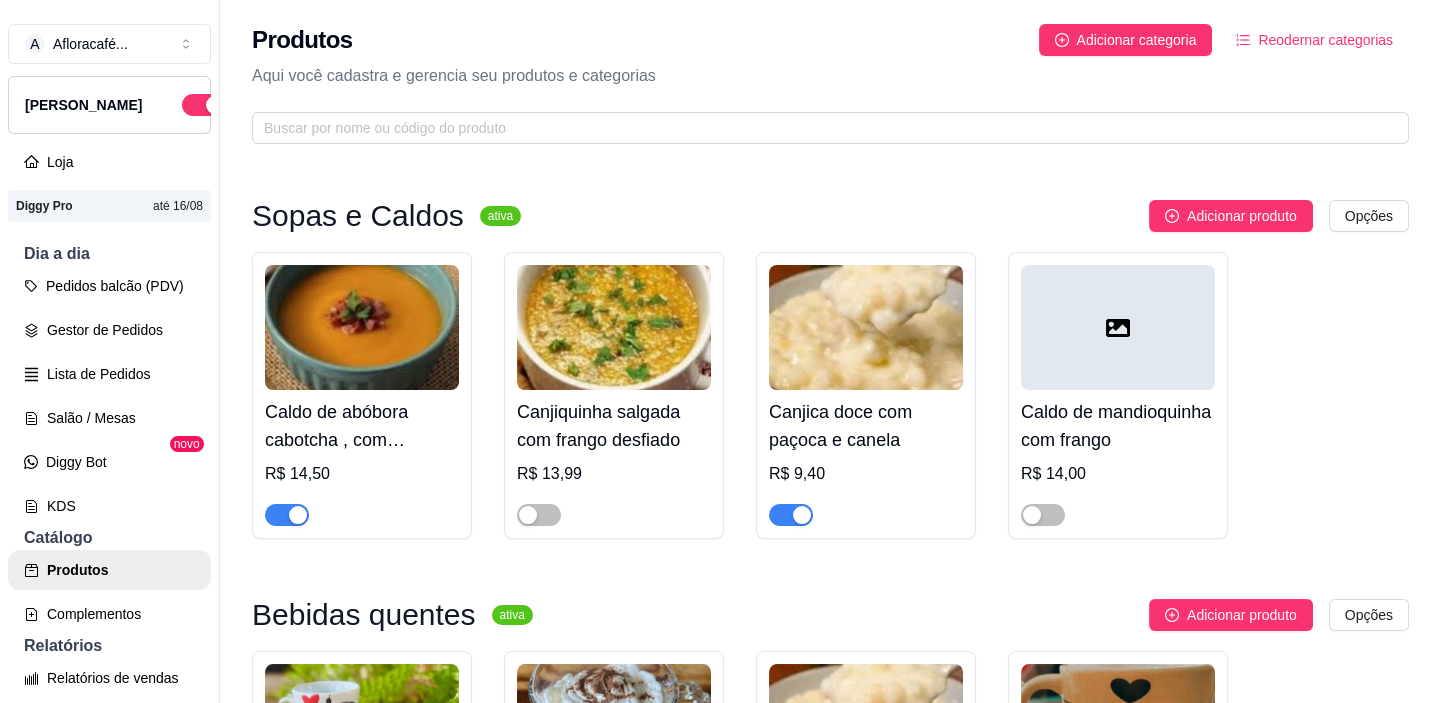click on "Produtos Adicionar categoria Reodernar categorias Aqui você cadastra e gerencia seu produtos e categorias" at bounding box center [830, 78] 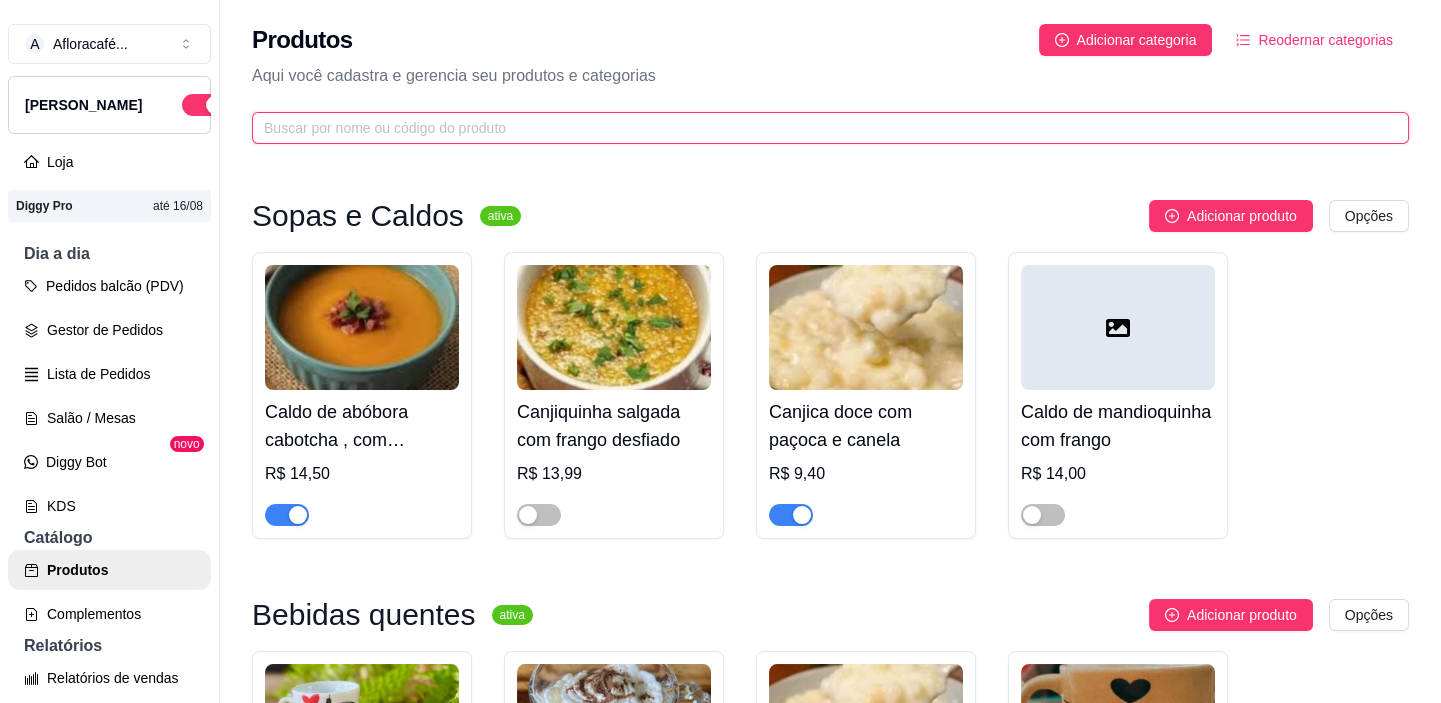 click at bounding box center [822, 128] 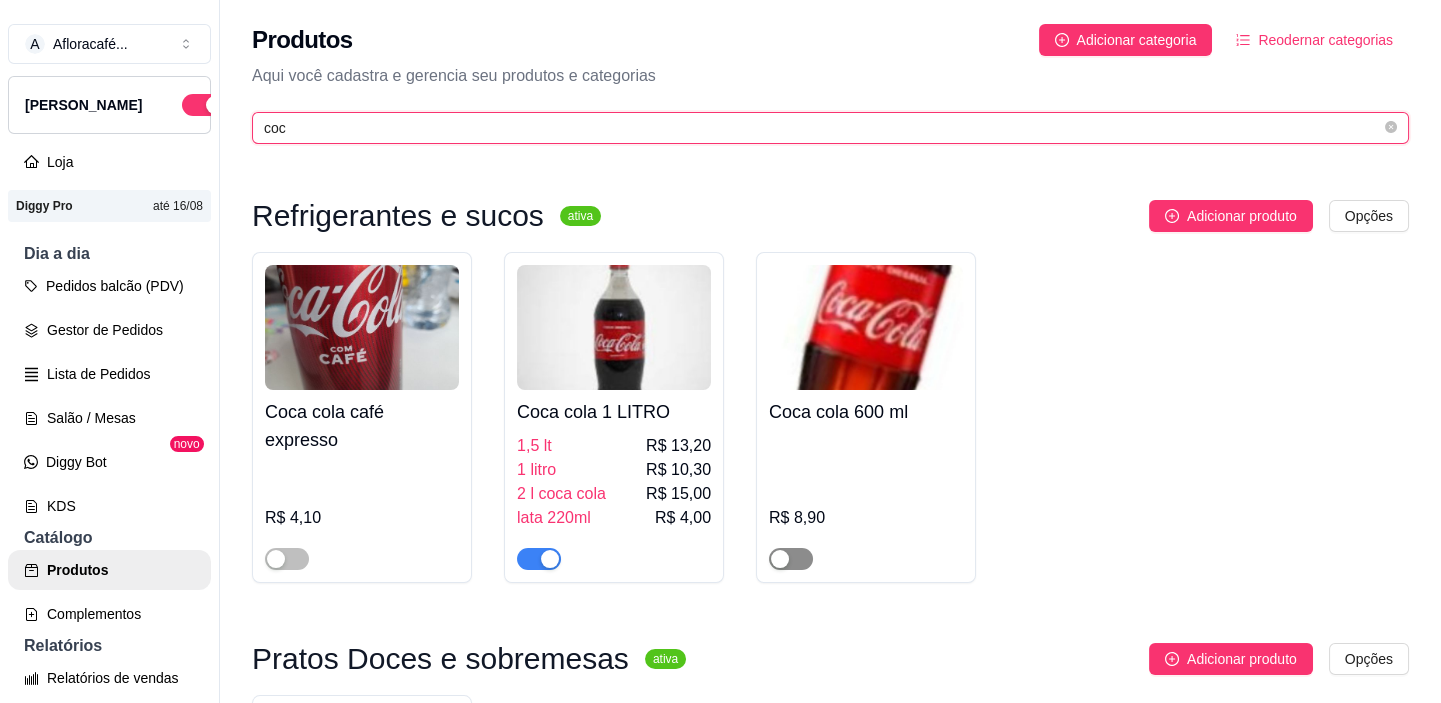 type on "coc" 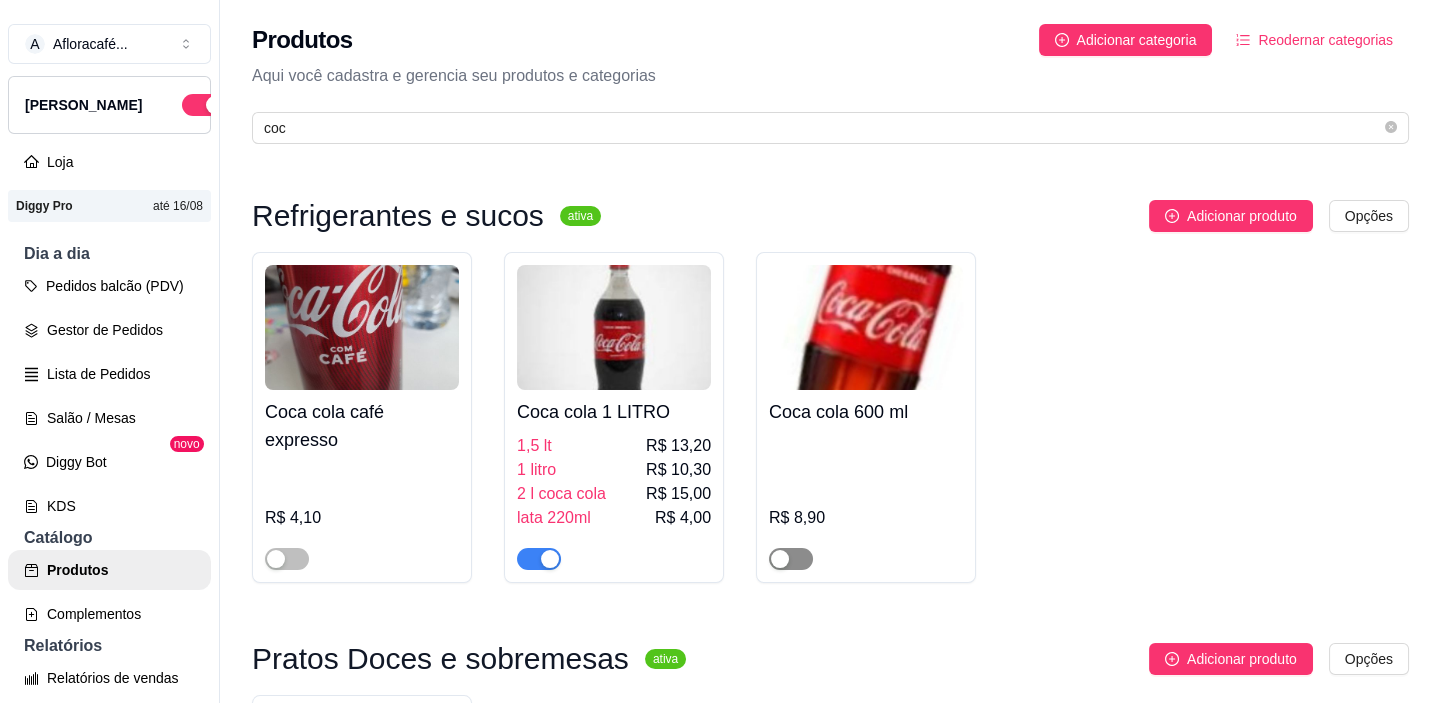 click at bounding box center [791, 559] 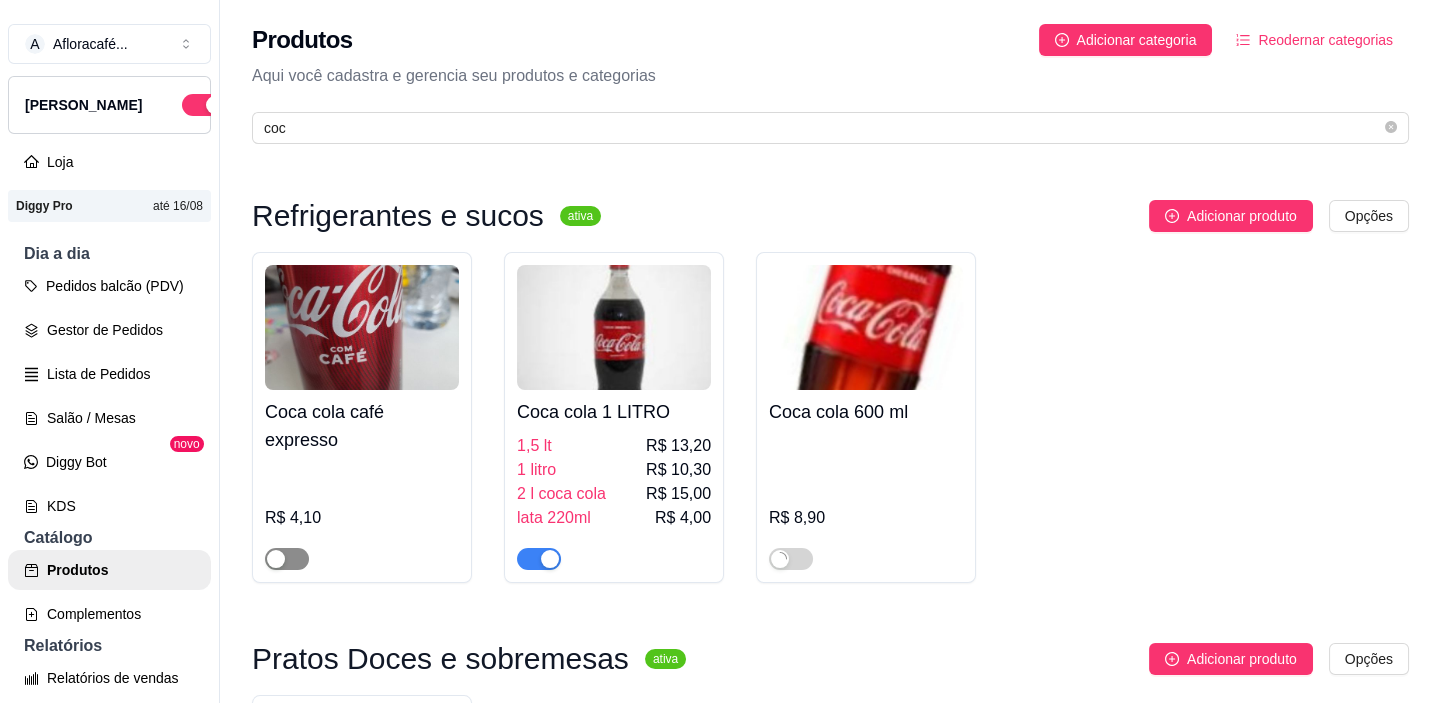 click at bounding box center [287, 559] 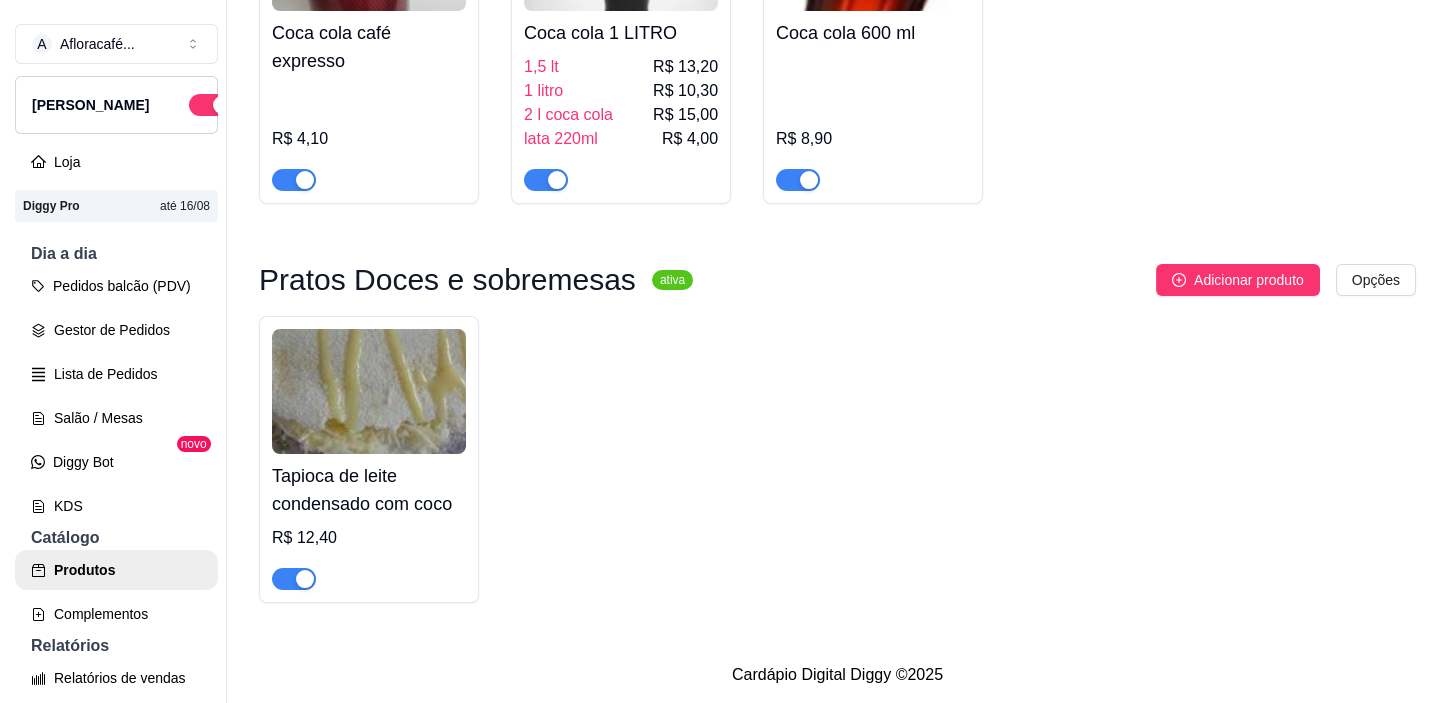 scroll, scrollTop: 0, scrollLeft: 0, axis: both 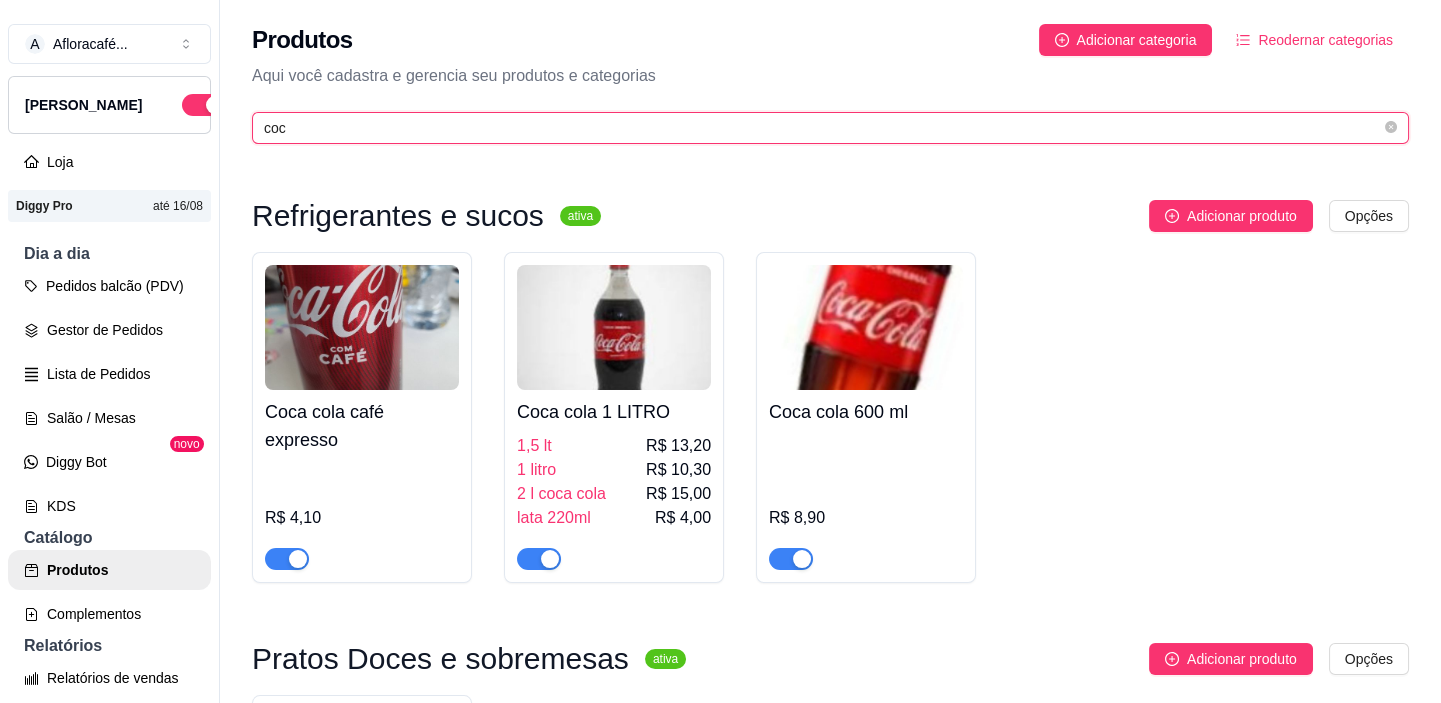 click on "coc" at bounding box center [822, 128] 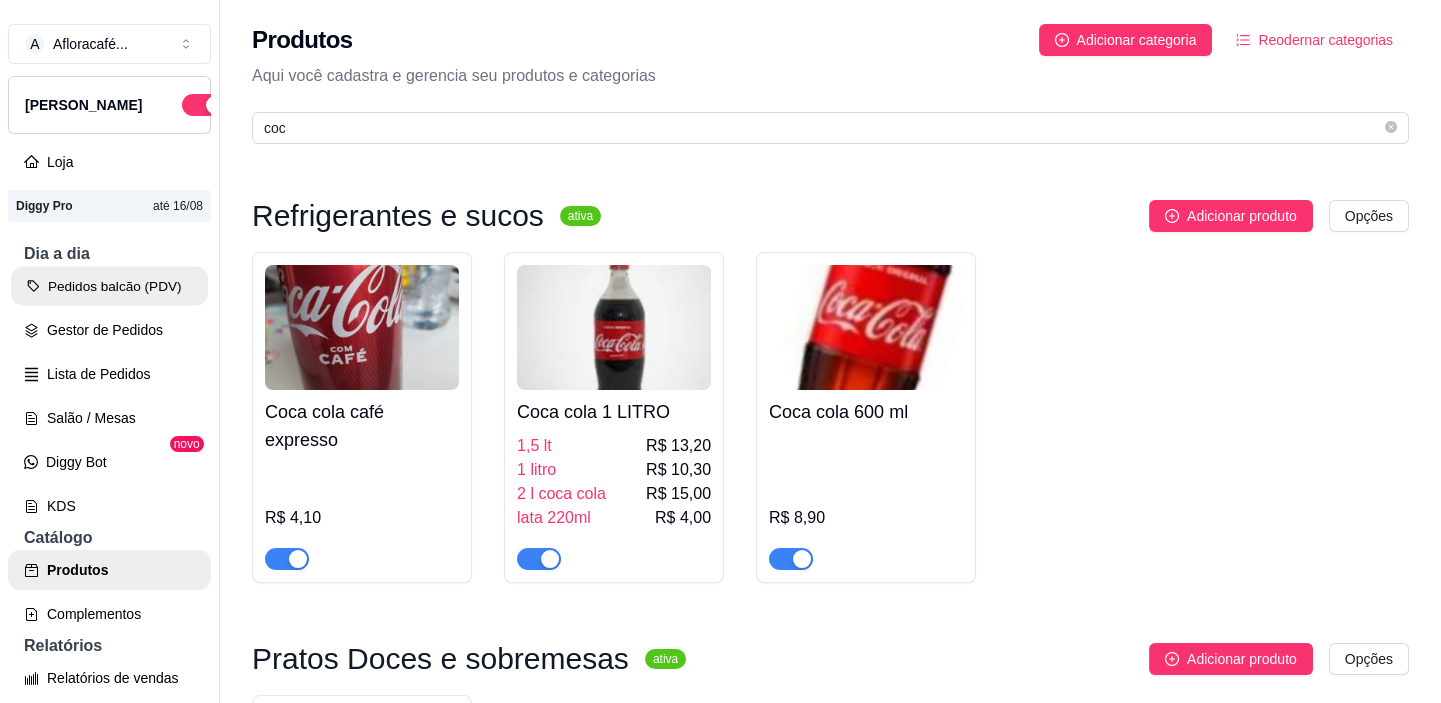 click on "Pedidos balcão (PDV)" at bounding box center [109, 286] 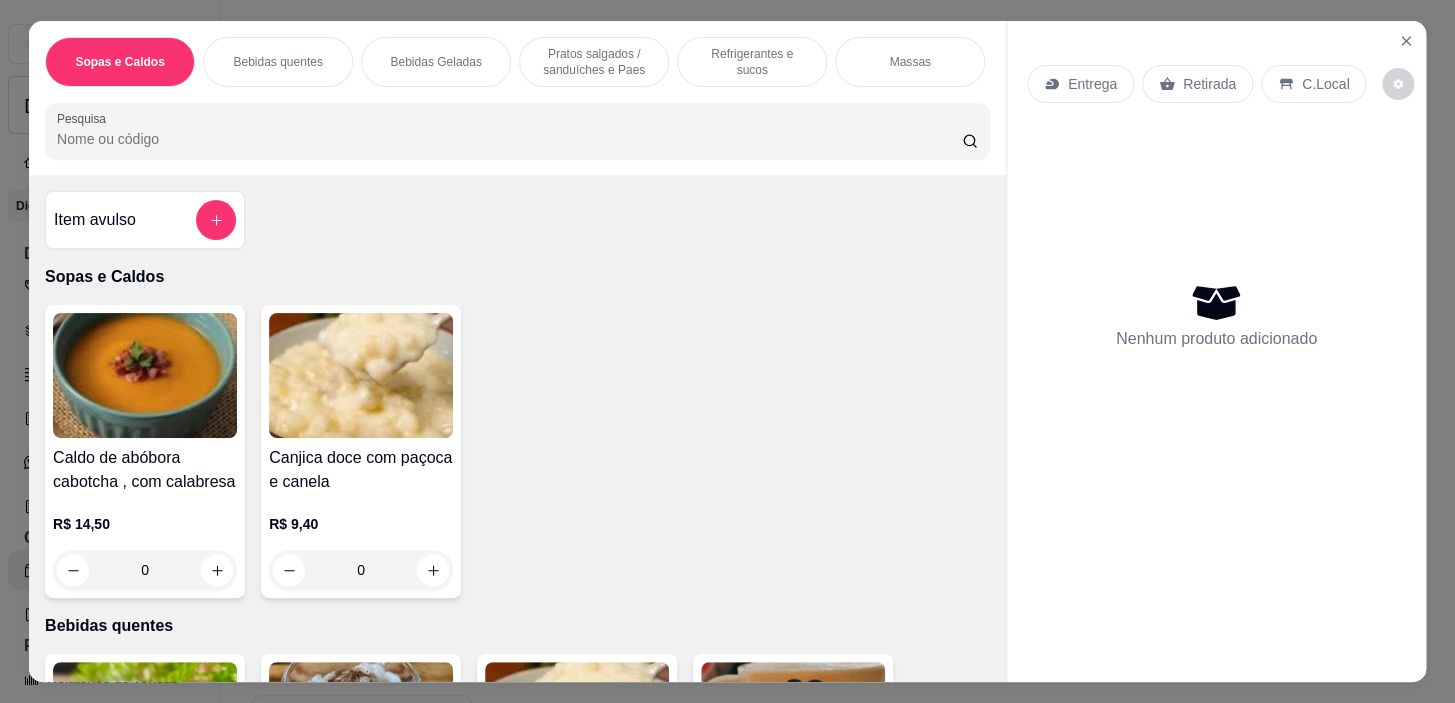click on "Massas" at bounding box center (910, 62) 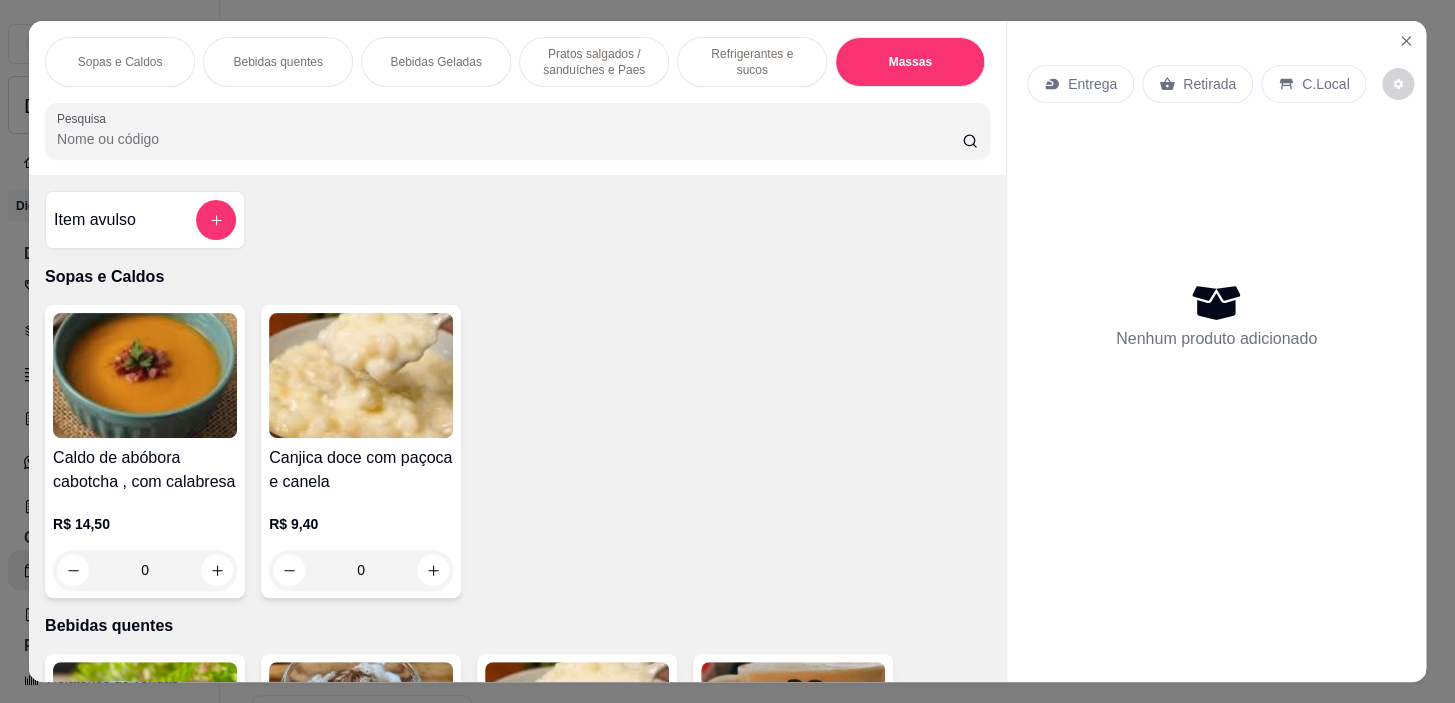 scroll, scrollTop: 11340, scrollLeft: 0, axis: vertical 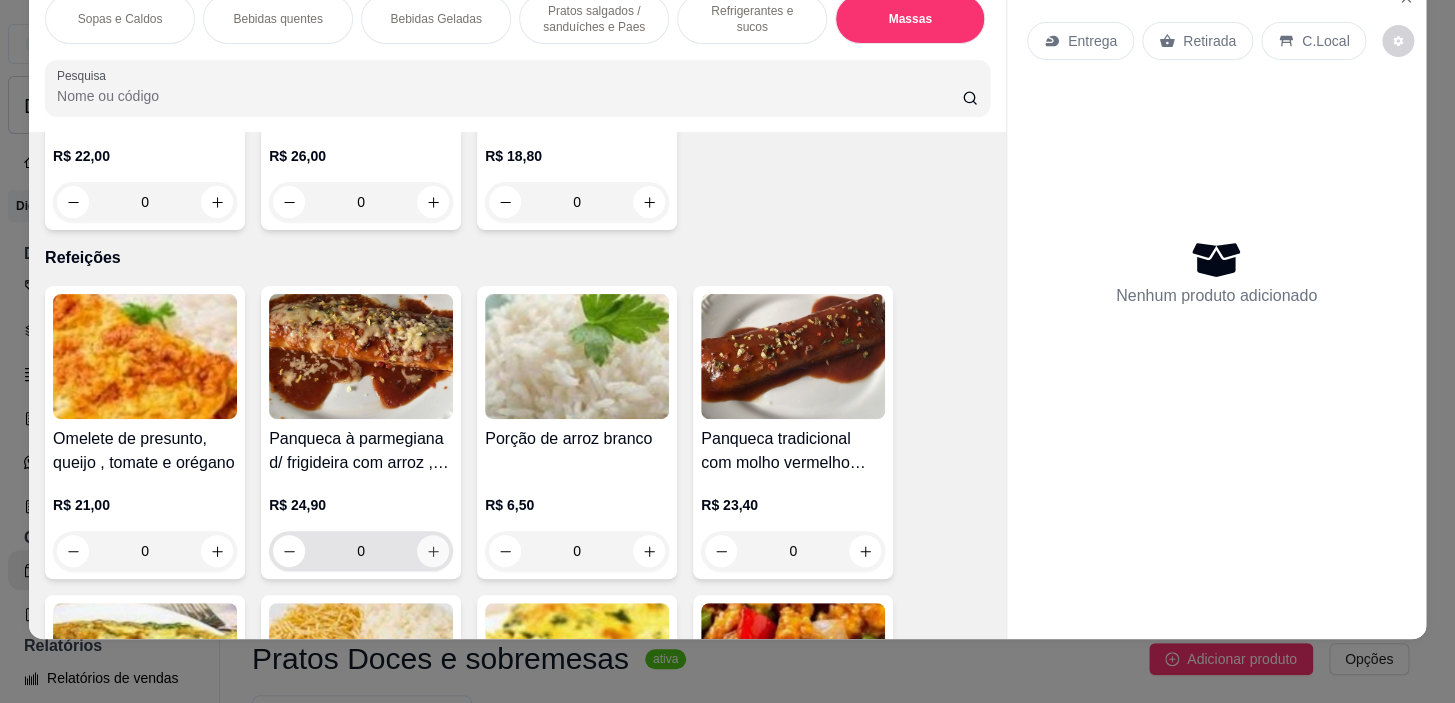 click 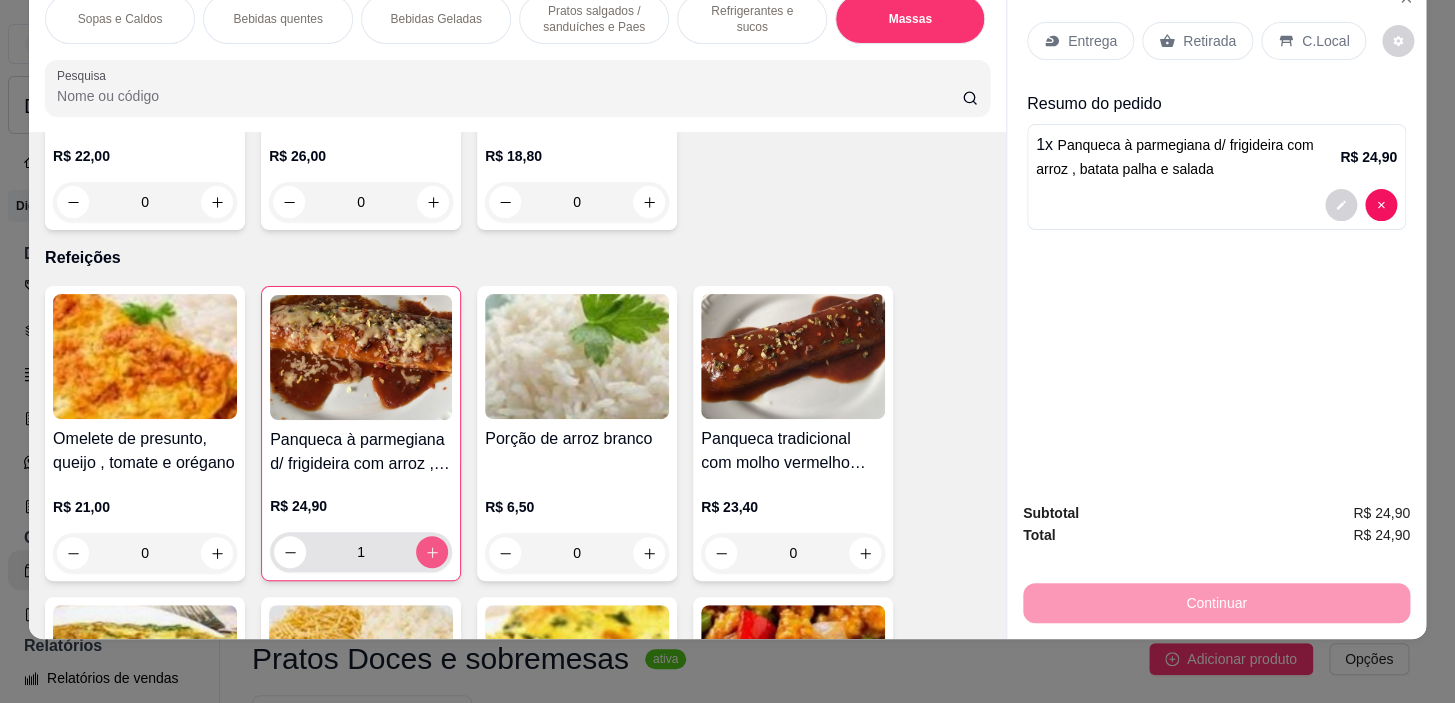 type on "1" 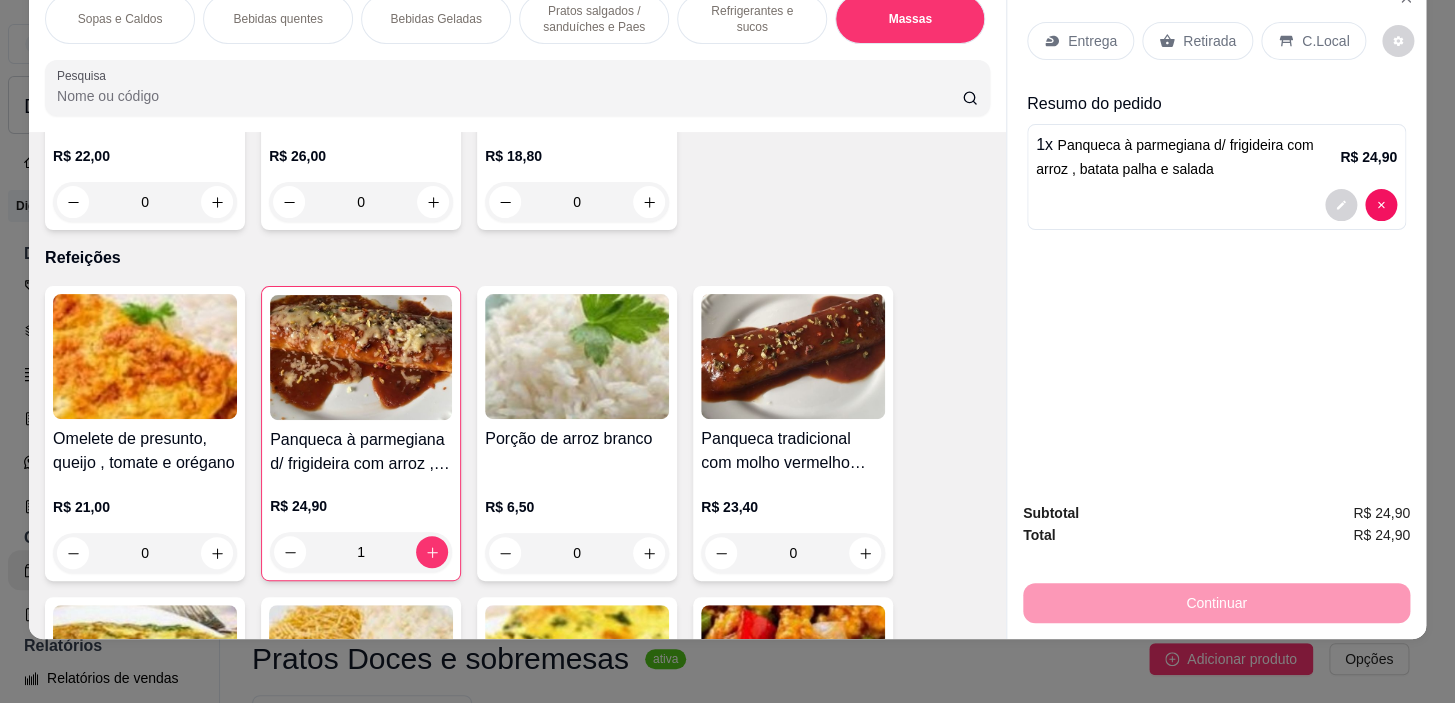 click on "Refrigerantes e sucos" at bounding box center (752, 19) 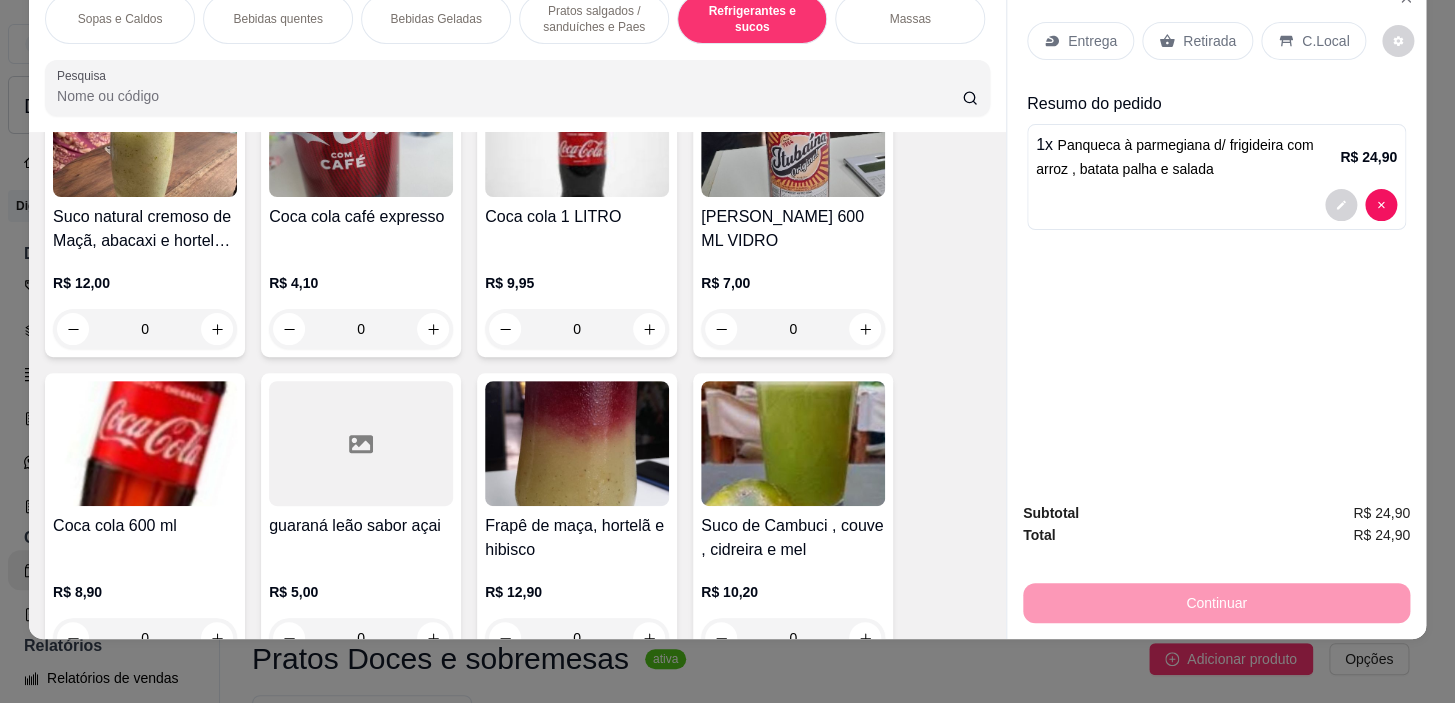 scroll, scrollTop: 9670, scrollLeft: 0, axis: vertical 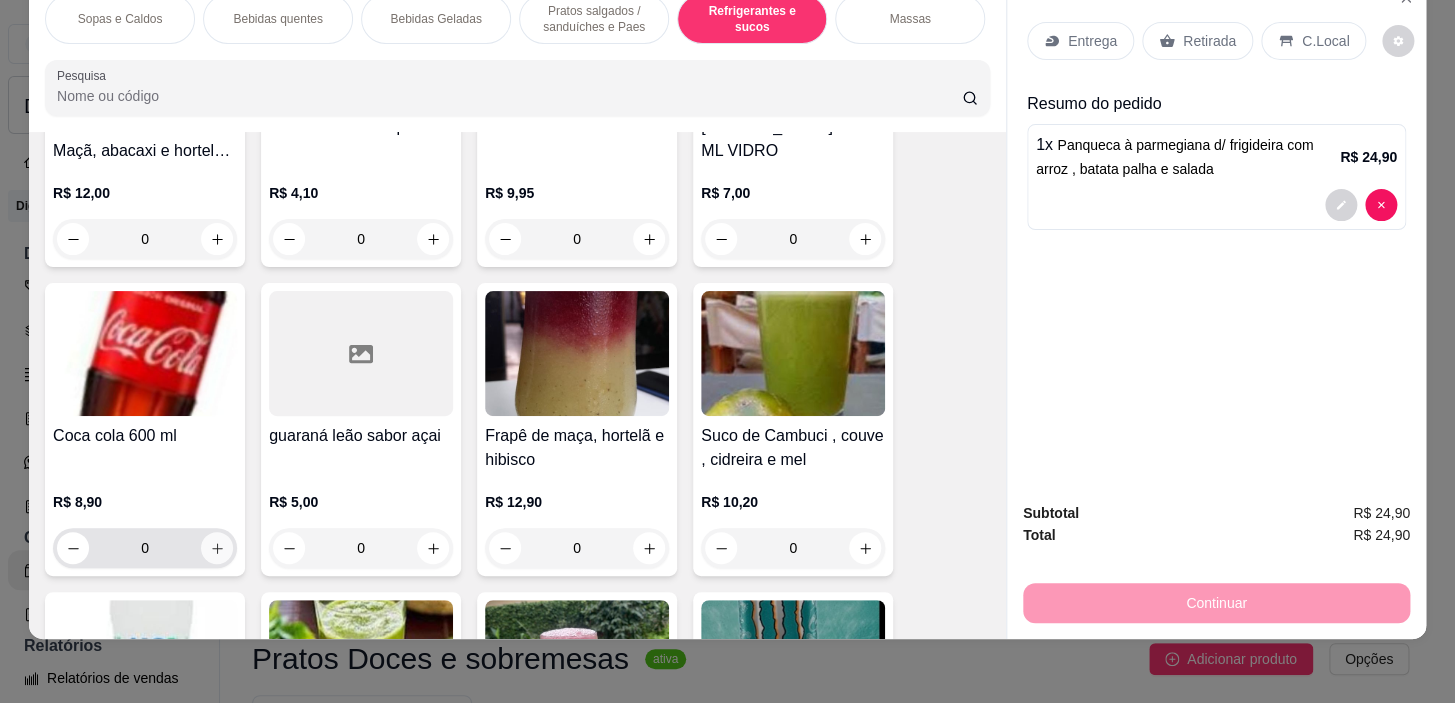 click 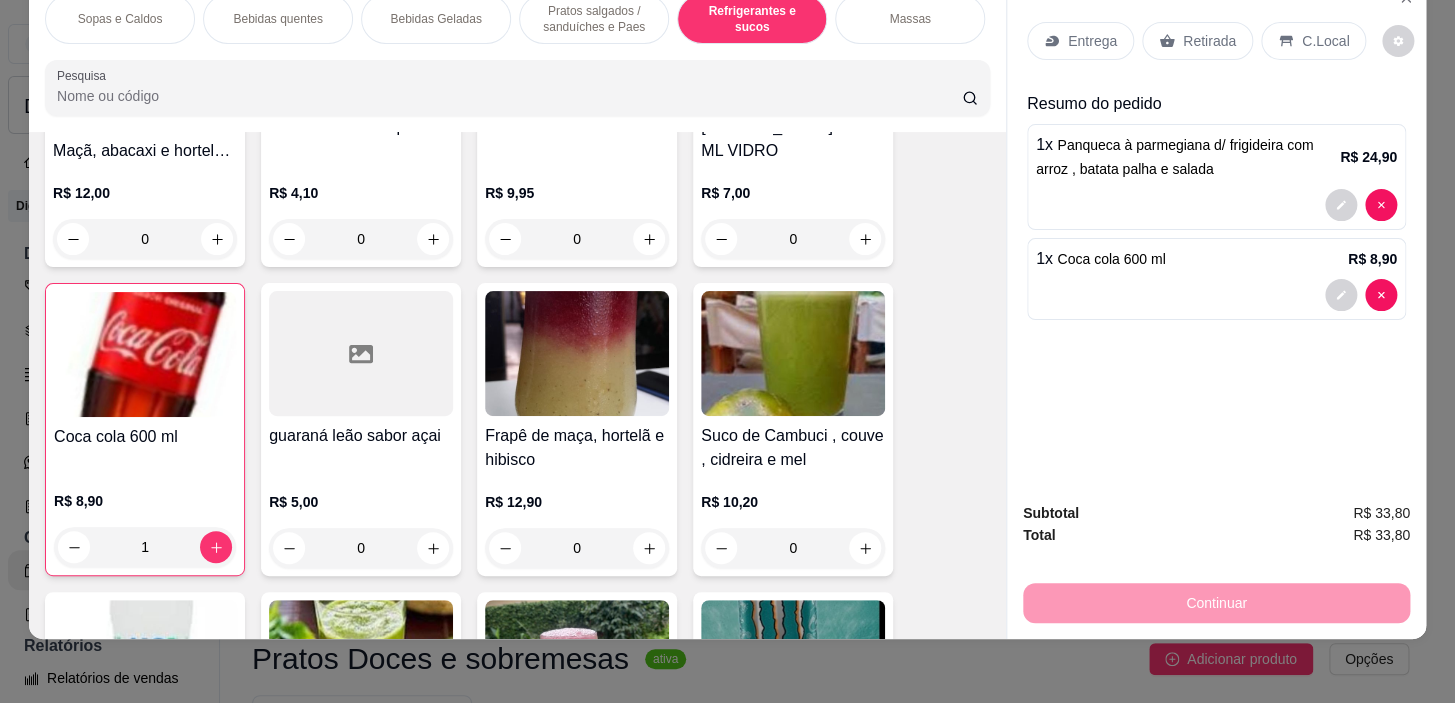 scroll, scrollTop: 0, scrollLeft: 0, axis: both 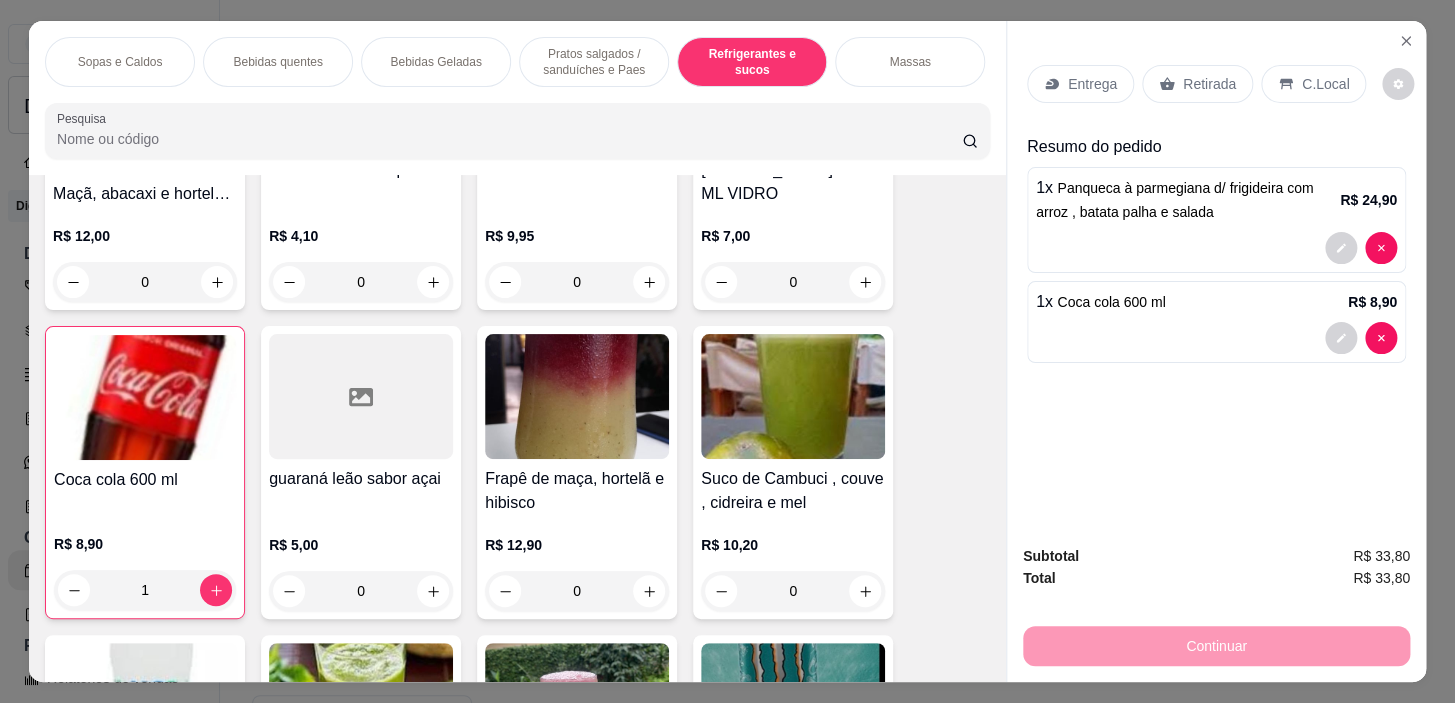 click on "Entrega Retirada C.Local Resumo do pedido 1 x   Panqueca à parmegiana d/ frigideira com arroz , batata palha e salada   R$ 24,90 1 x   Coca cola 600 ml  R$ 8,90" at bounding box center [1216, 275] 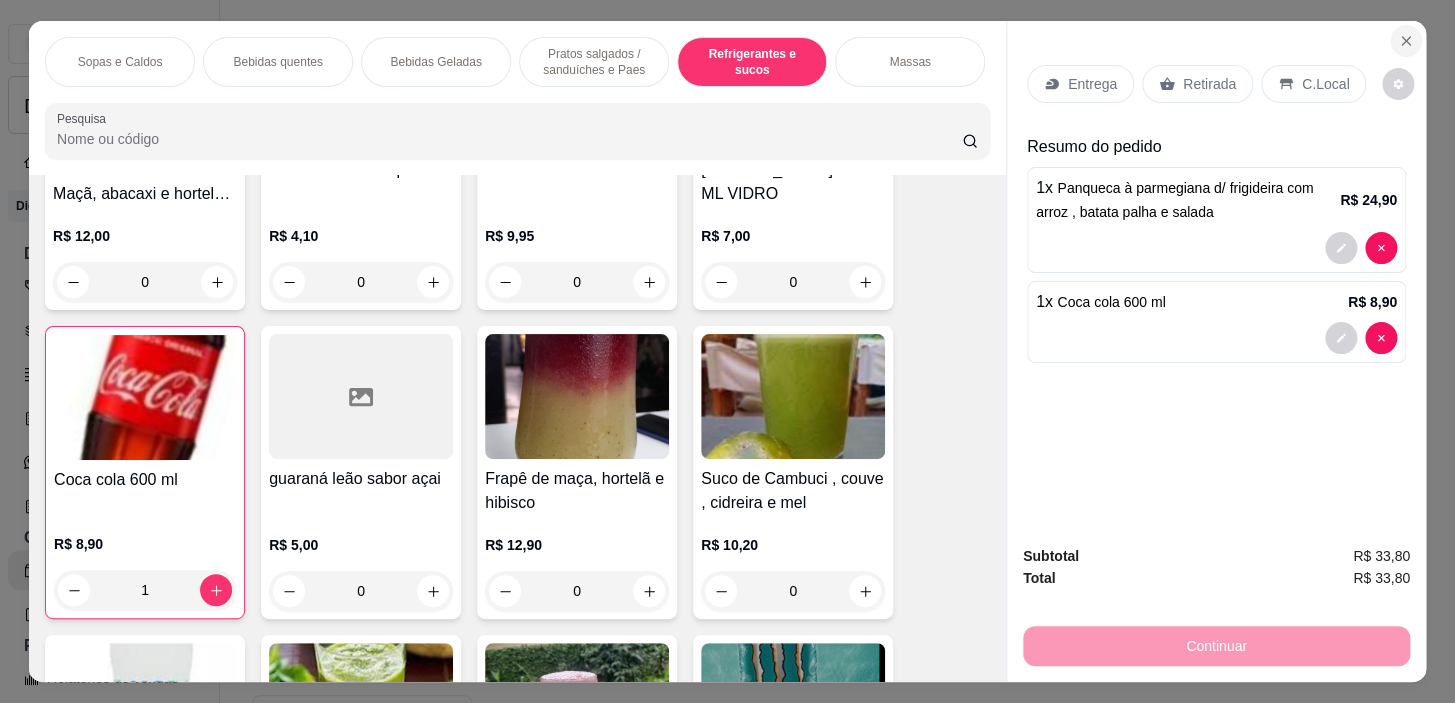 click at bounding box center (1406, 41) 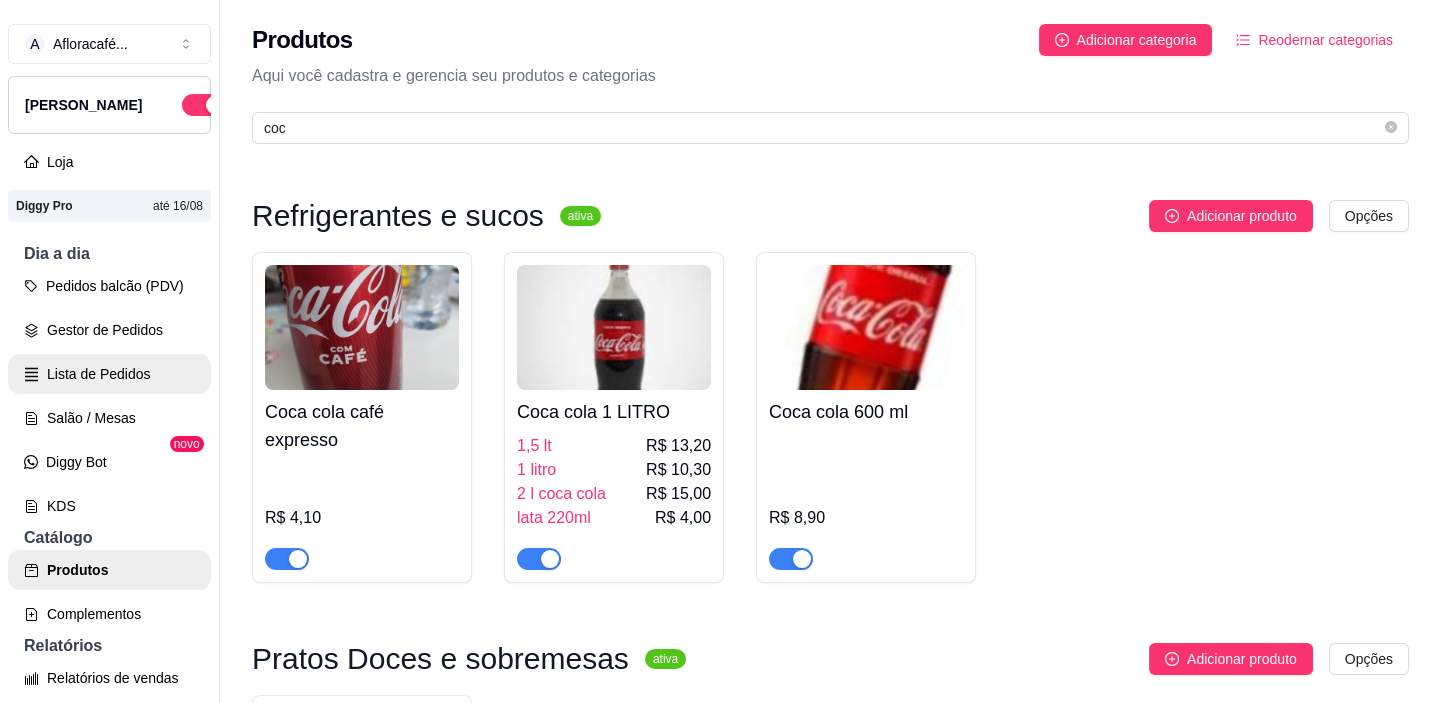 click on "Lista de Pedidos" at bounding box center [109, 374] 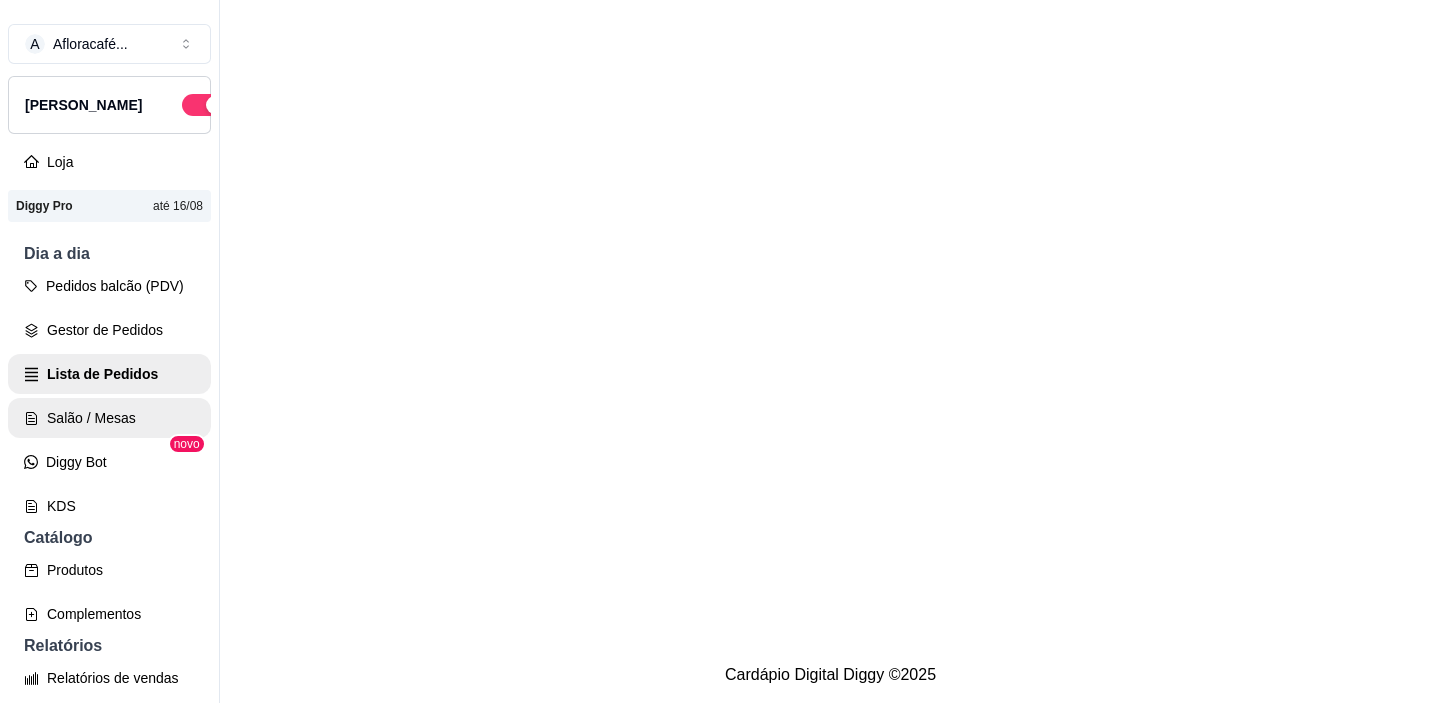click on "Salão / Mesas" at bounding box center (109, 418) 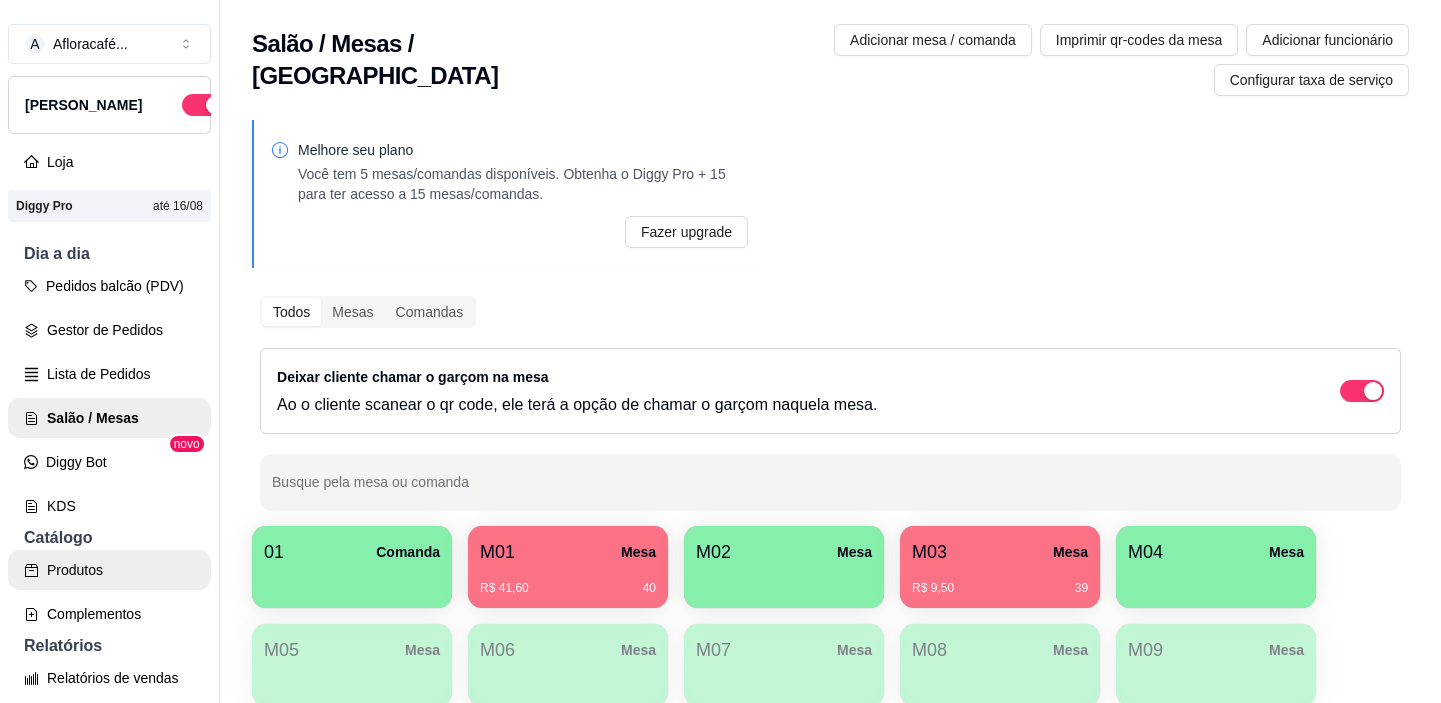 click on "Produtos" at bounding box center (109, 570) 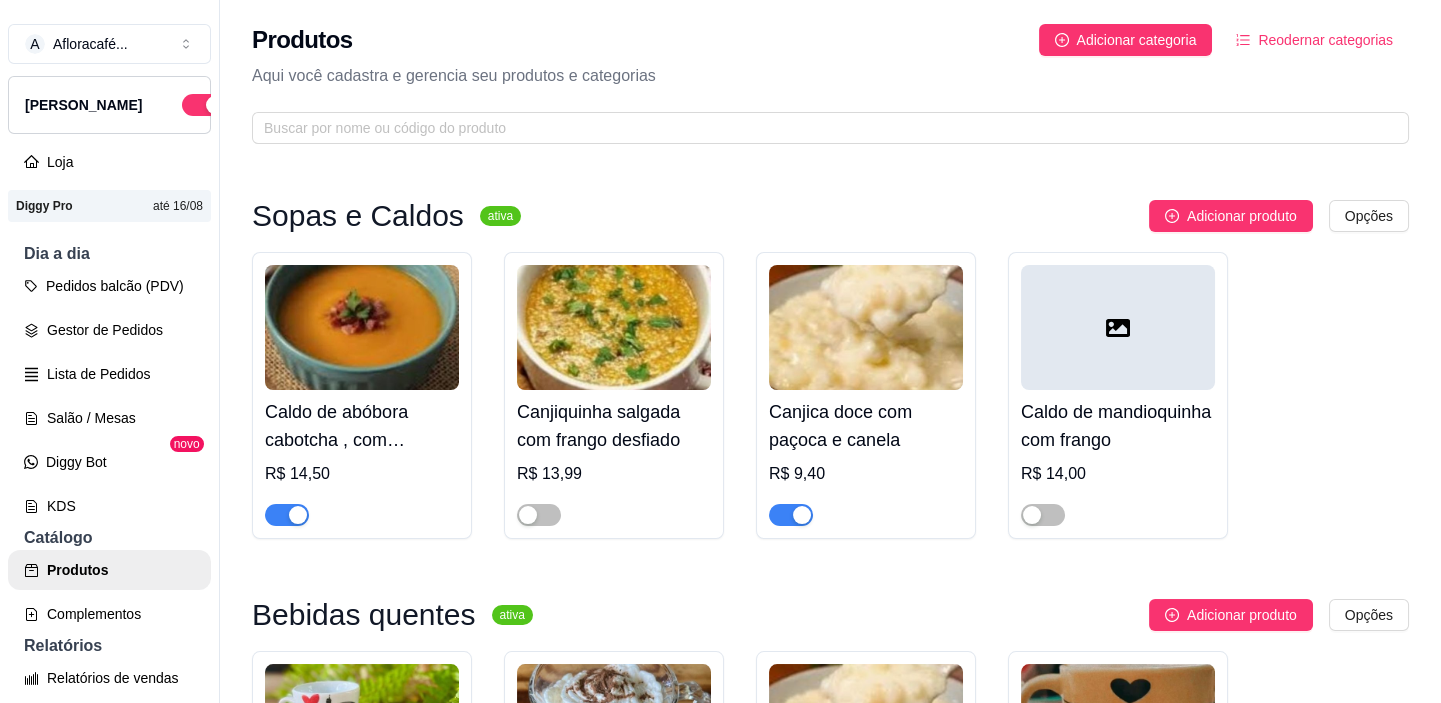 click on "Produtos Adicionar categoria Reodernar categorias Aqui você cadastra e gerencia seu produtos e categorias" at bounding box center [830, 78] 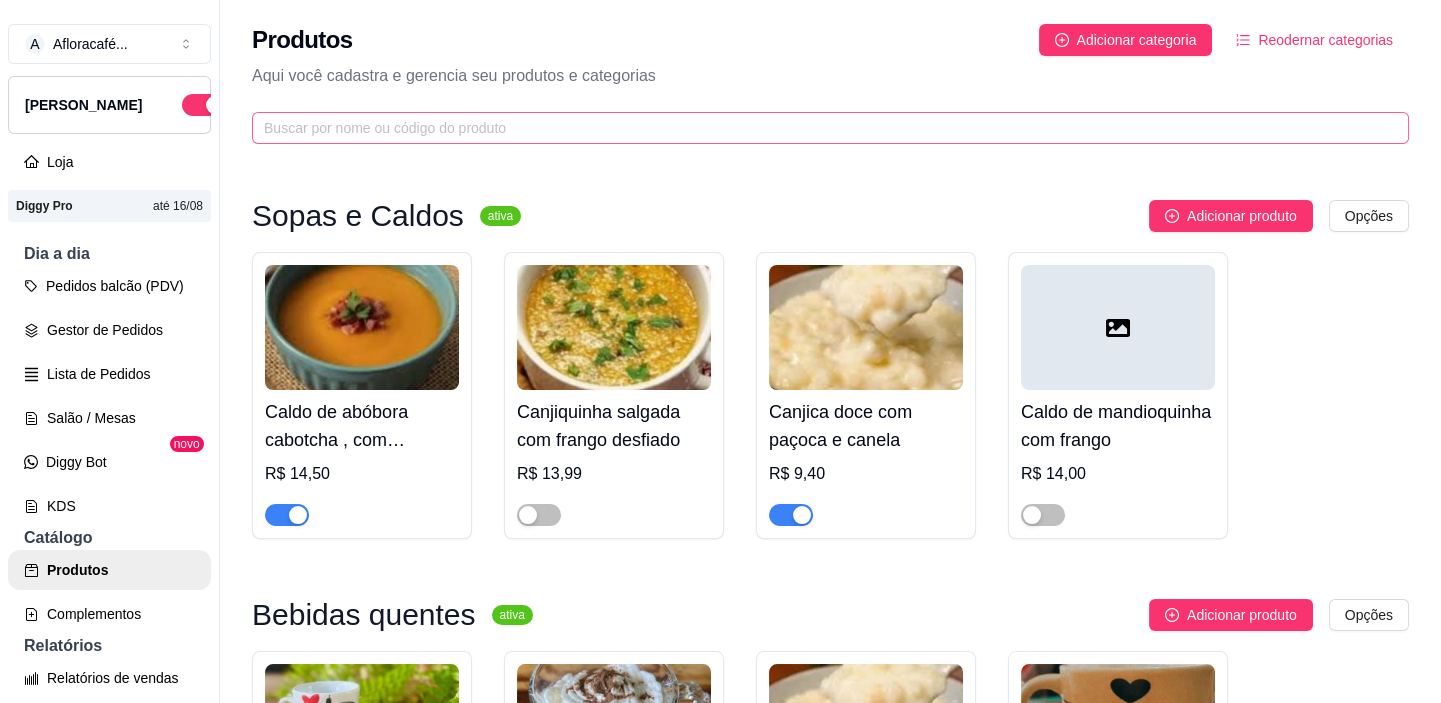 click at bounding box center (830, 128) 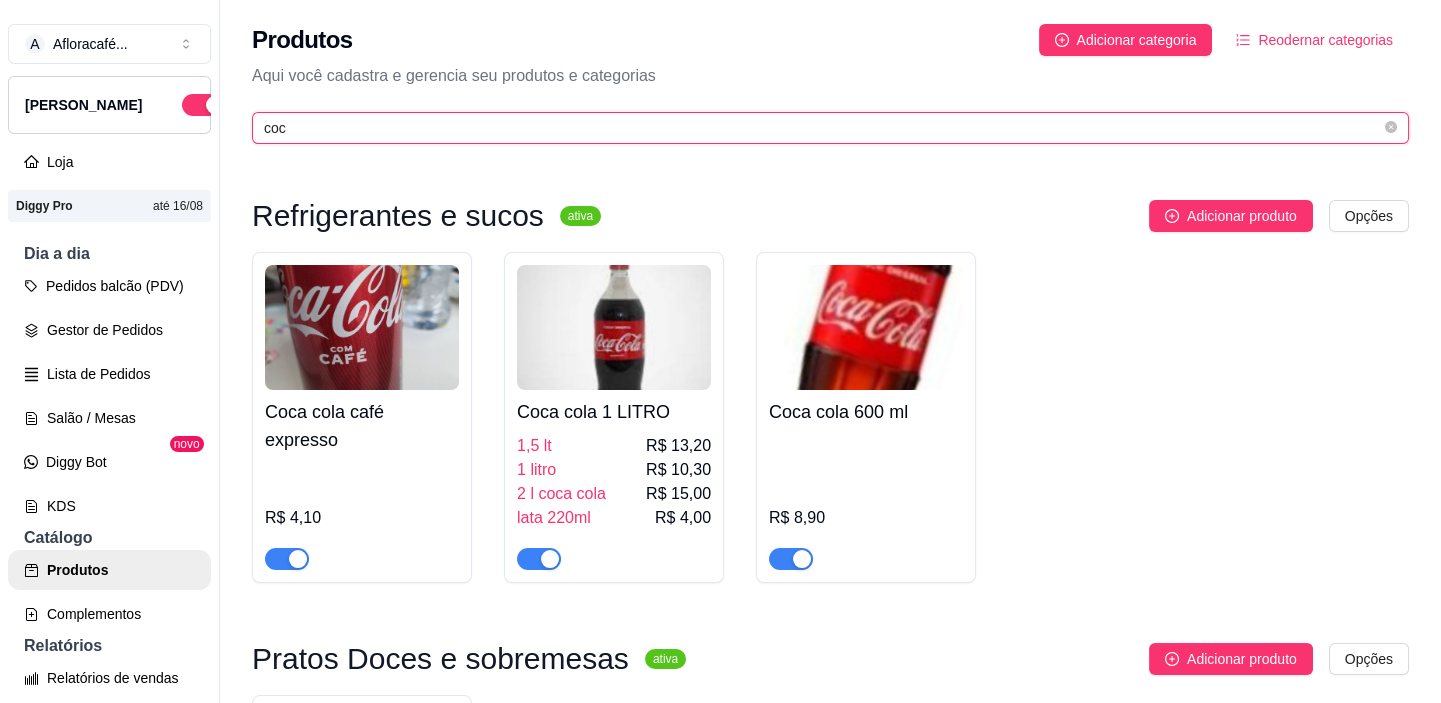 type on "coc" 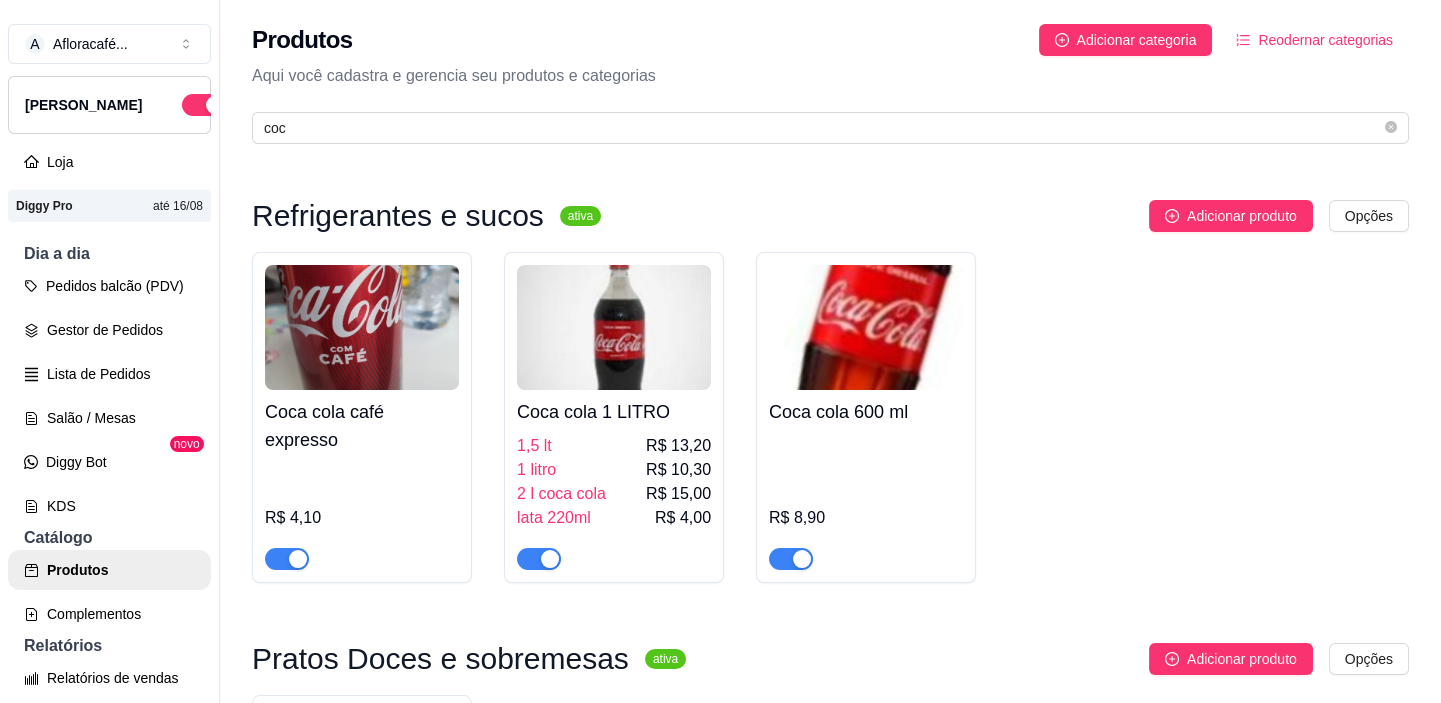 click on "Coca cola café expresso    R$ 4,10" at bounding box center [362, 480] 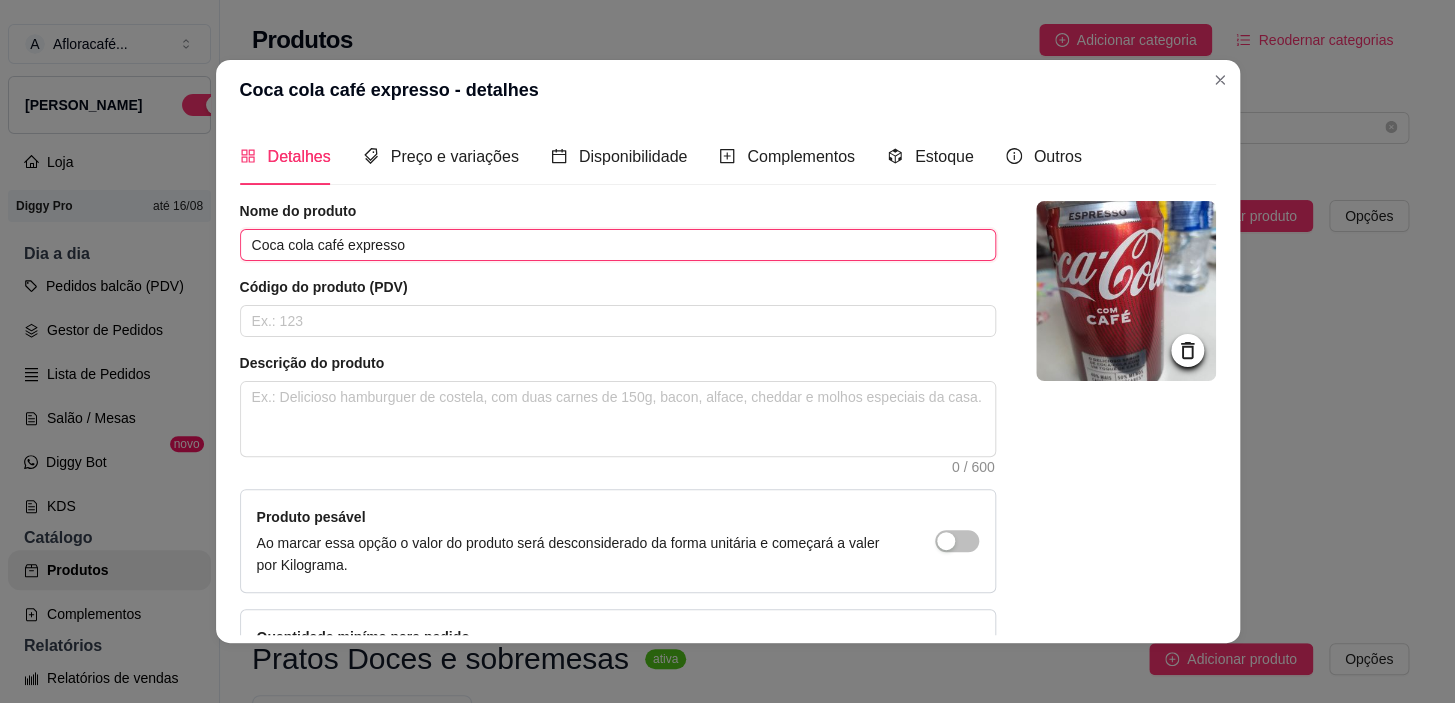 click on "Coca cola café expresso" at bounding box center [618, 245] 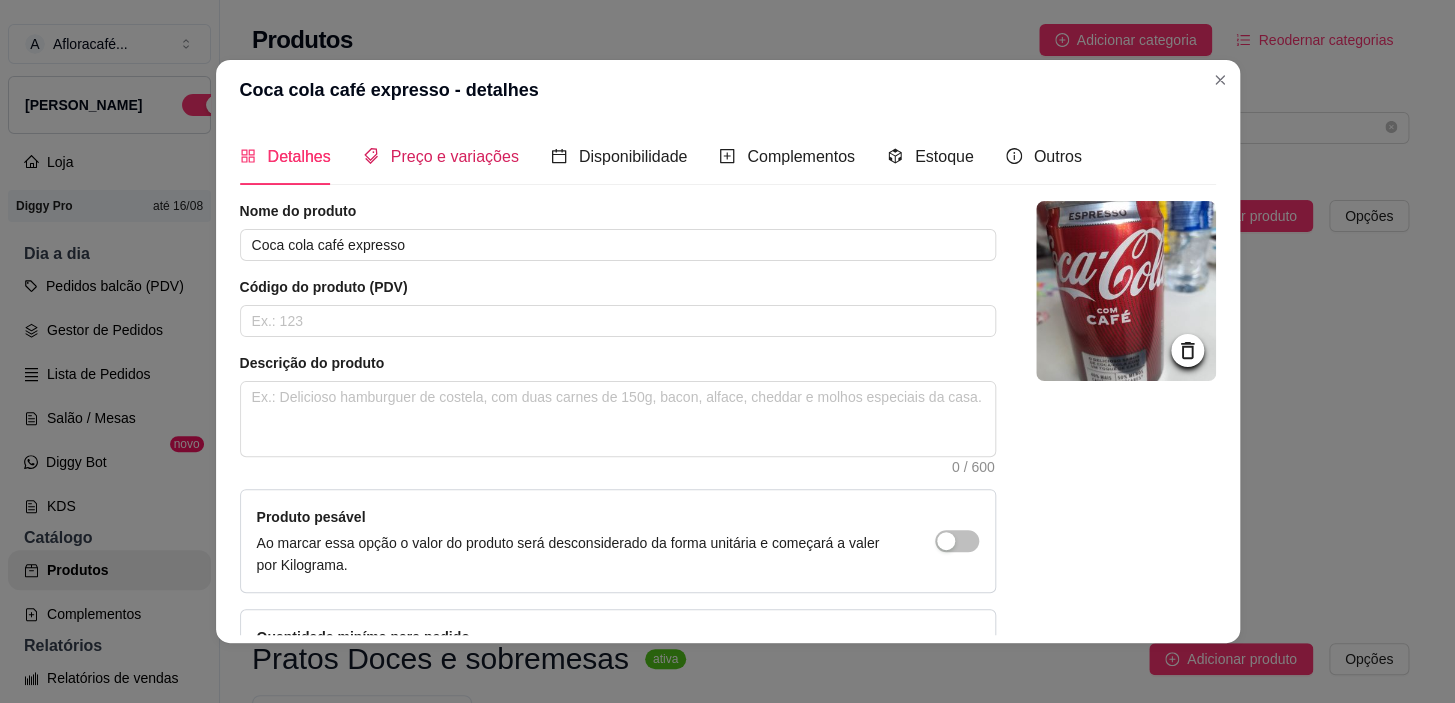 click on "Preço e variações" at bounding box center [455, 156] 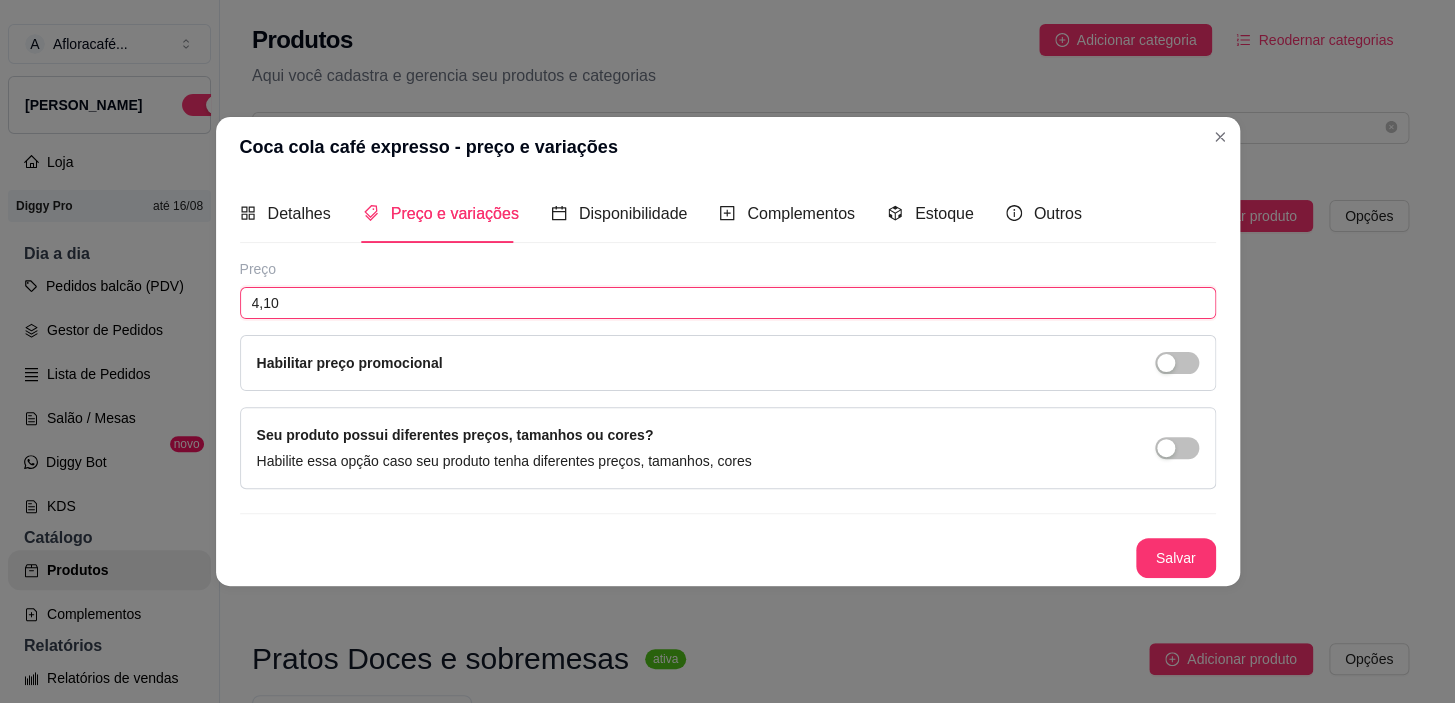 click on "4,10" at bounding box center [728, 303] 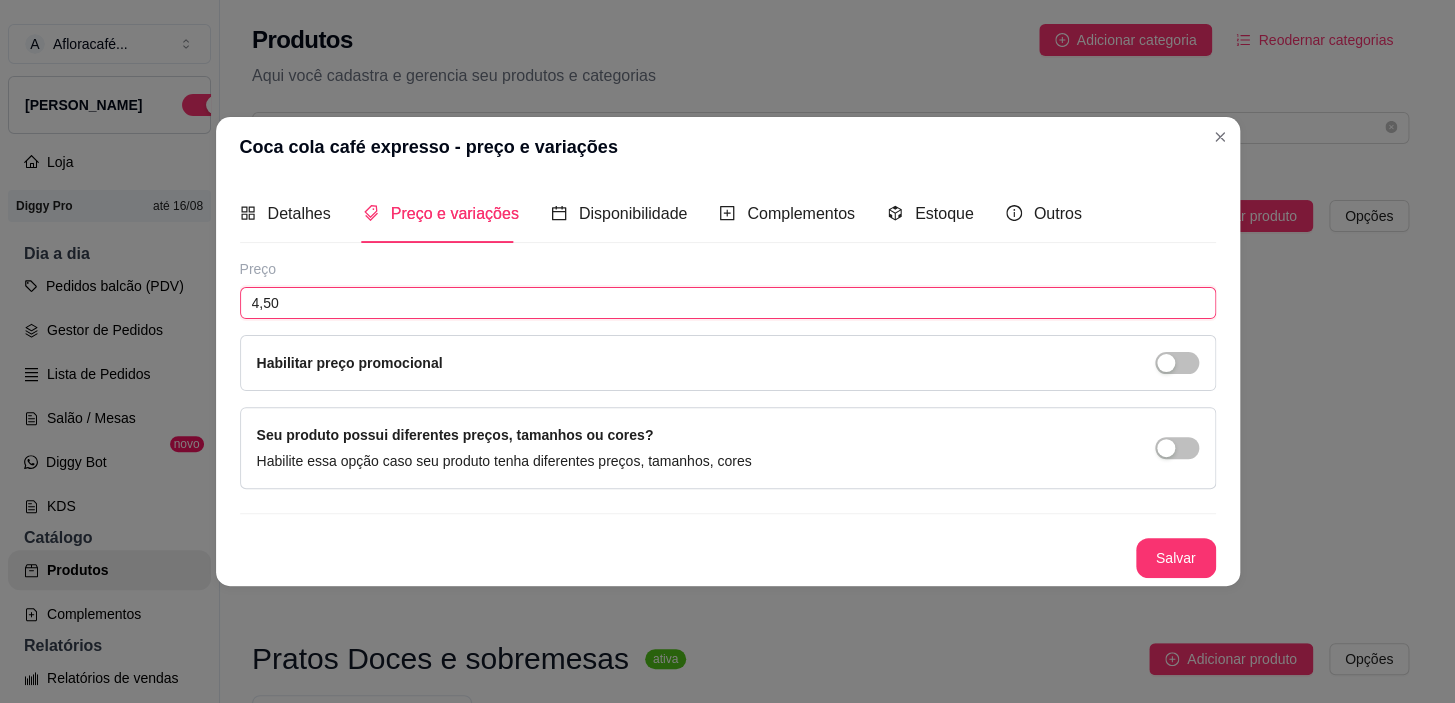 type on "4,50" 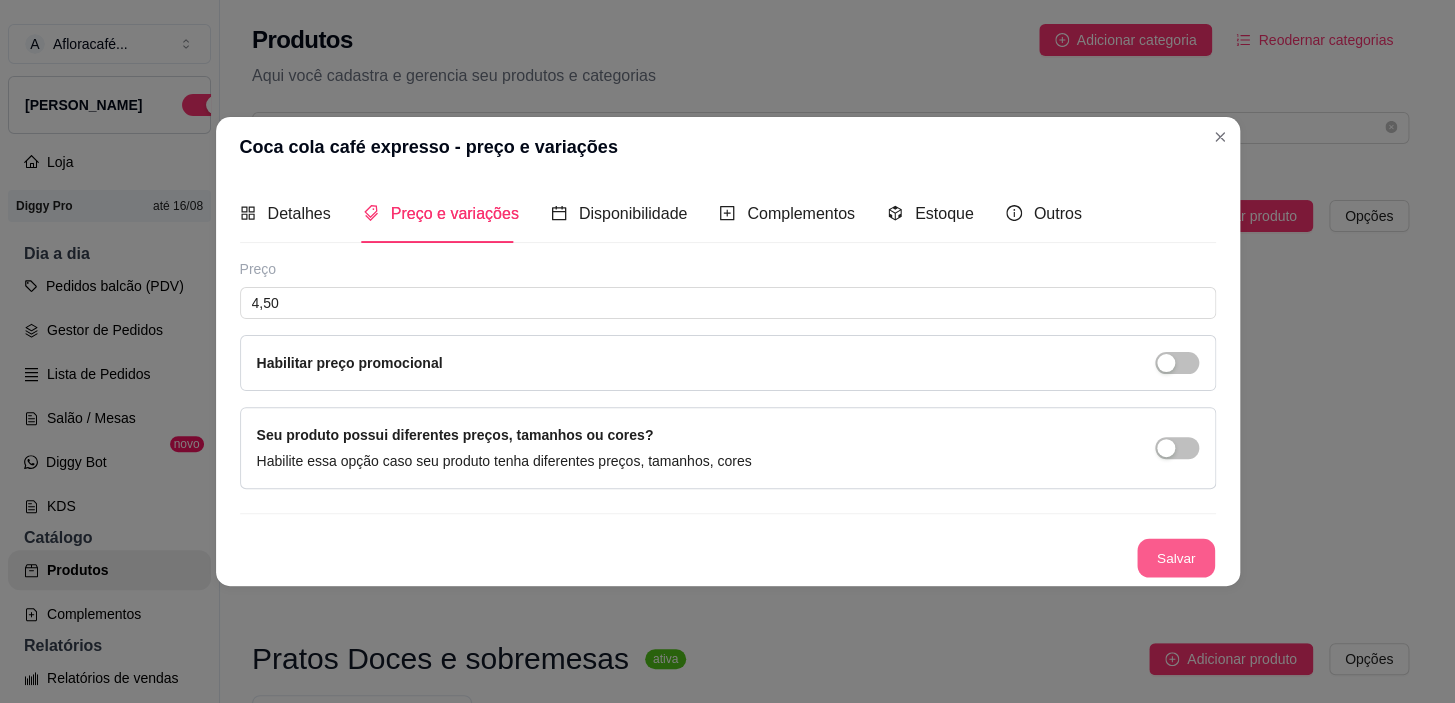 click on "Salvar" at bounding box center [1176, 557] 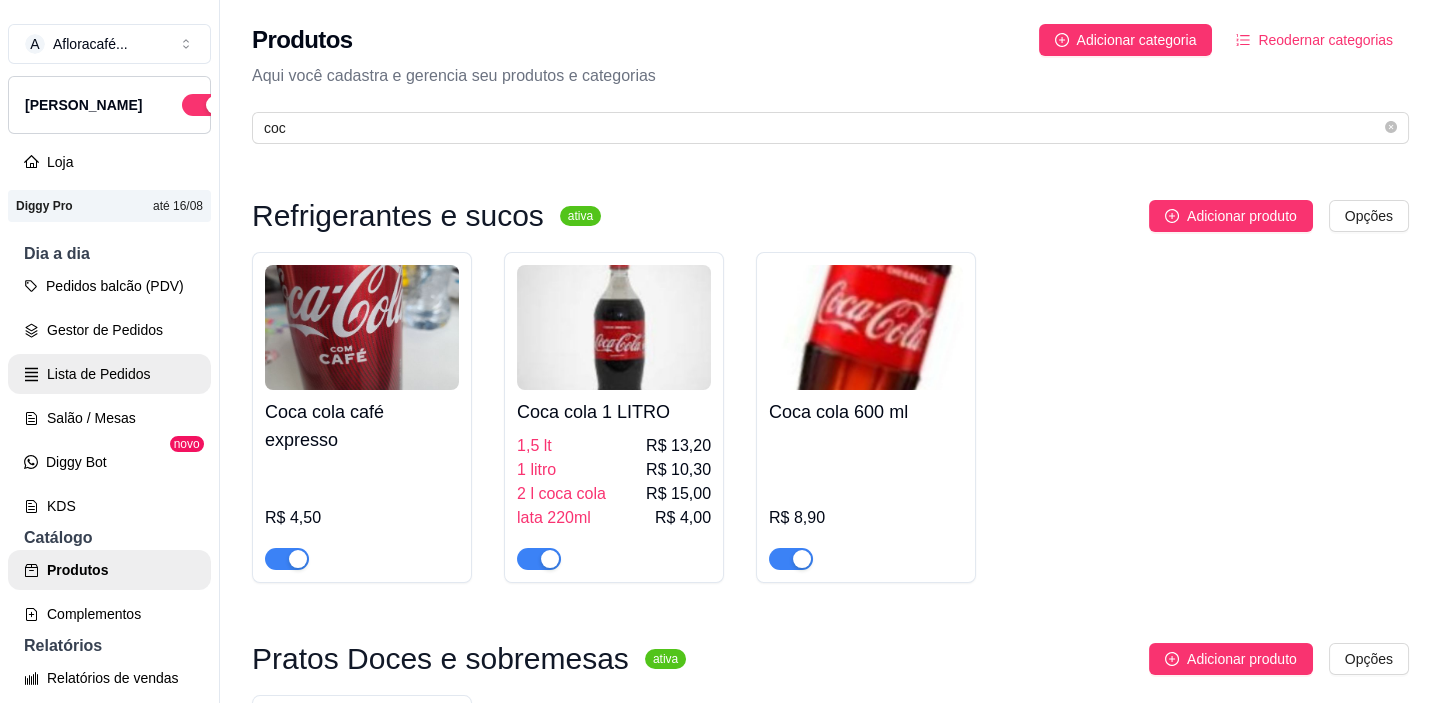 click on "Lista de Pedidos" at bounding box center (109, 374) 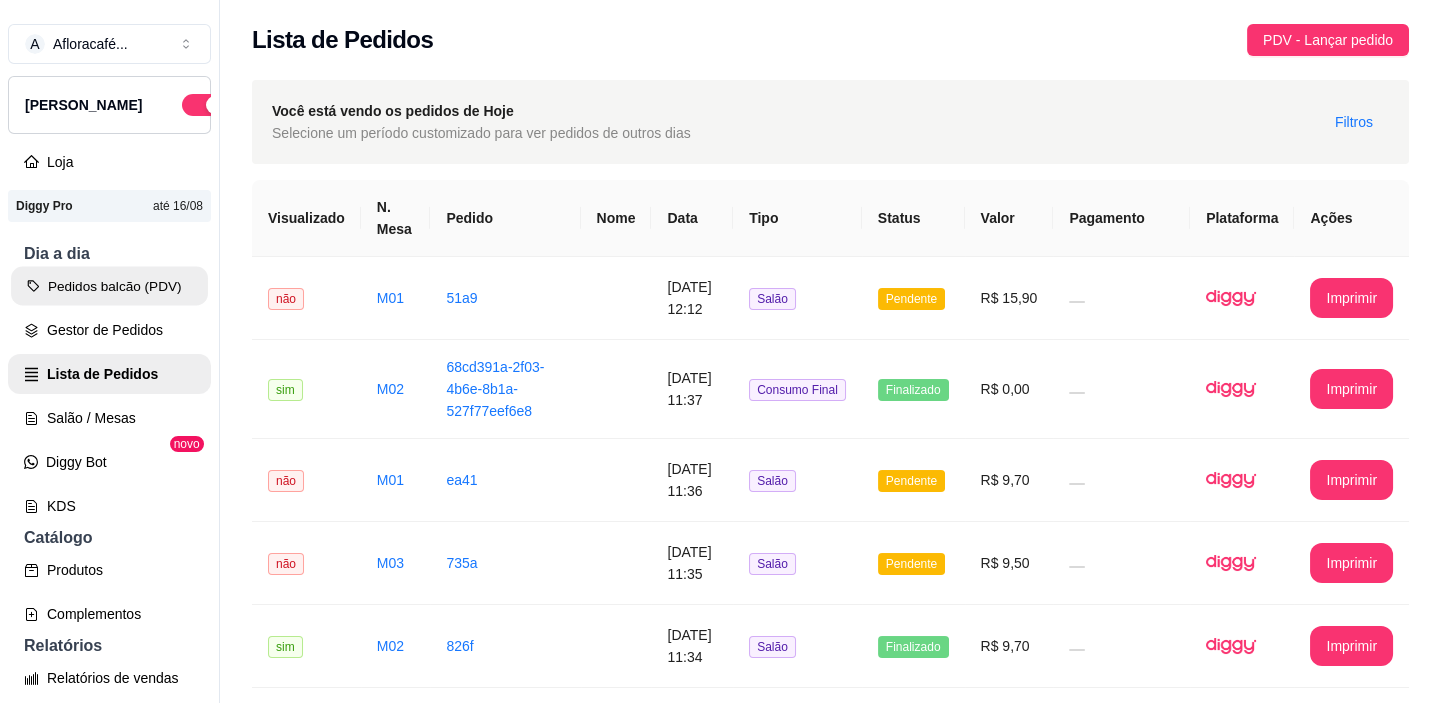 click on "Pedidos balcão (PDV)" at bounding box center [109, 286] 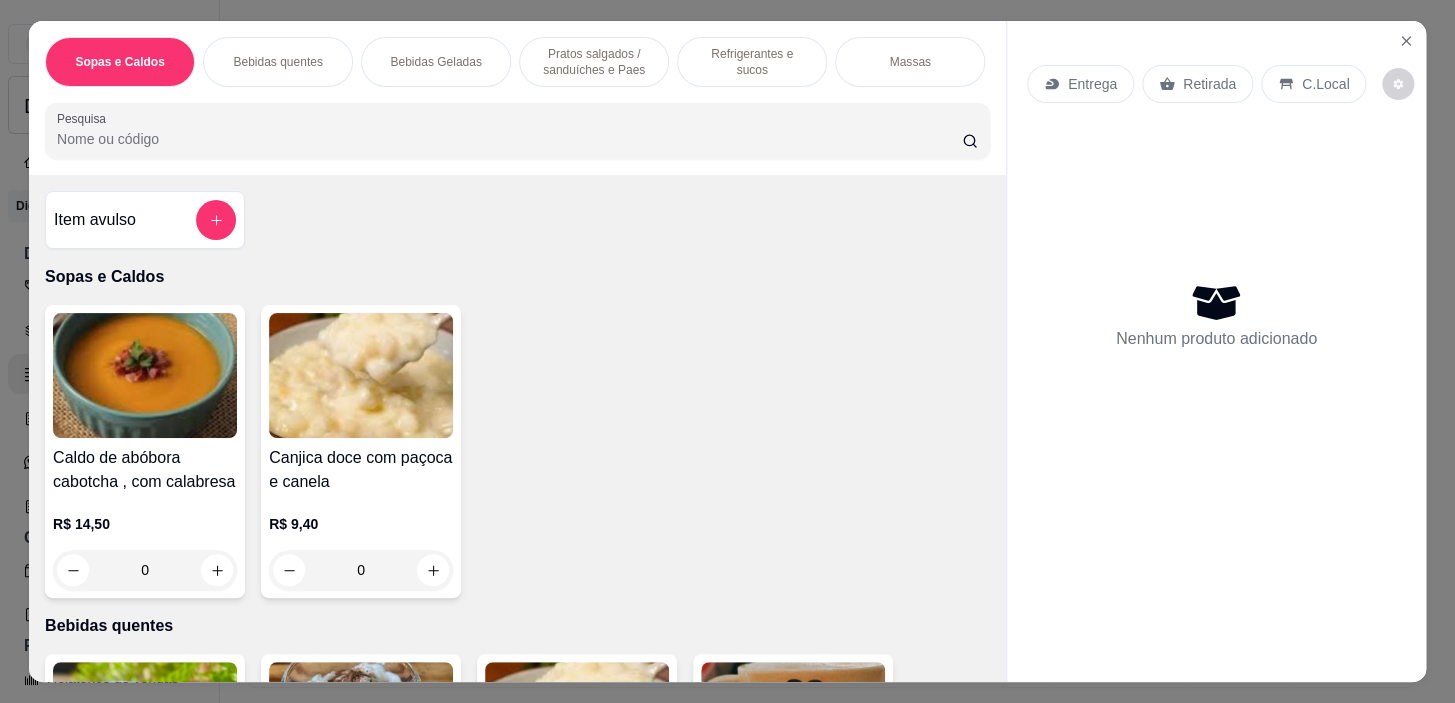 click on "Refrigerantes e sucos" at bounding box center (752, 62) 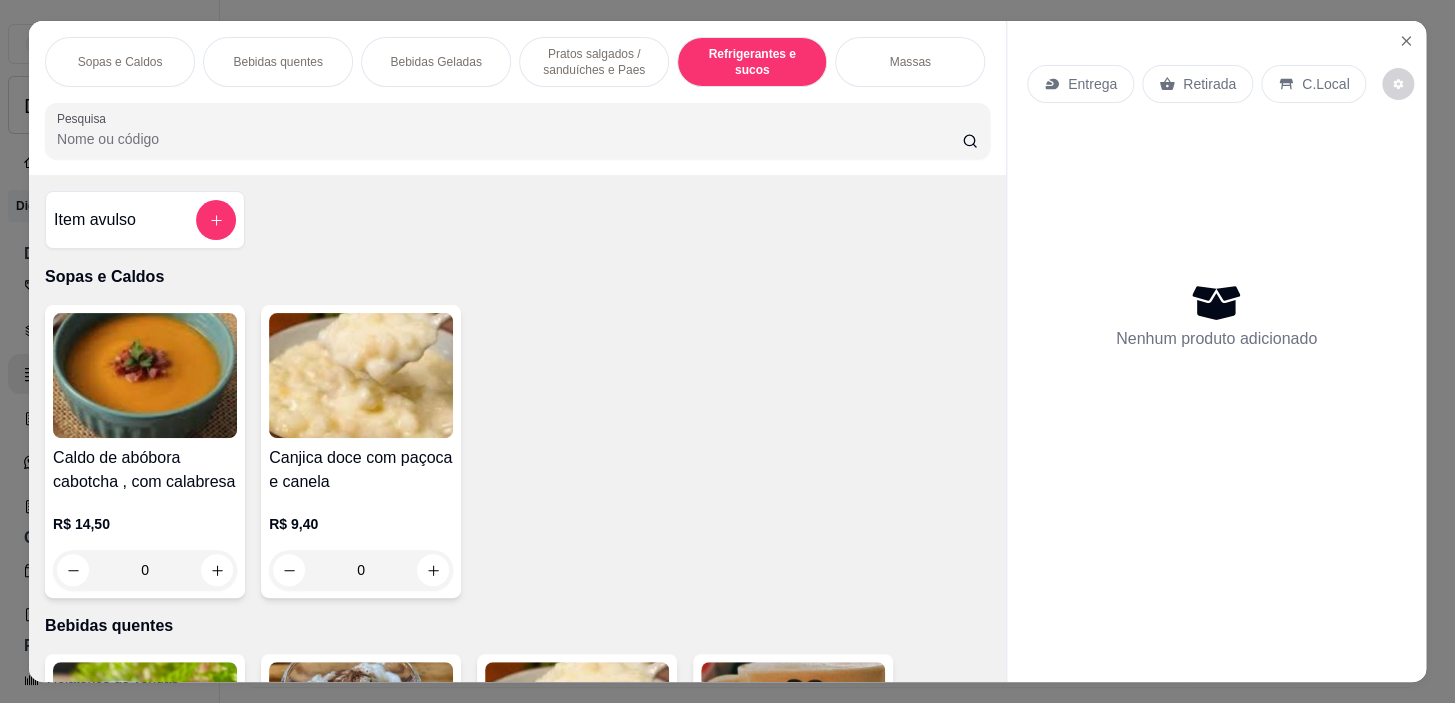 scroll, scrollTop: 8852, scrollLeft: 0, axis: vertical 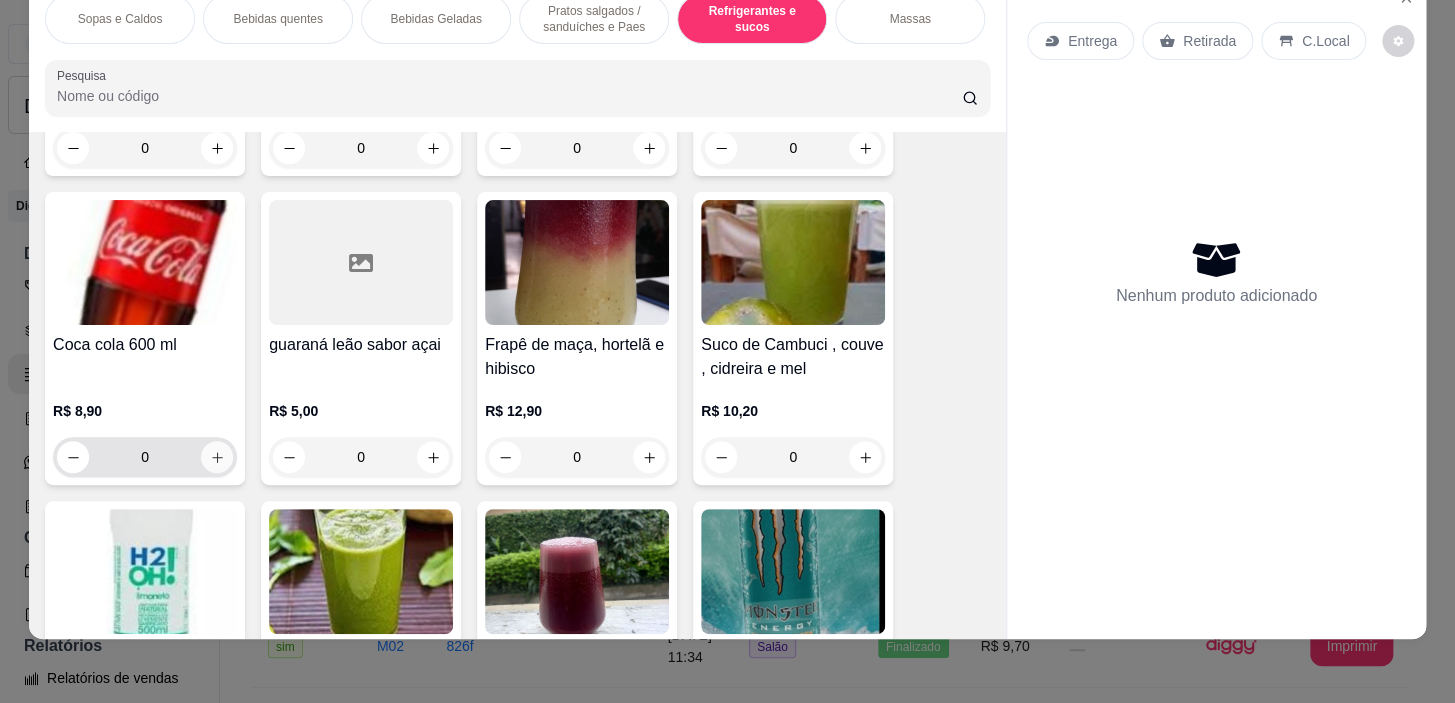 click 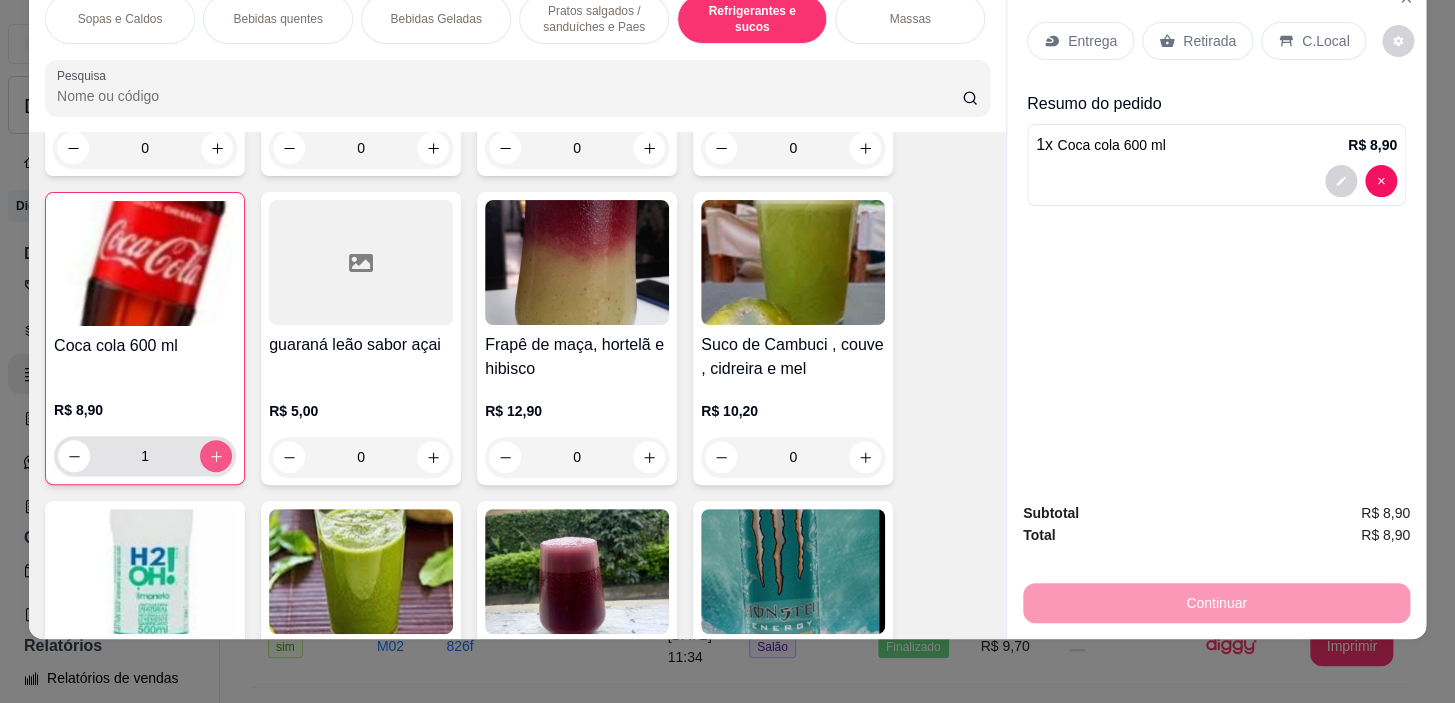 type on "1" 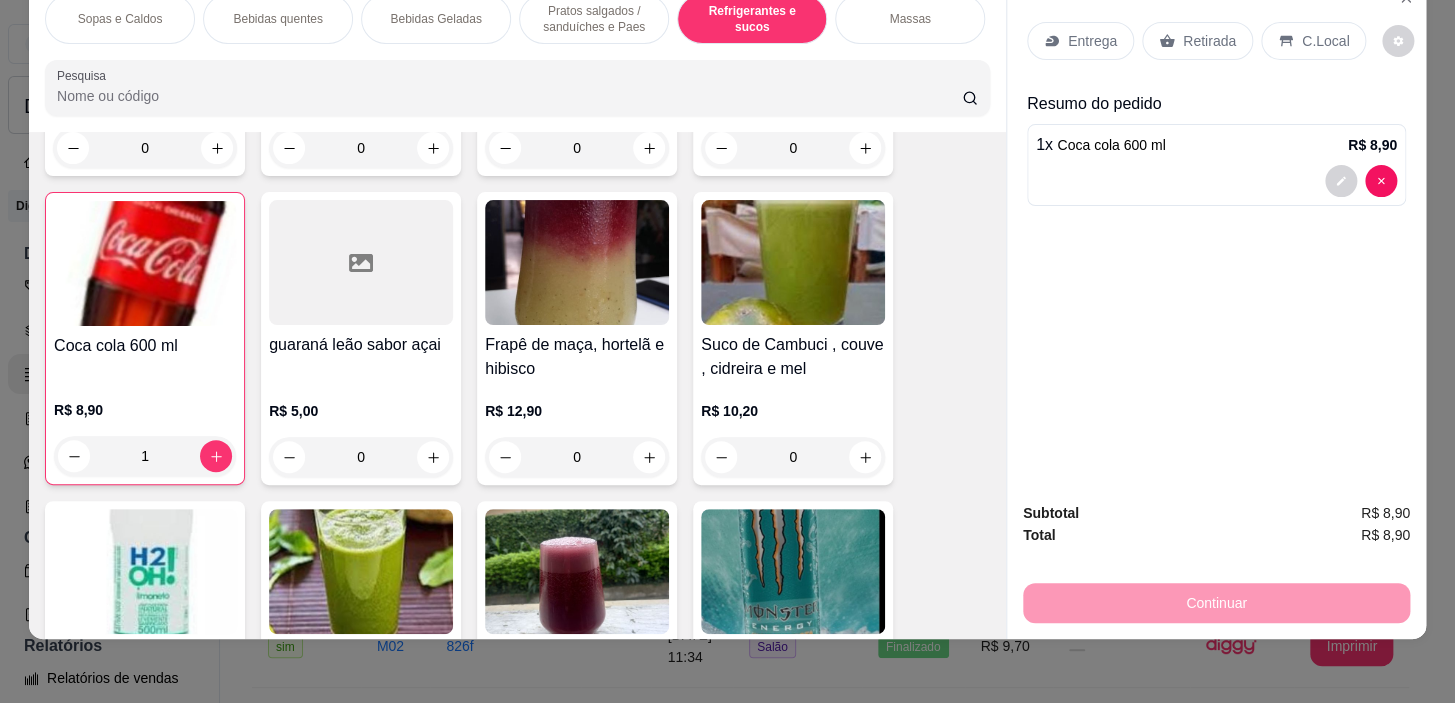 scroll, scrollTop: 0, scrollLeft: 785, axis: horizontal 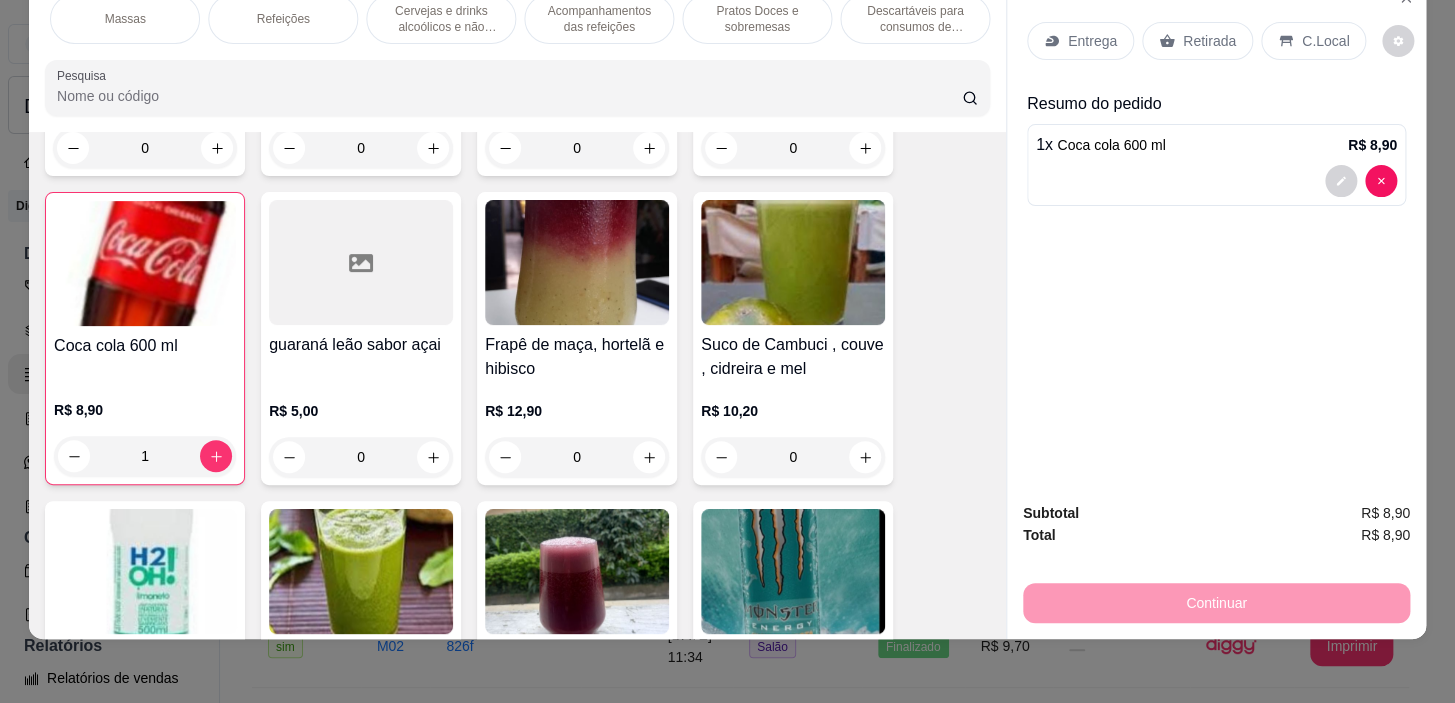 click on "Refeições" at bounding box center (283, 19) 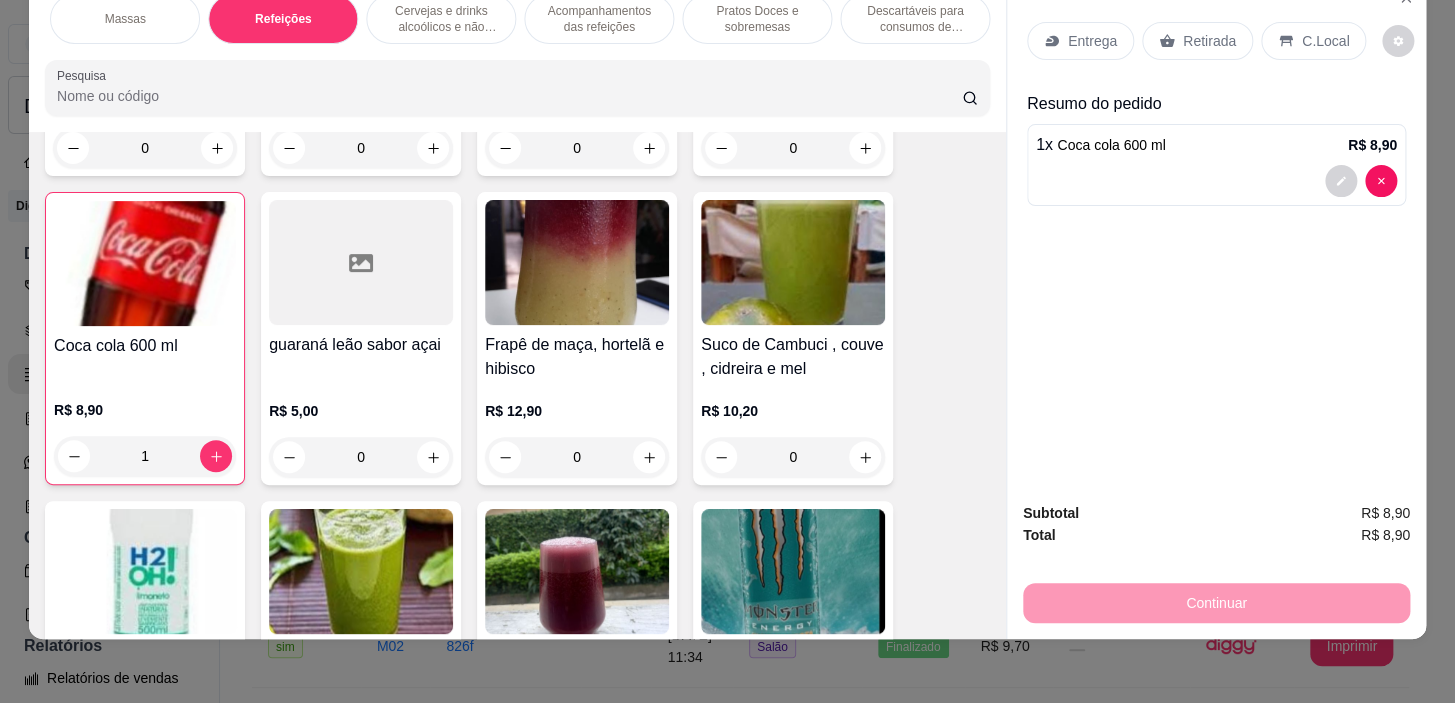scroll, scrollTop: 11998, scrollLeft: 0, axis: vertical 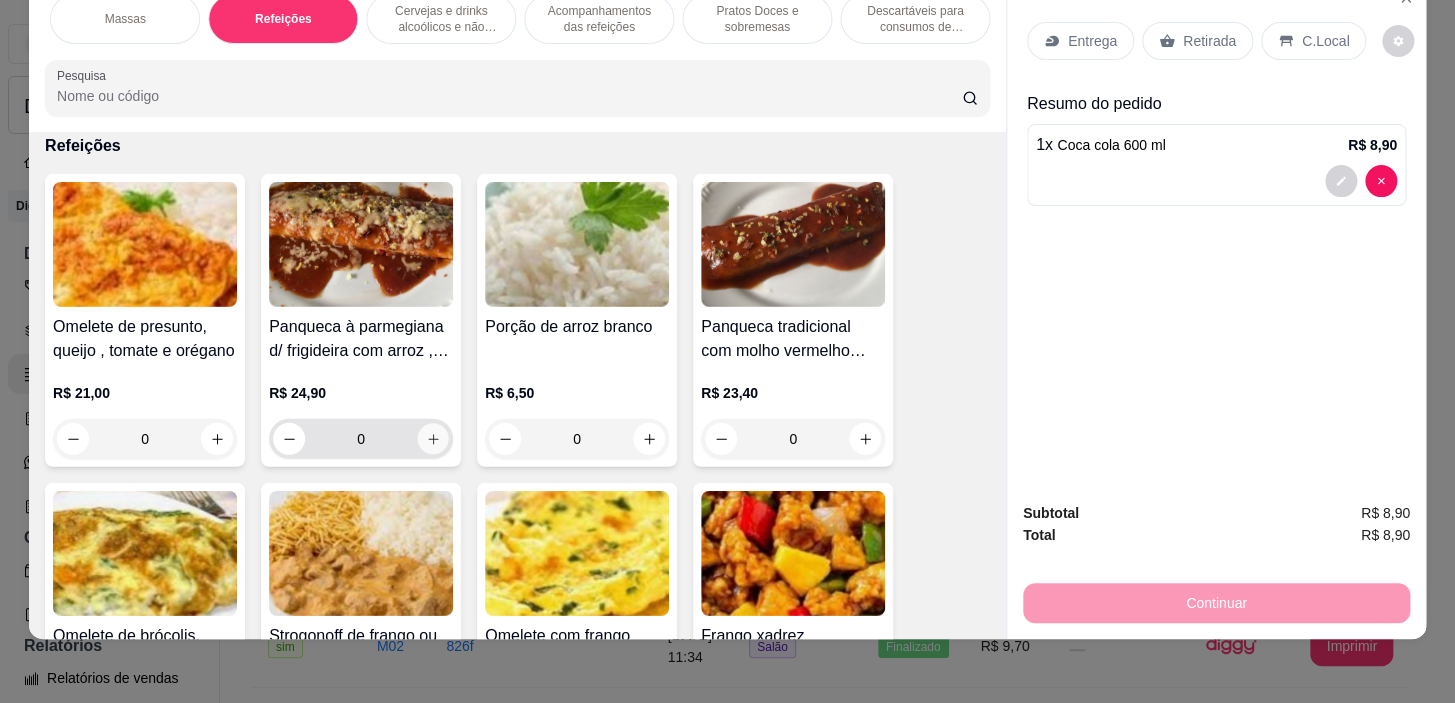 click at bounding box center [433, 439] 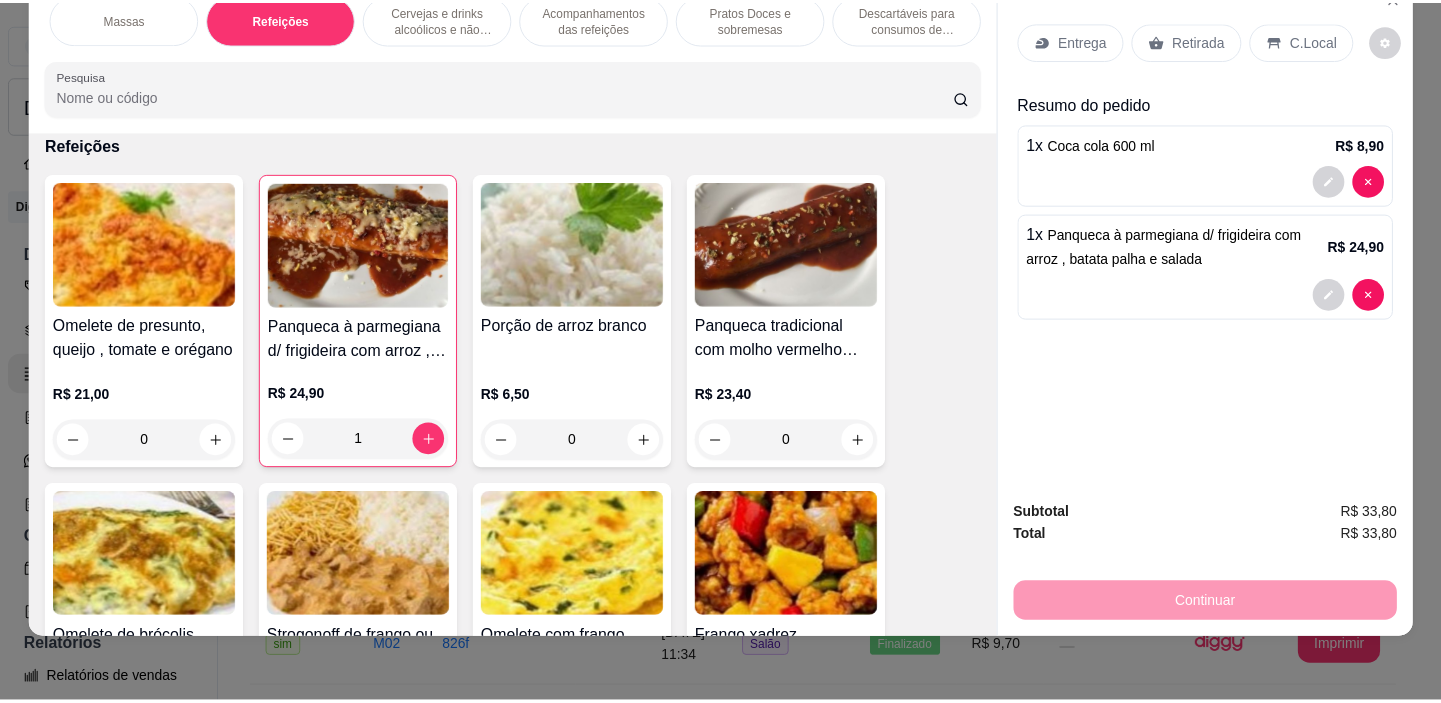 scroll, scrollTop: 0, scrollLeft: 0, axis: both 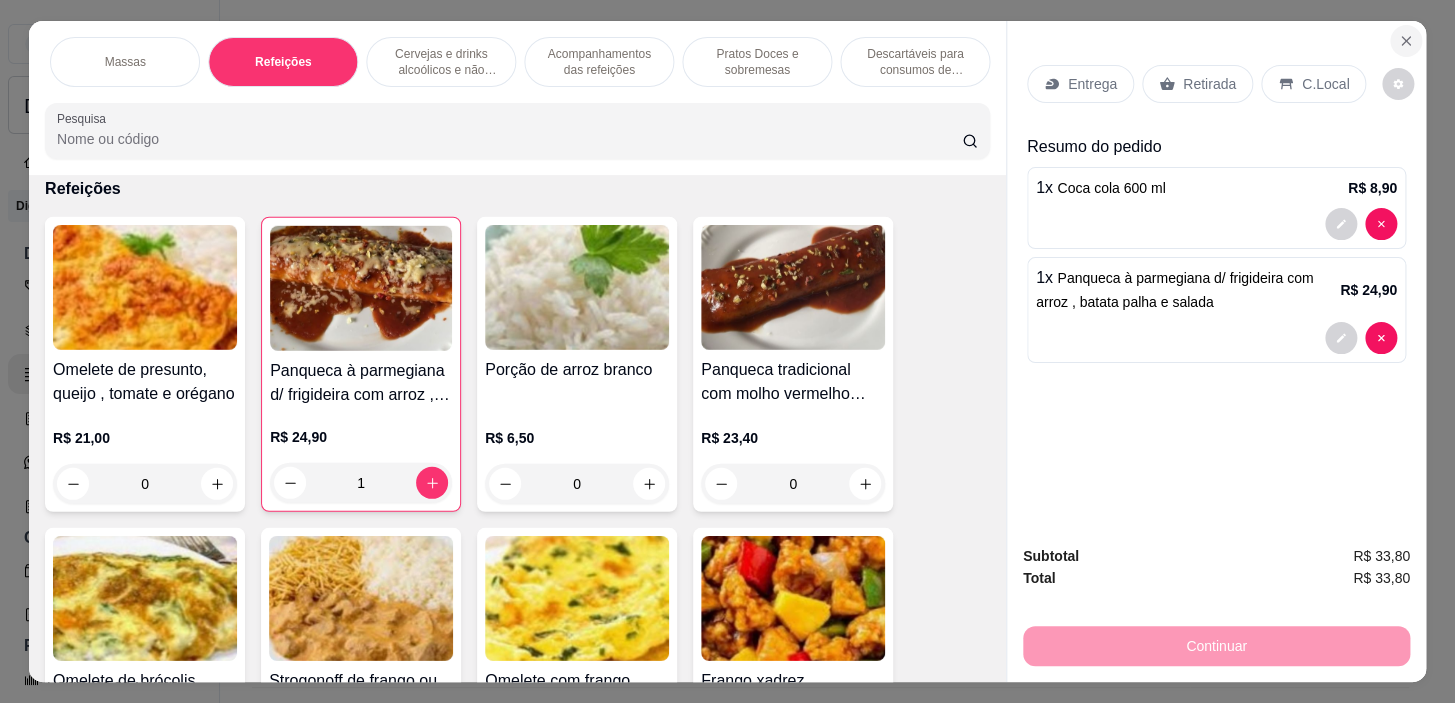 click at bounding box center [1406, 41] 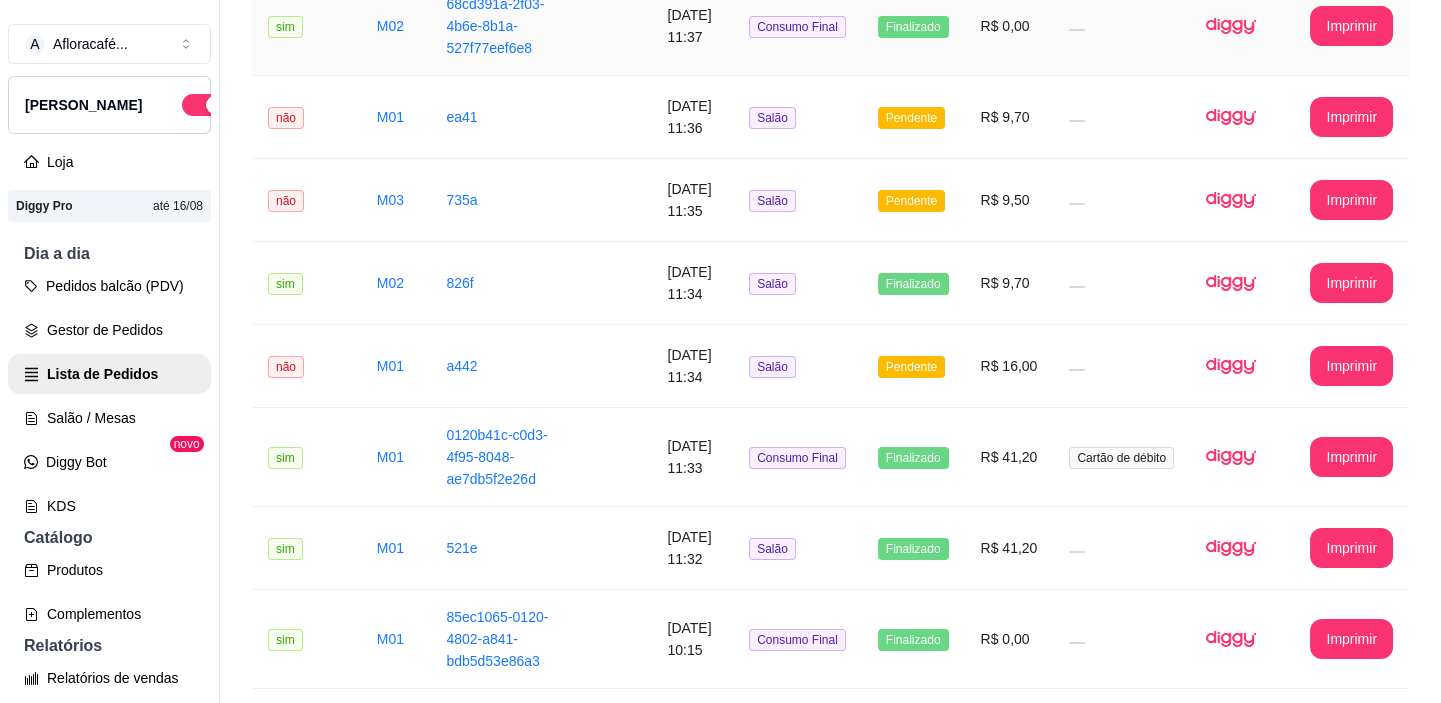scroll, scrollTop: 687, scrollLeft: 0, axis: vertical 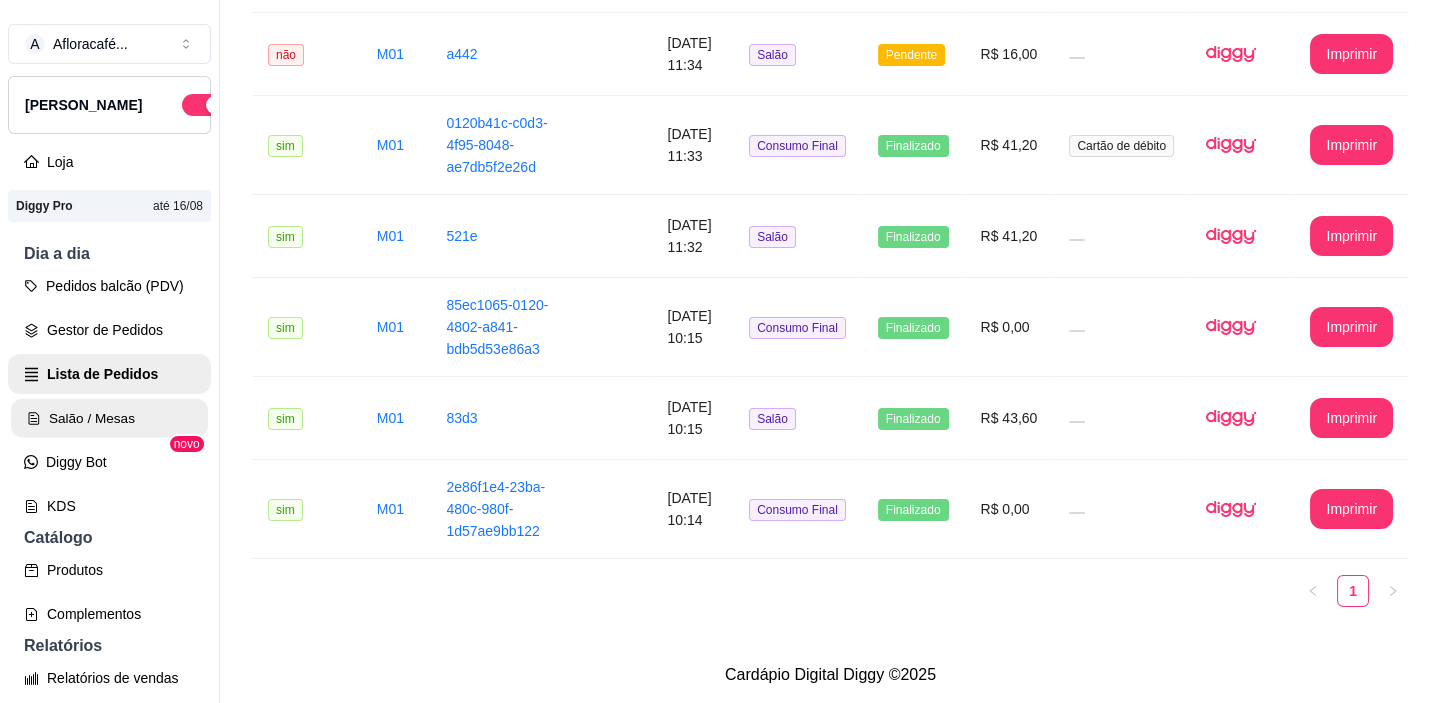 click on "Salão / Mesas" at bounding box center [109, 418] 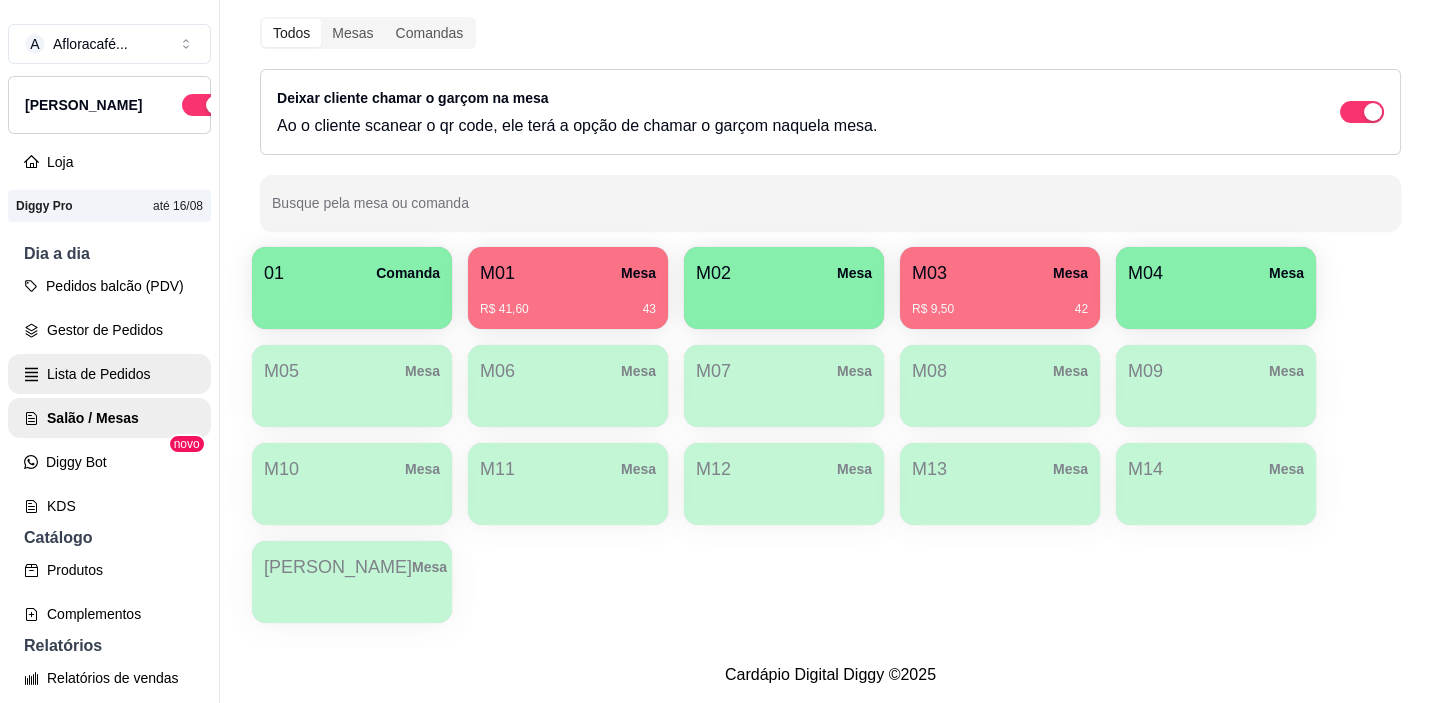 scroll, scrollTop: 0, scrollLeft: 0, axis: both 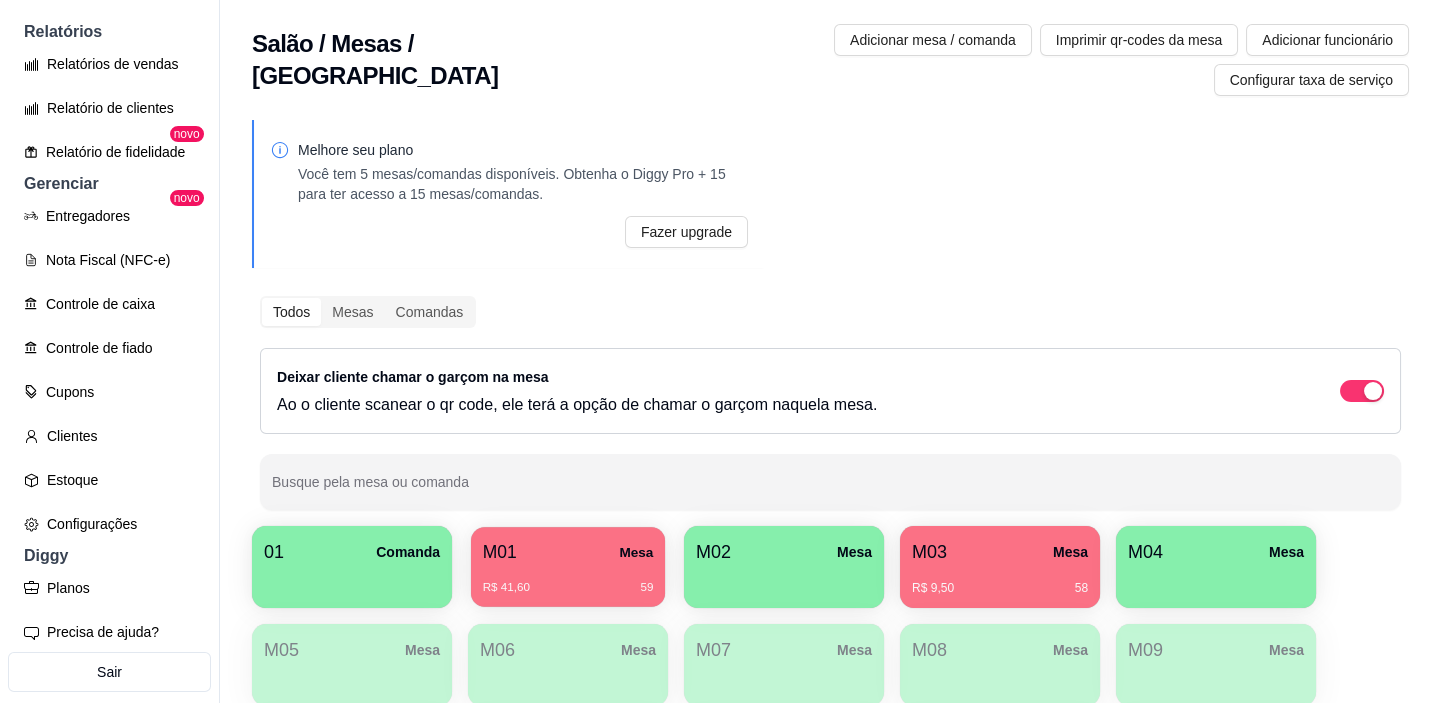 click on "R$ 41,60 59" at bounding box center (568, 580) 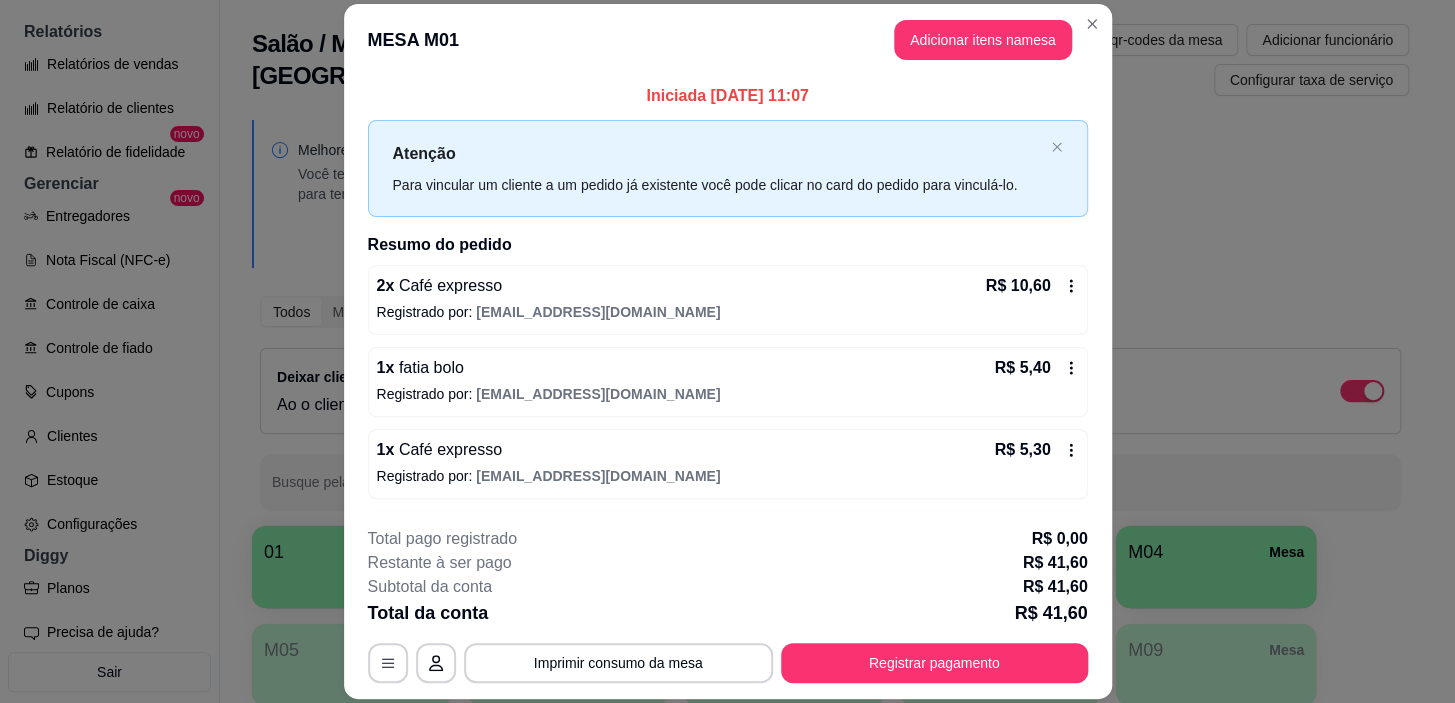 scroll, scrollTop: 158, scrollLeft: 0, axis: vertical 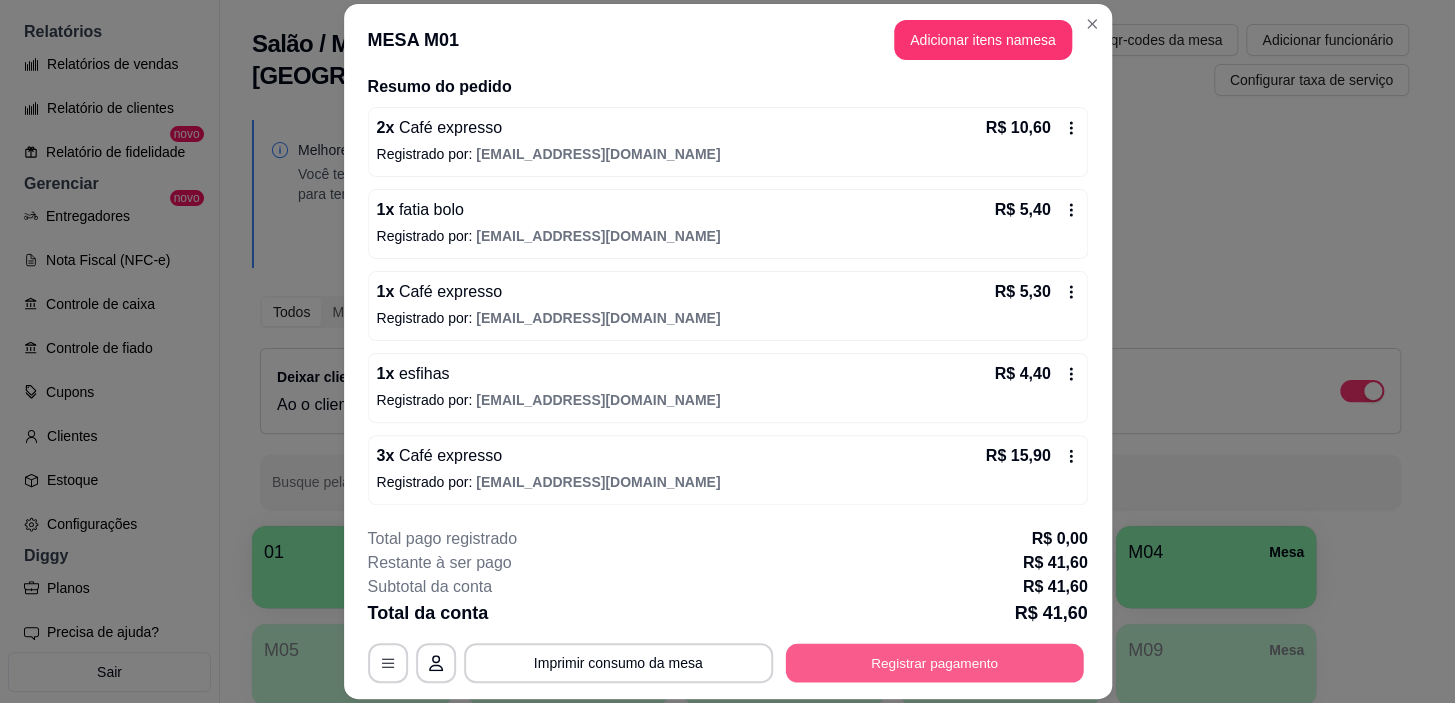 click on "Registrar pagamento" at bounding box center (934, 663) 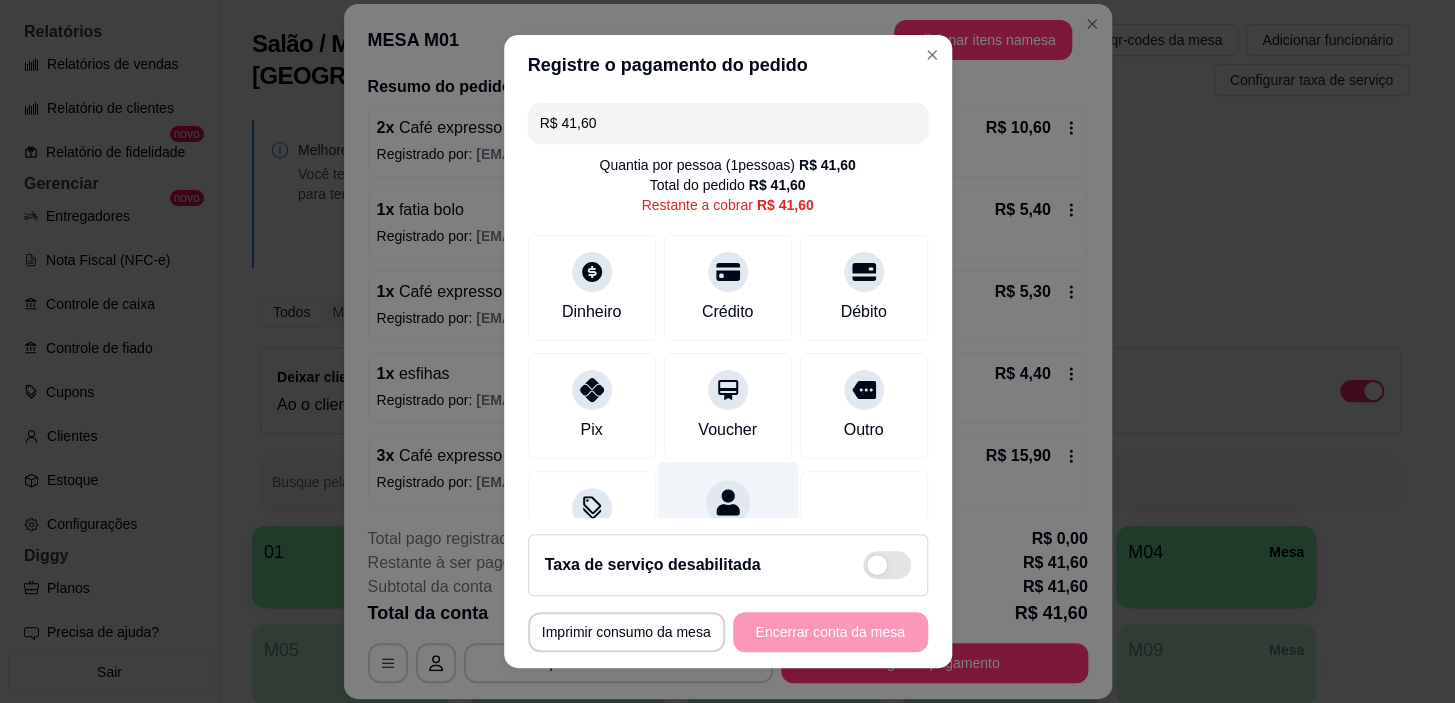 click 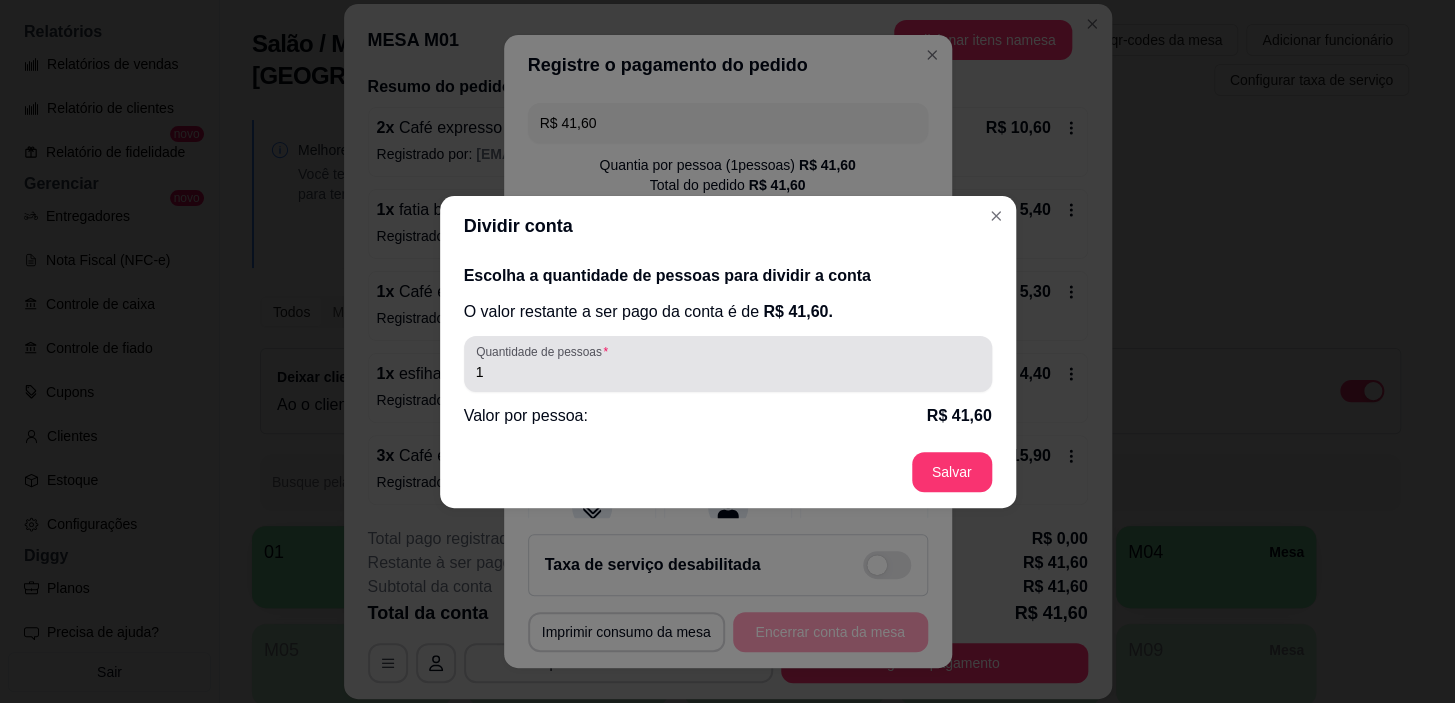 click on "Quantidade de pessoas 1" at bounding box center [728, 364] 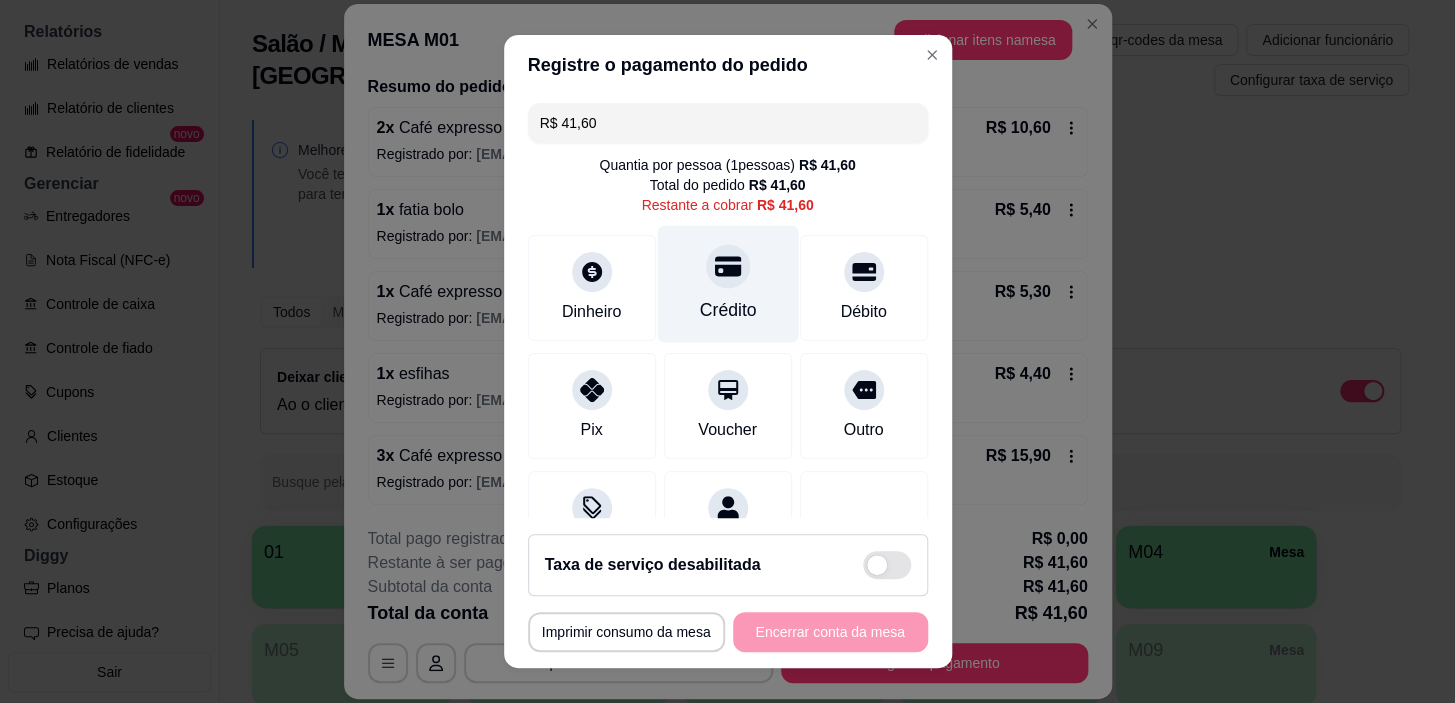 click 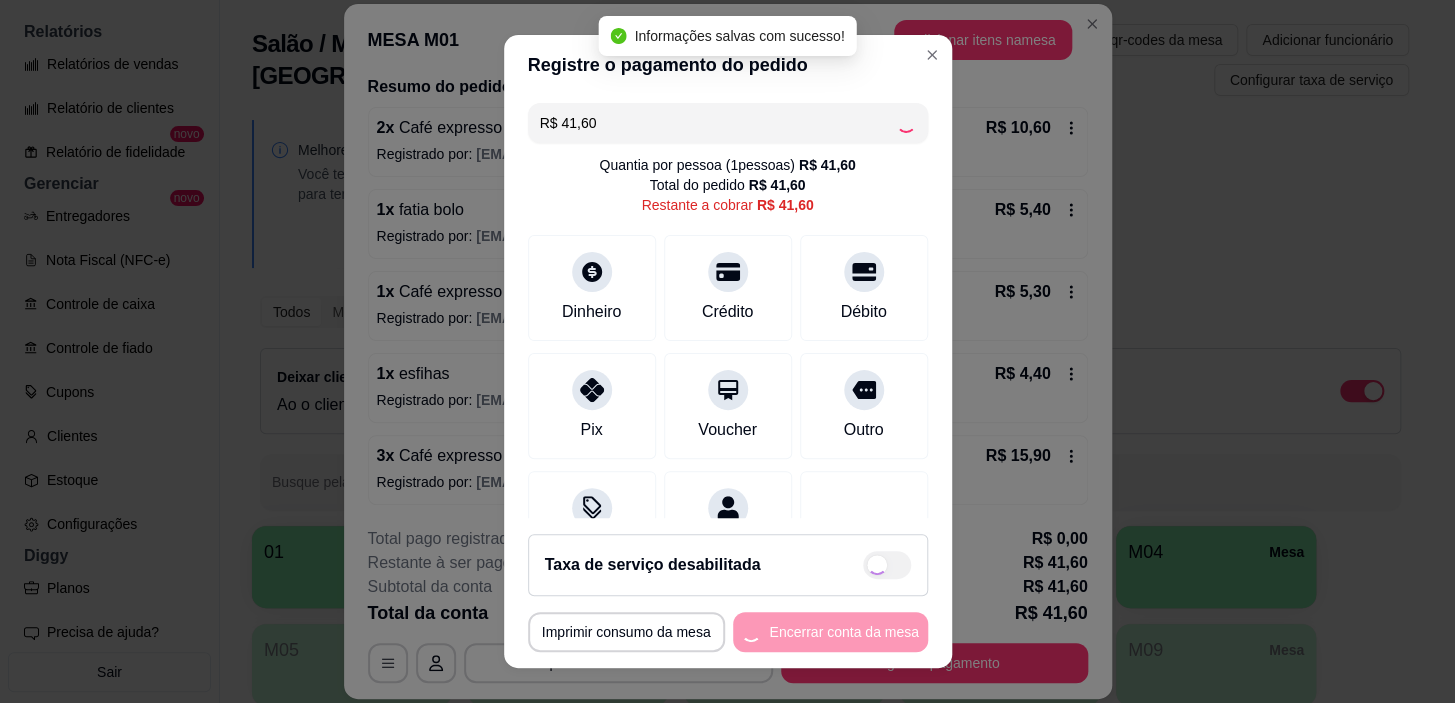 type on "R$ 0,00" 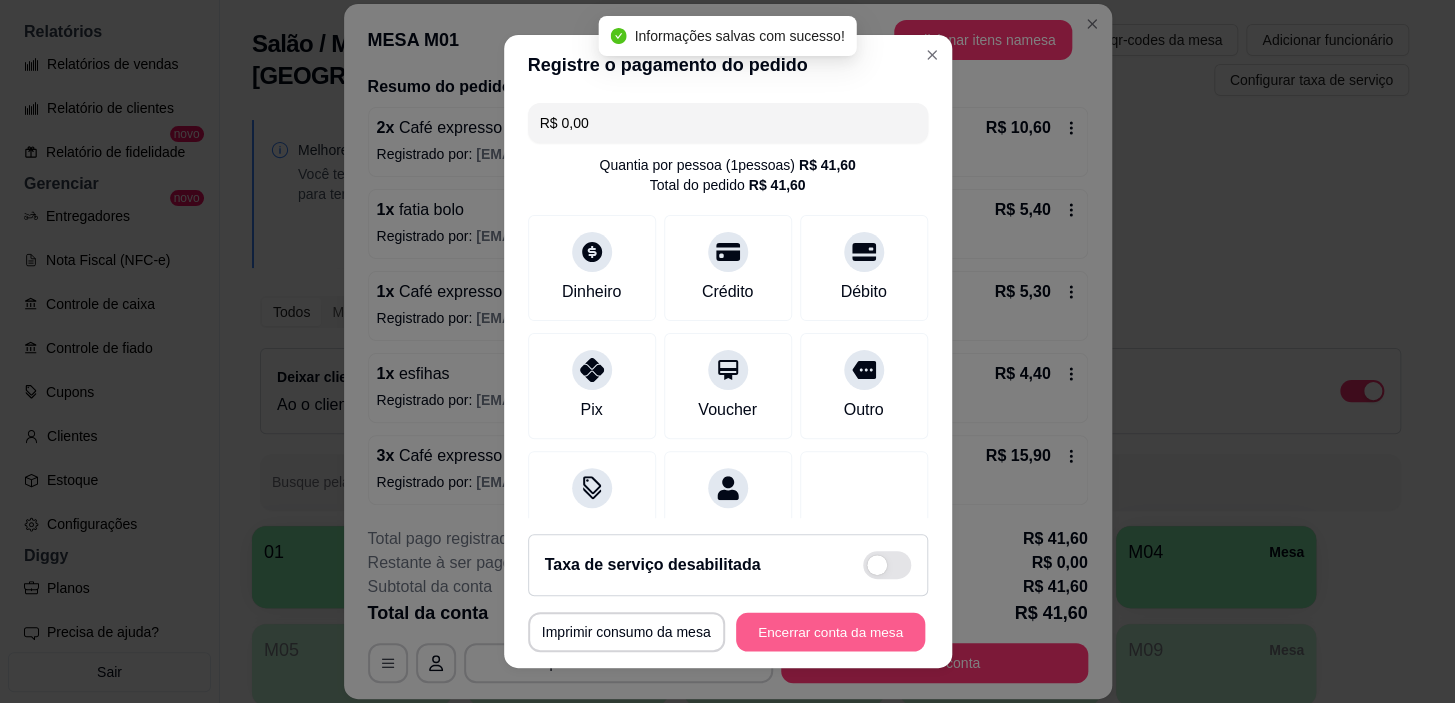 click on "Encerrar conta da mesa" at bounding box center (830, 631) 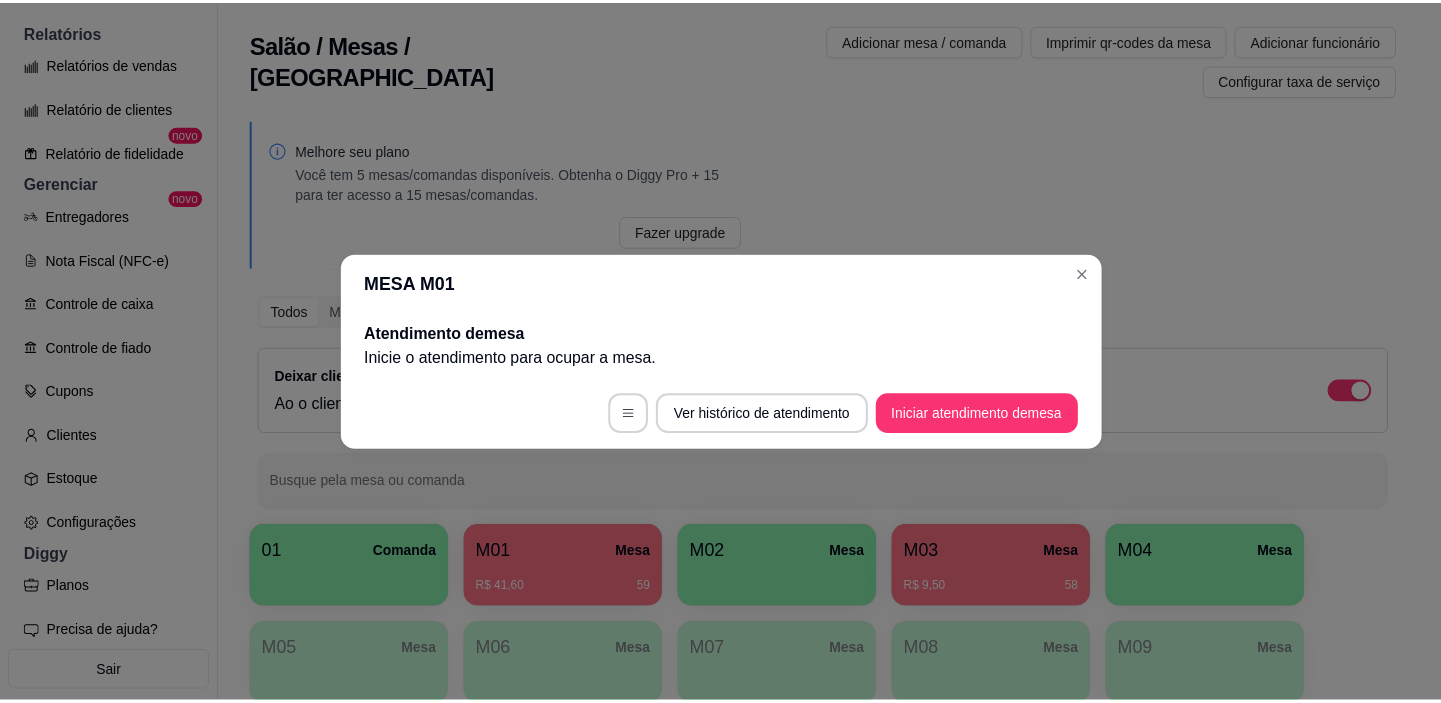 scroll, scrollTop: 0, scrollLeft: 0, axis: both 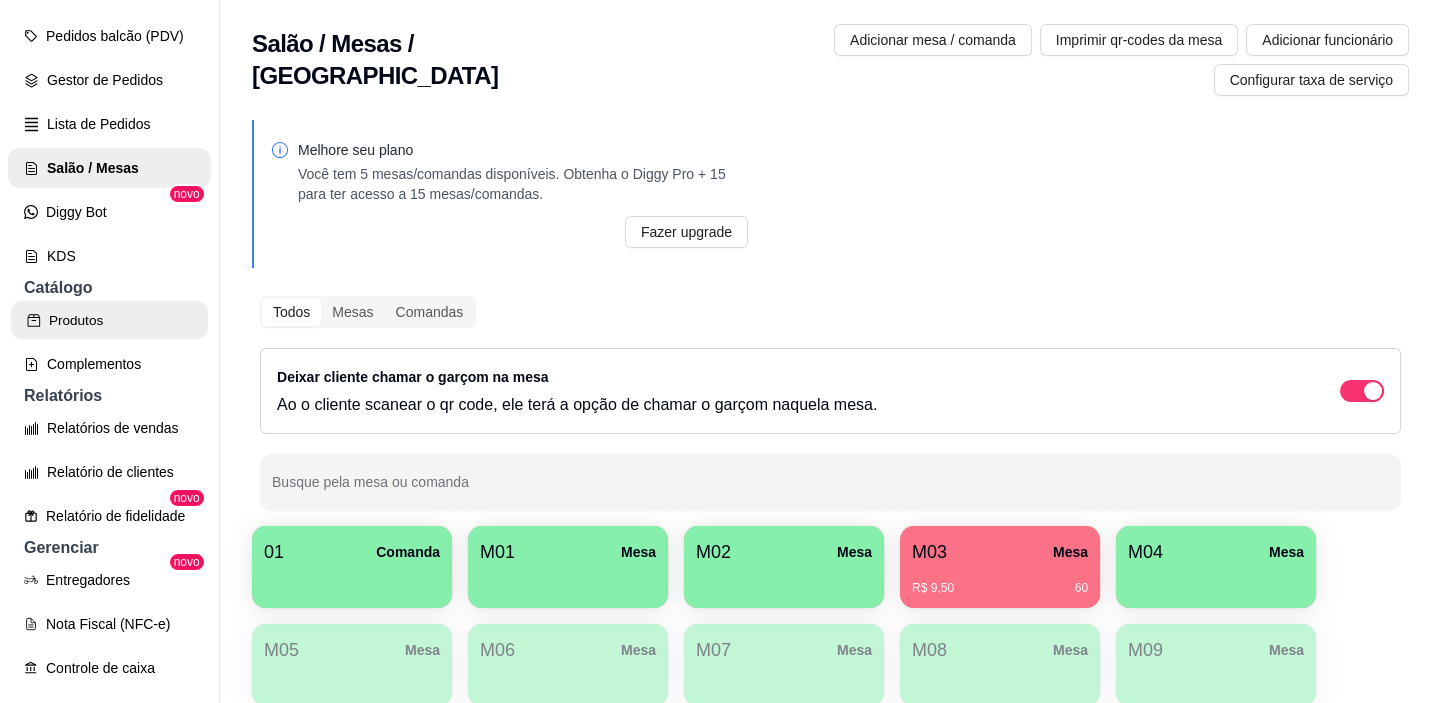 click on "Produtos" at bounding box center (109, 320) 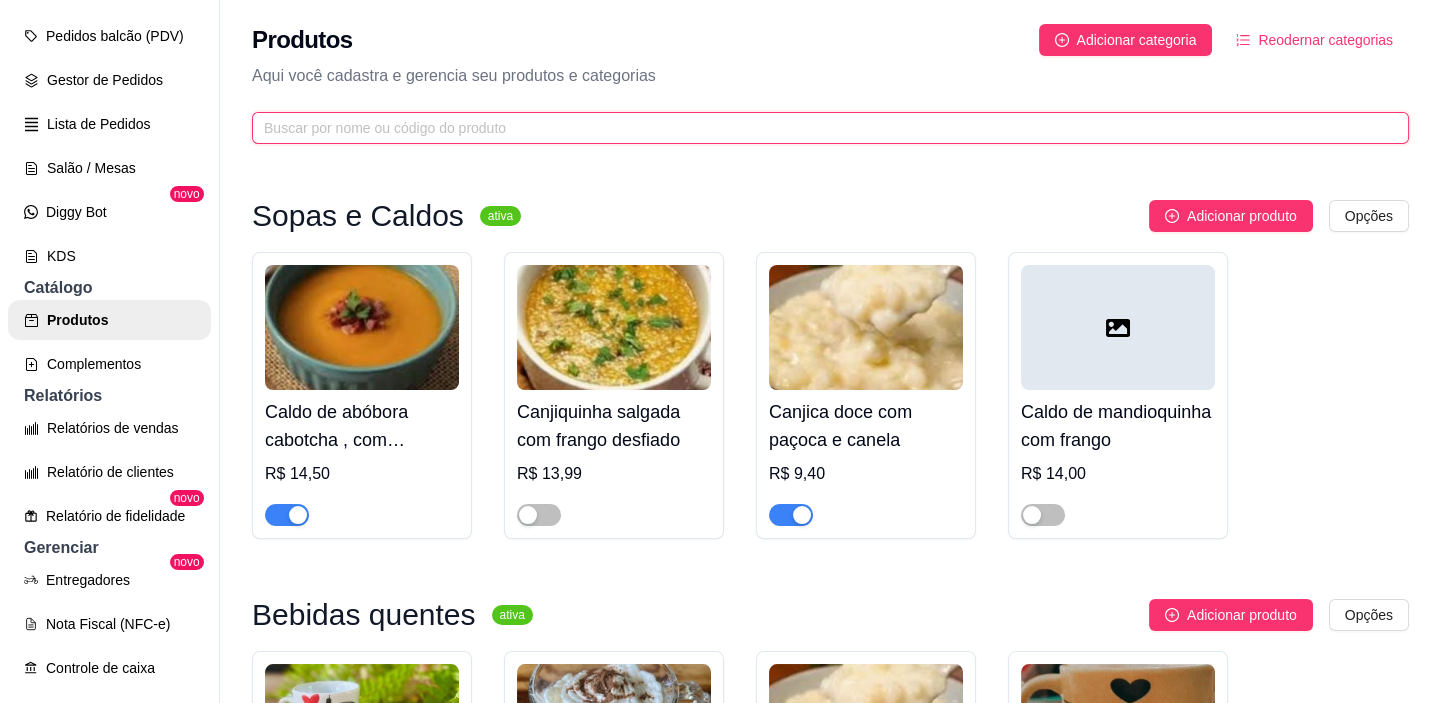 click at bounding box center (822, 128) 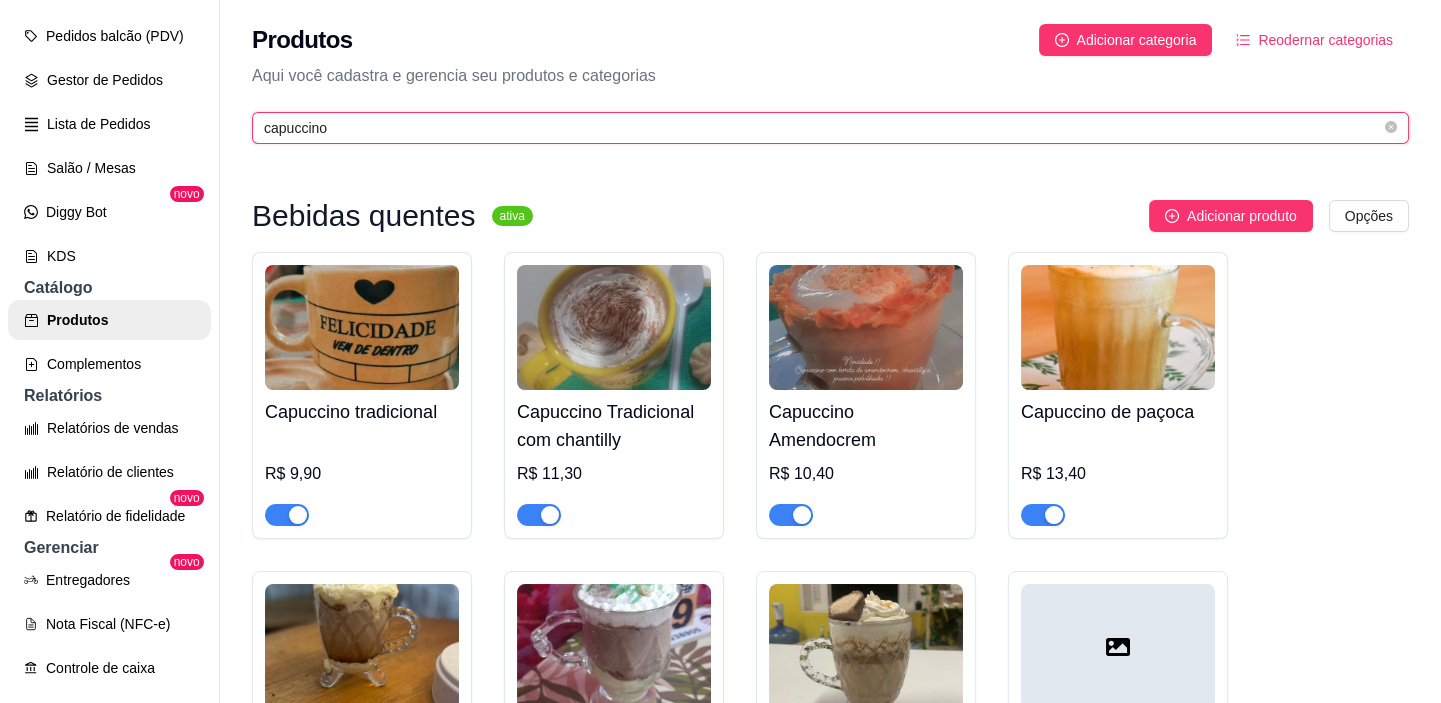 type on "capuccino" 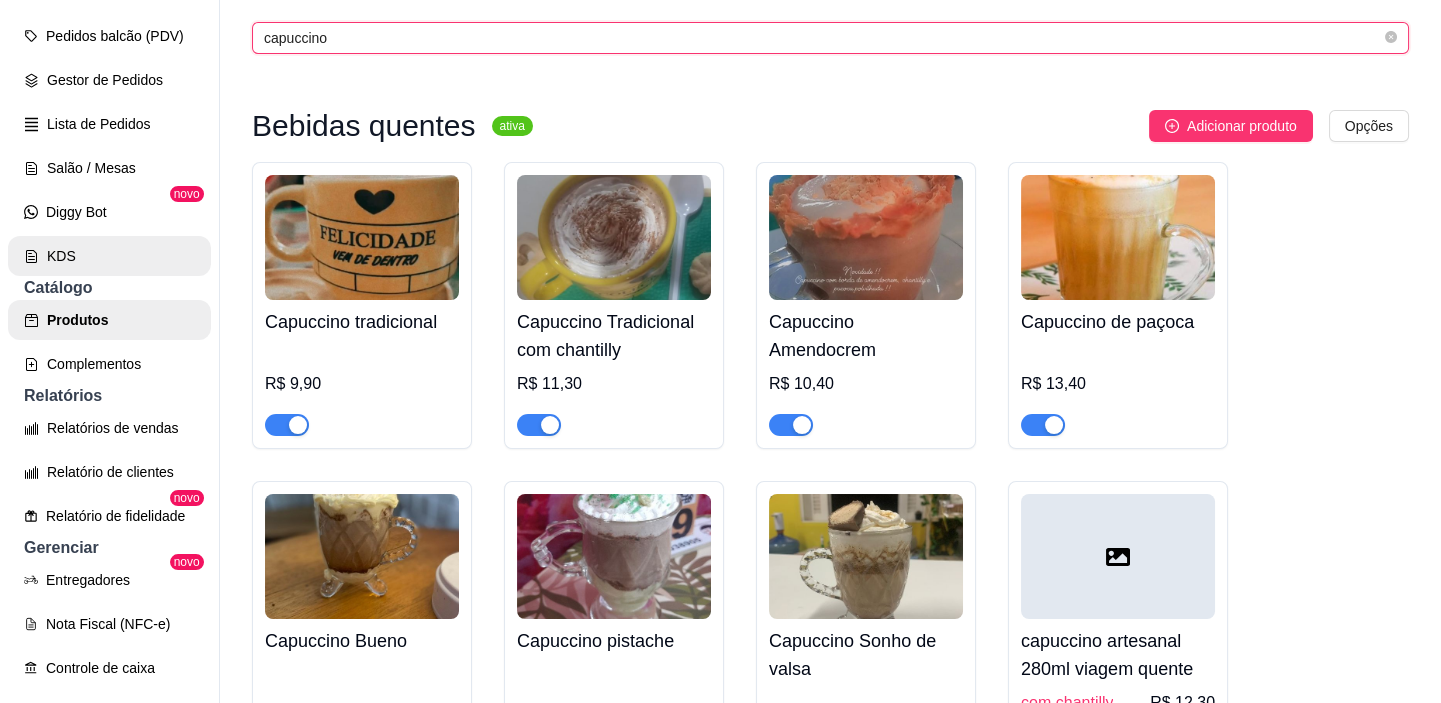 scroll, scrollTop: 69, scrollLeft: 0, axis: vertical 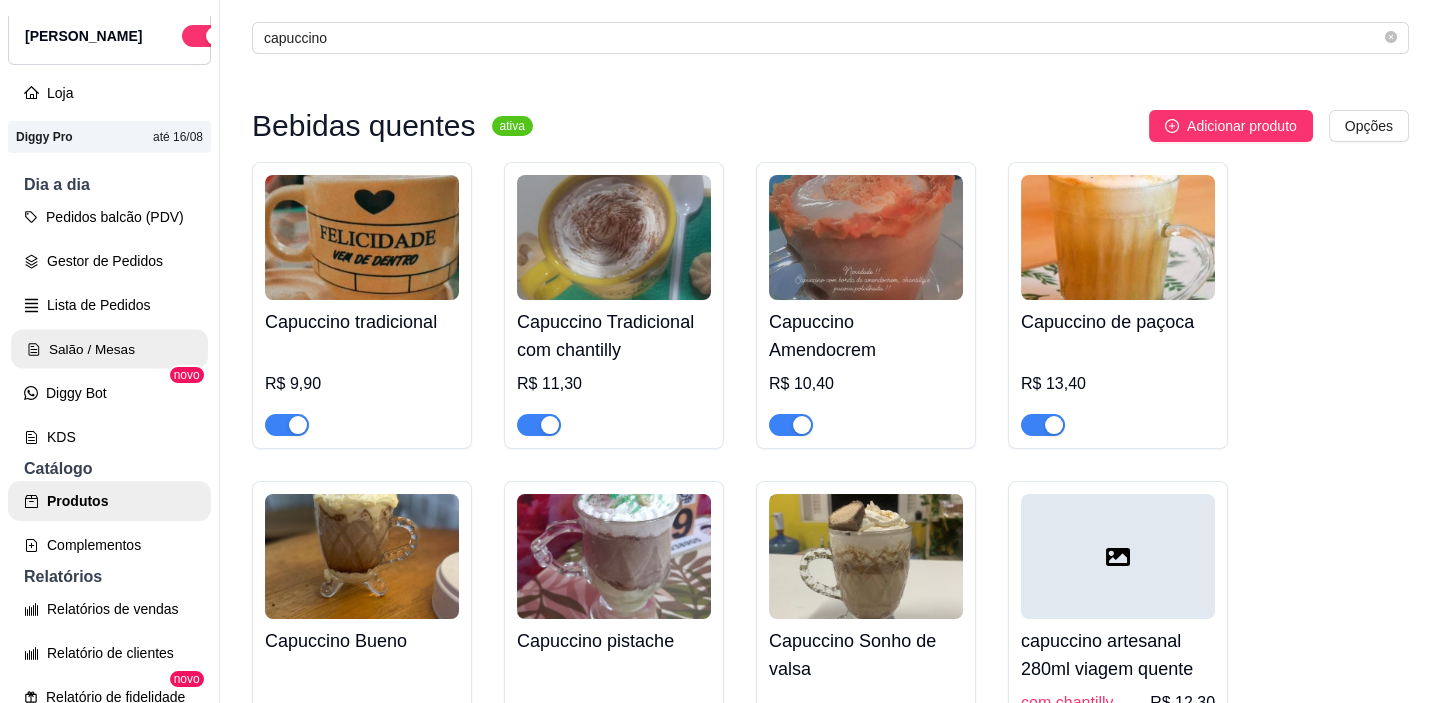 click on "Salão / Mesas" at bounding box center (109, 349) 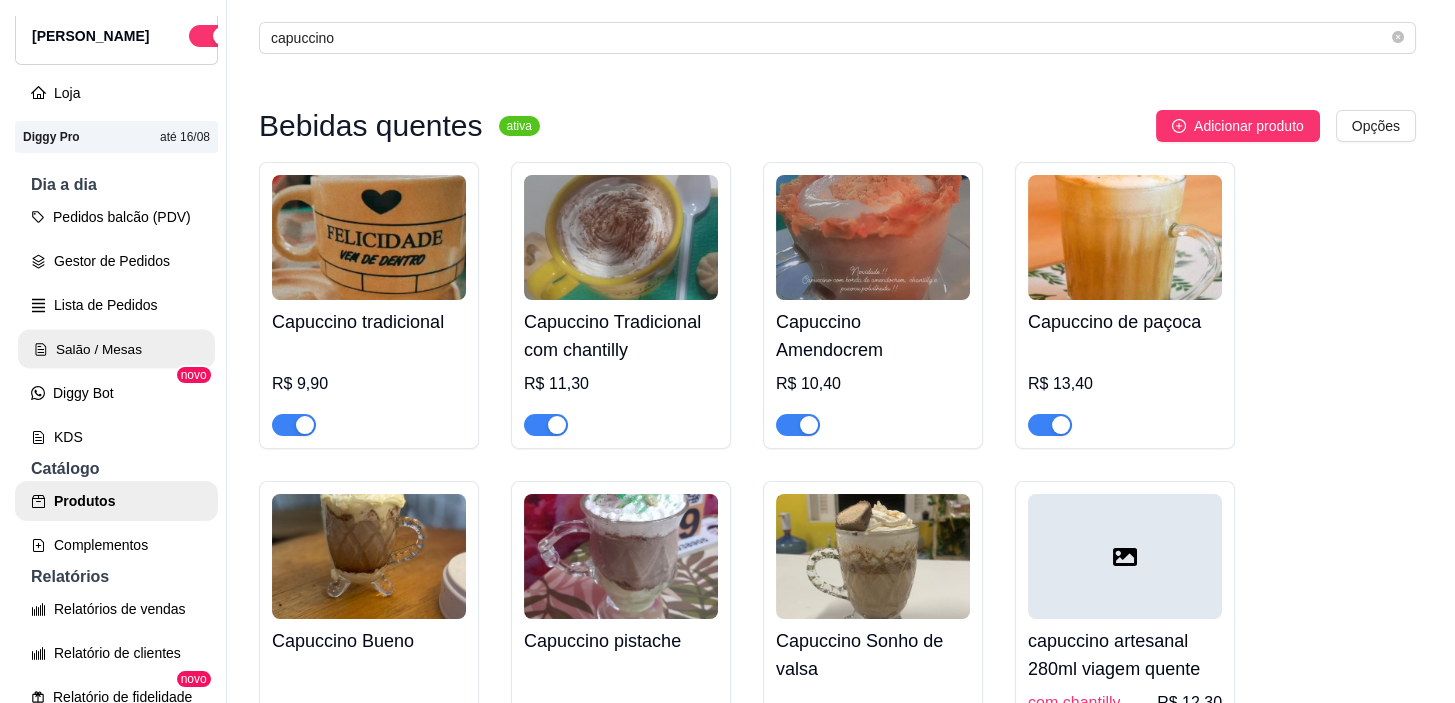 scroll, scrollTop: 0, scrollLeft: 0, axis: both 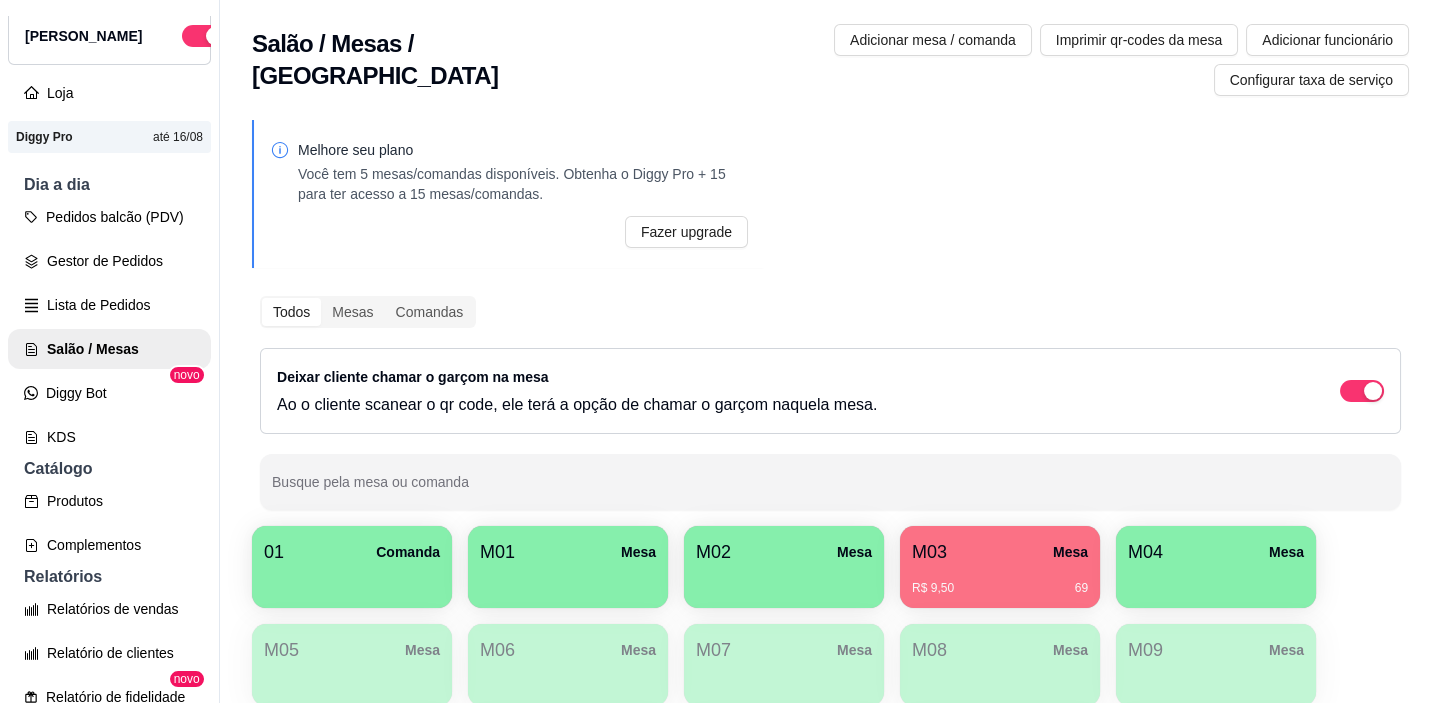 click at bounding box center (1216, 581) 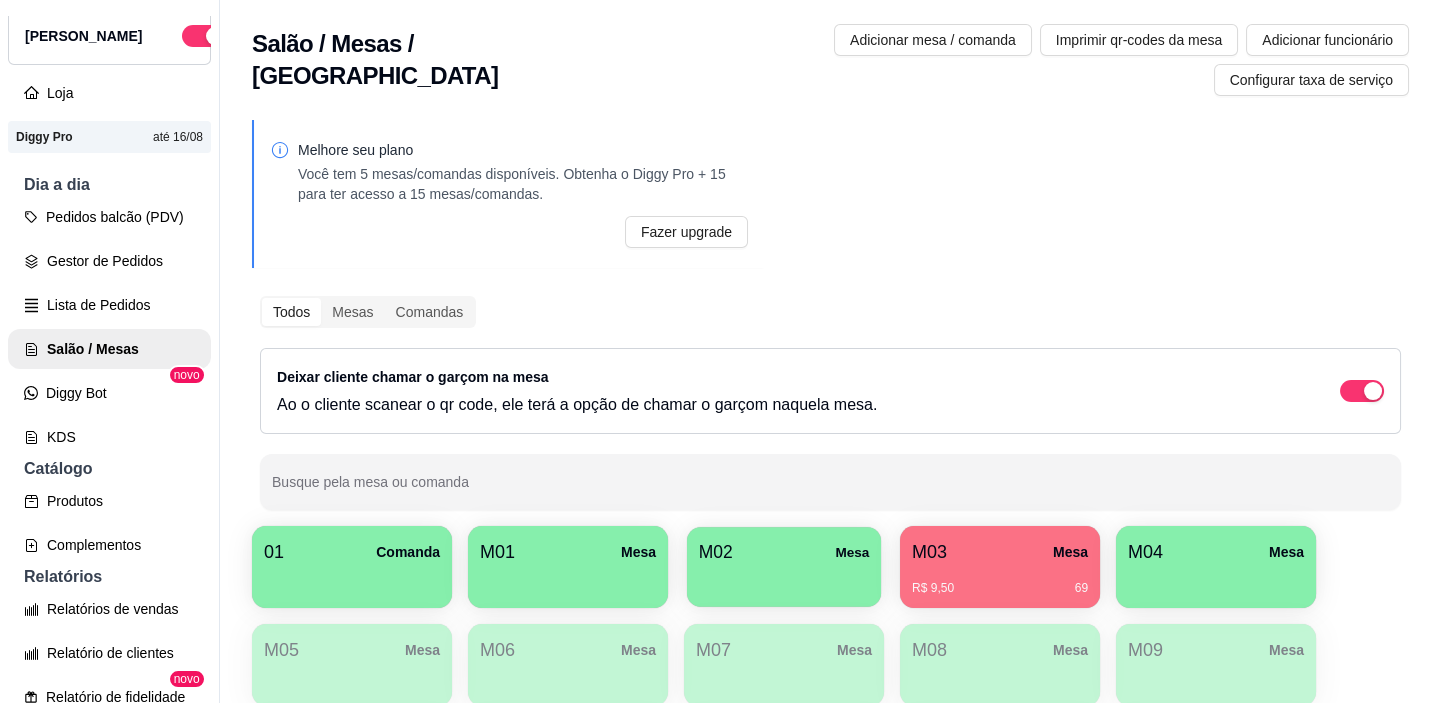click on "Mesa" at bounding box center [852, 552] 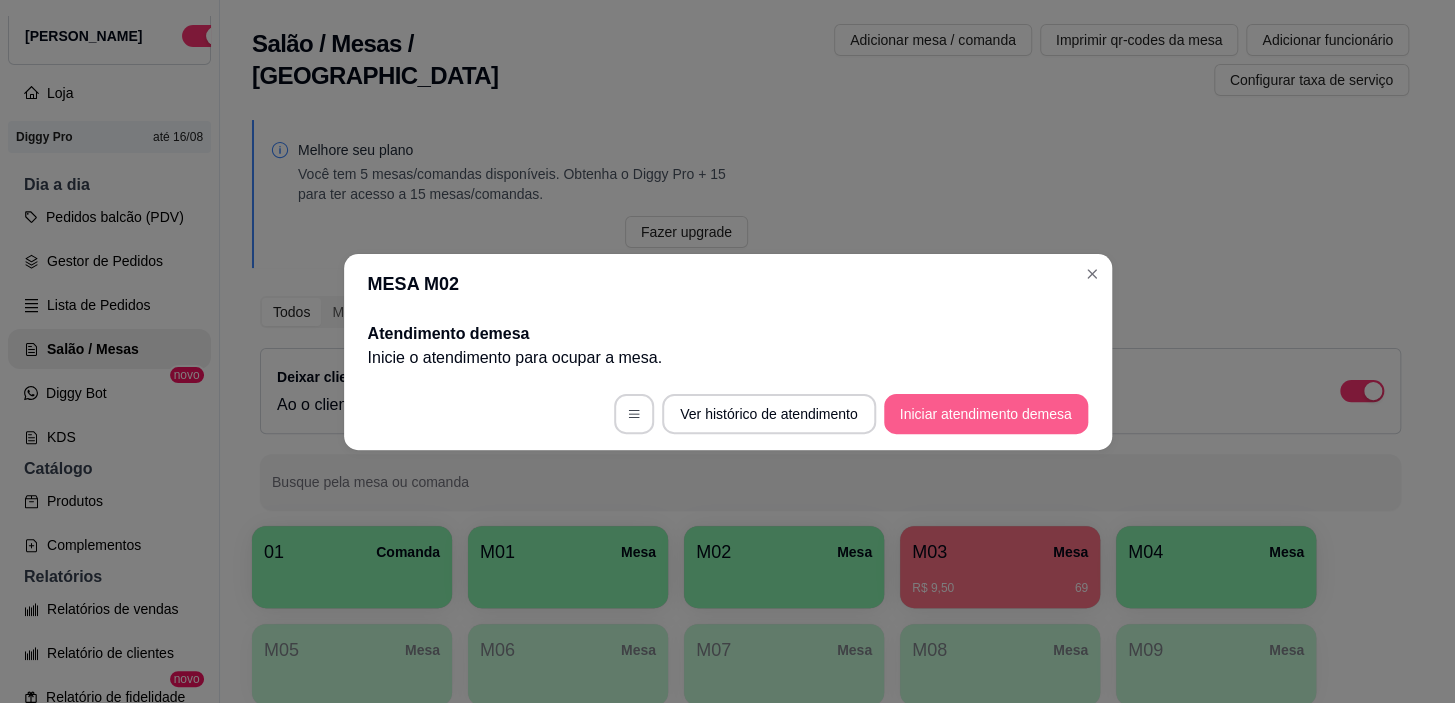 click on "Ver histórico de atendimento Iniciar atendimento de  mesa" at bounding box center (728, 414) 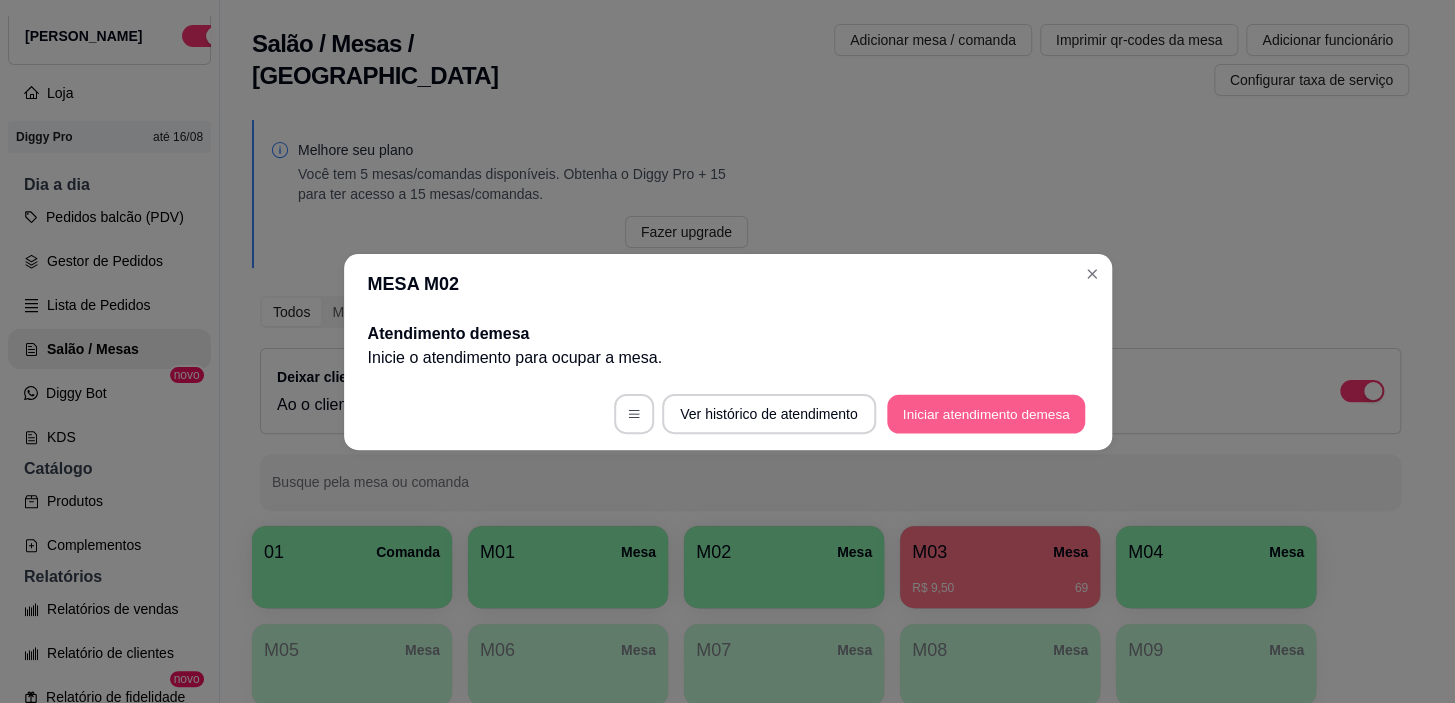 click on "Iniciar atendimento de  mesa" at bounding box center (986, 413) 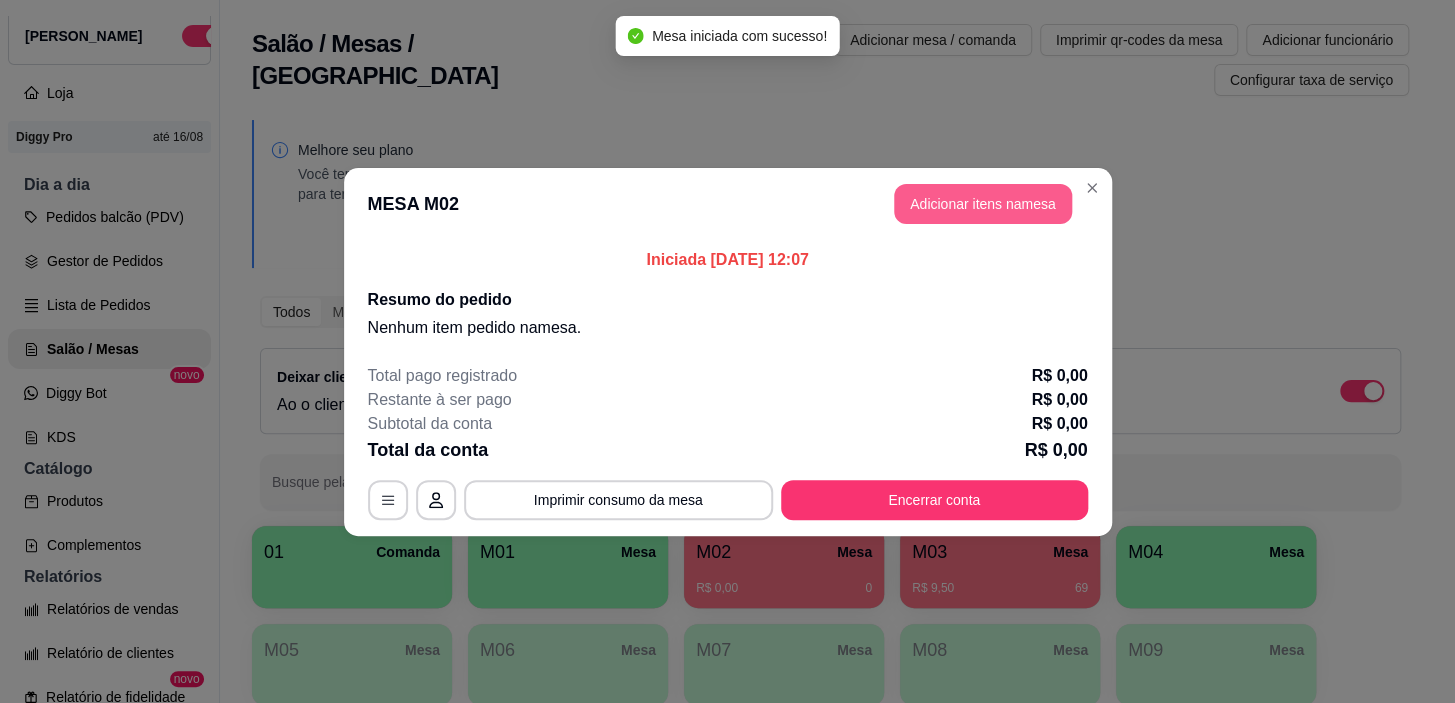 click on "Adicionar itens na  mesa" at bounding box center (983, 204) 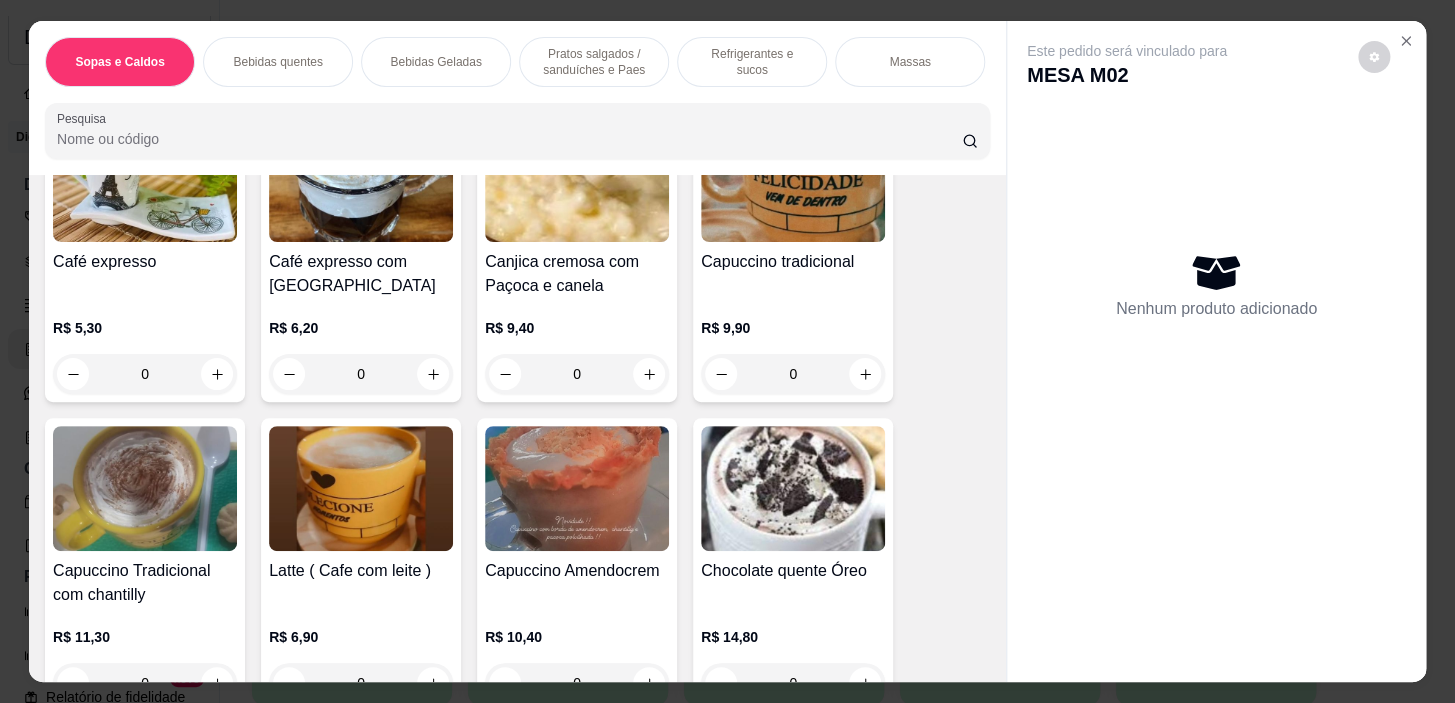 scroll, scrollTop: 727, scrollLeft: 0, axis: vertical 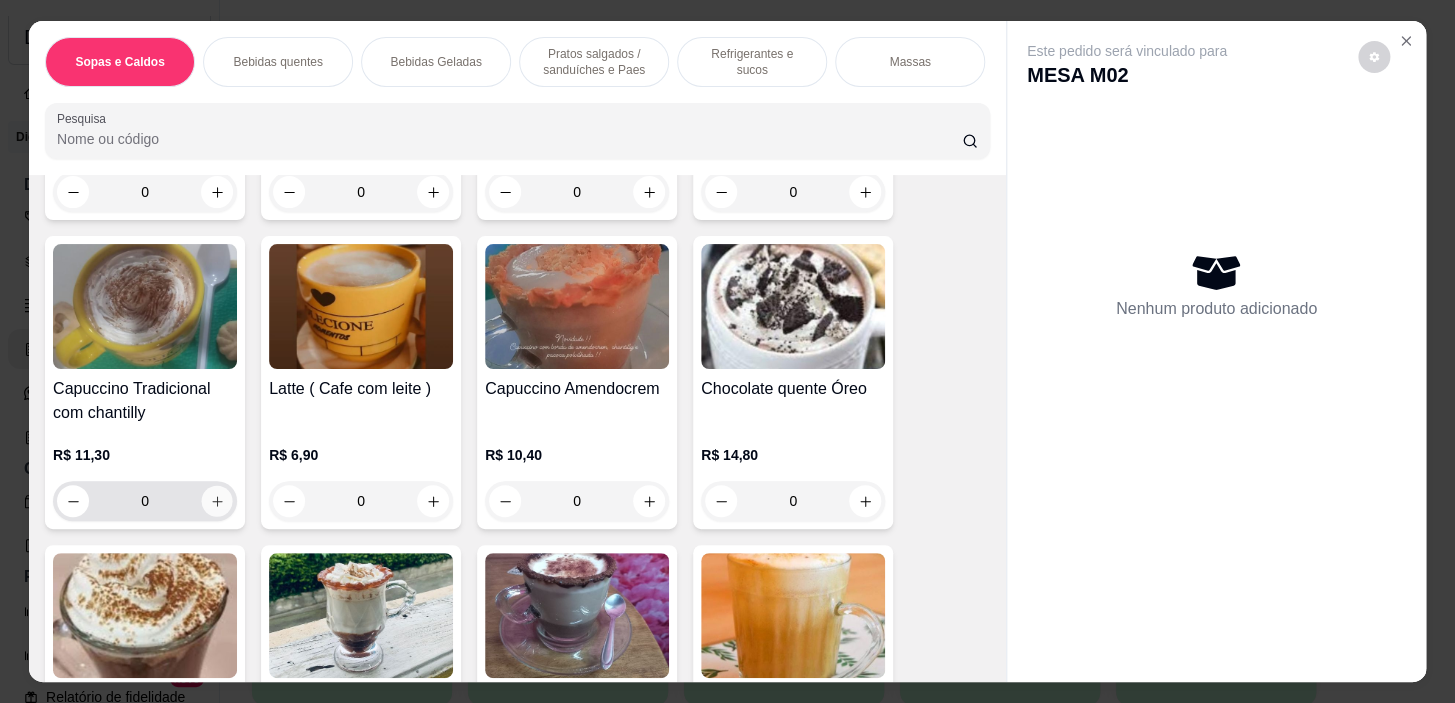 click at bounding box center (217, 501) 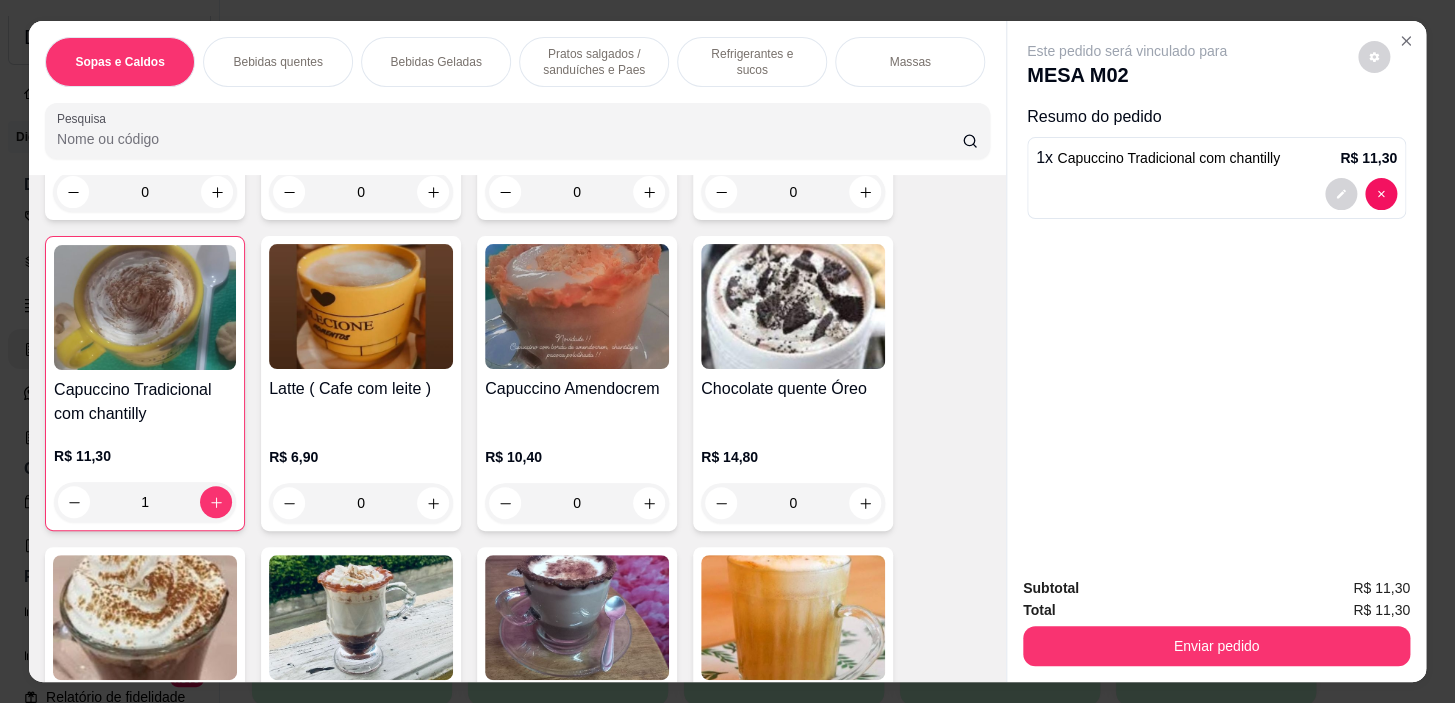 click on "Enviar pedido" at bounding box center (1216, 646) 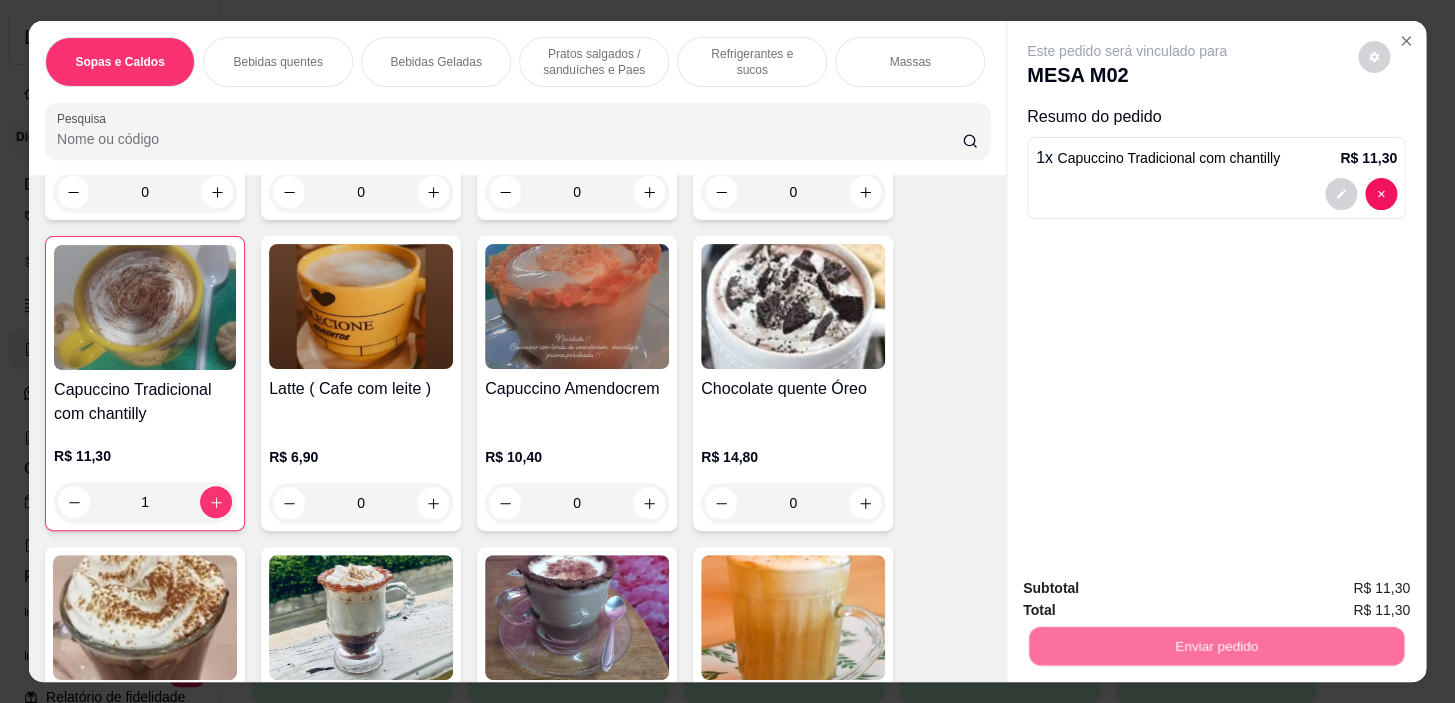 click on "Não registrar e enviar pedido" at bounding box center (1150, 589) 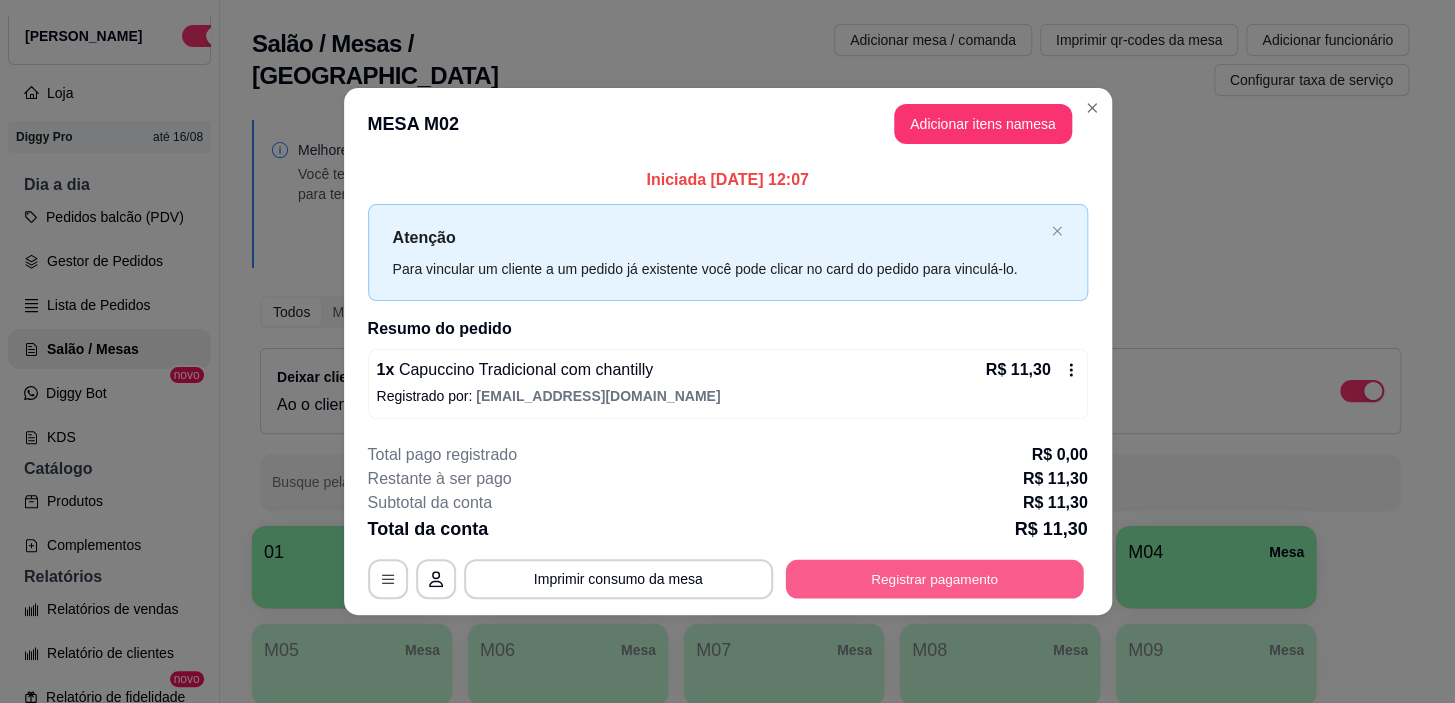 click on "**********" at bounding box center (728, 579) 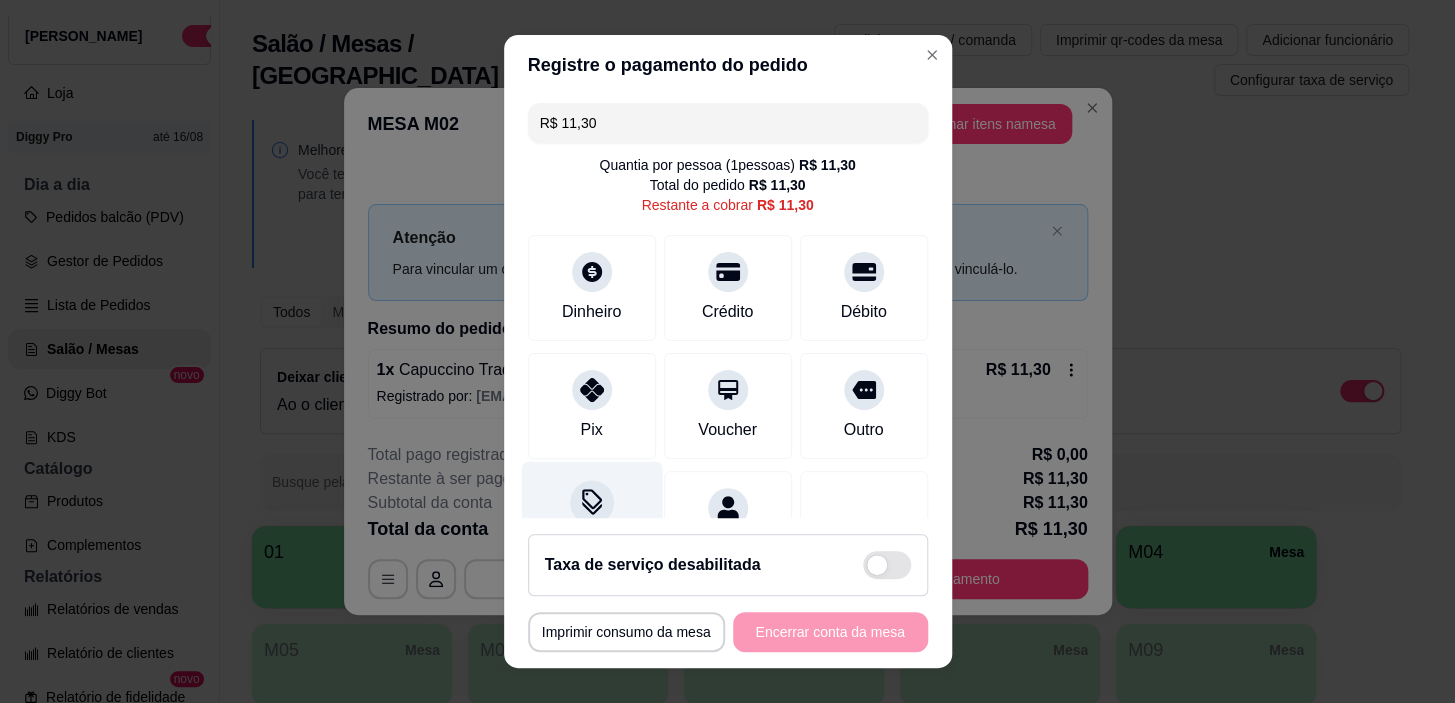 scroll, scrollTop: 90, scrollLeft: 0, axis: vertical 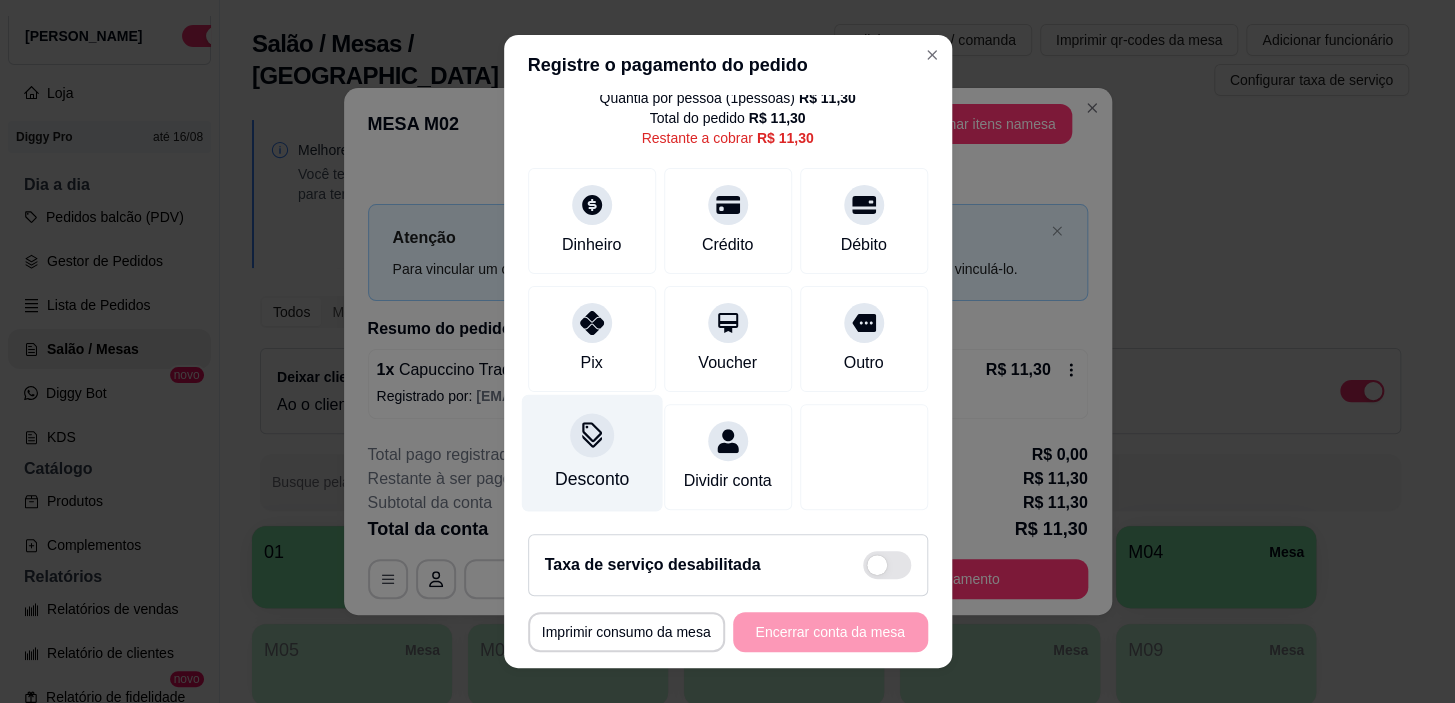 click on "Desconto" at bounding box center (591, 479) 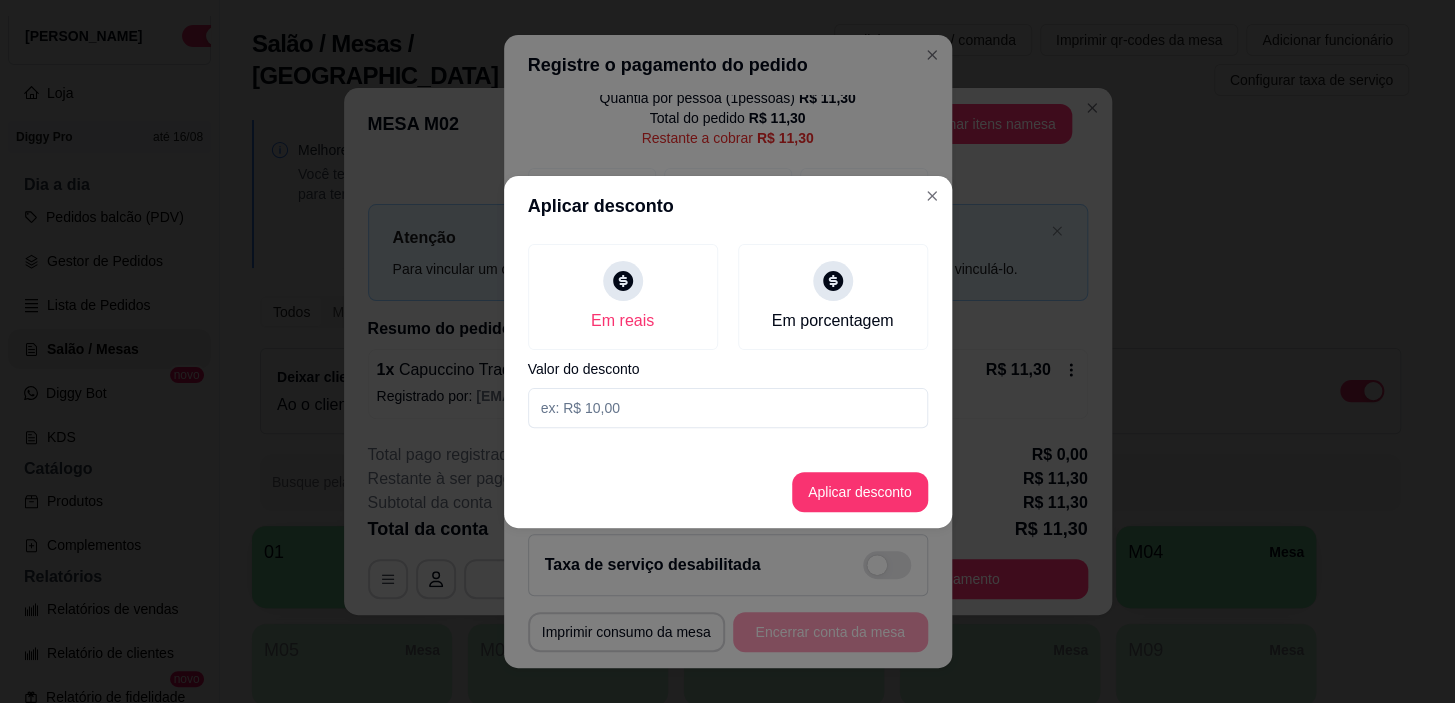 click at bounding box center [728, 408] 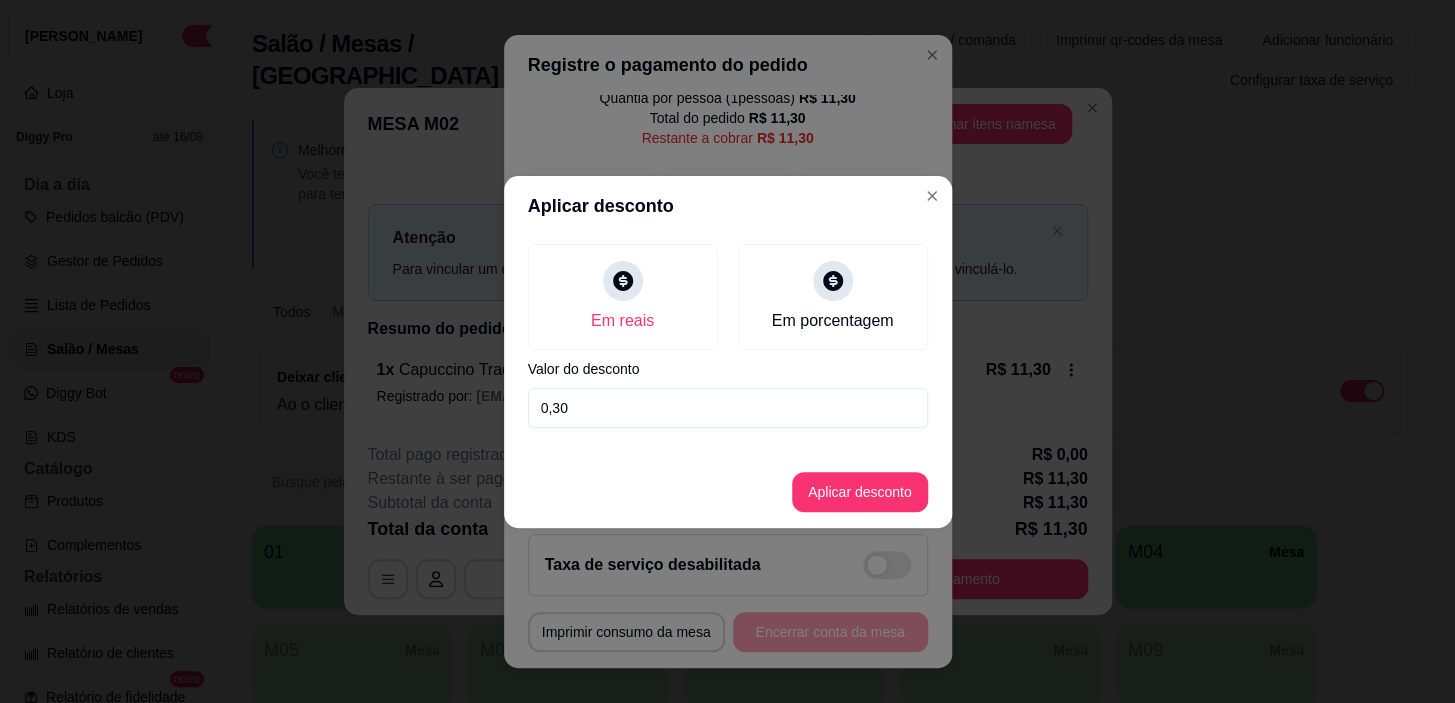 type on "0,30" 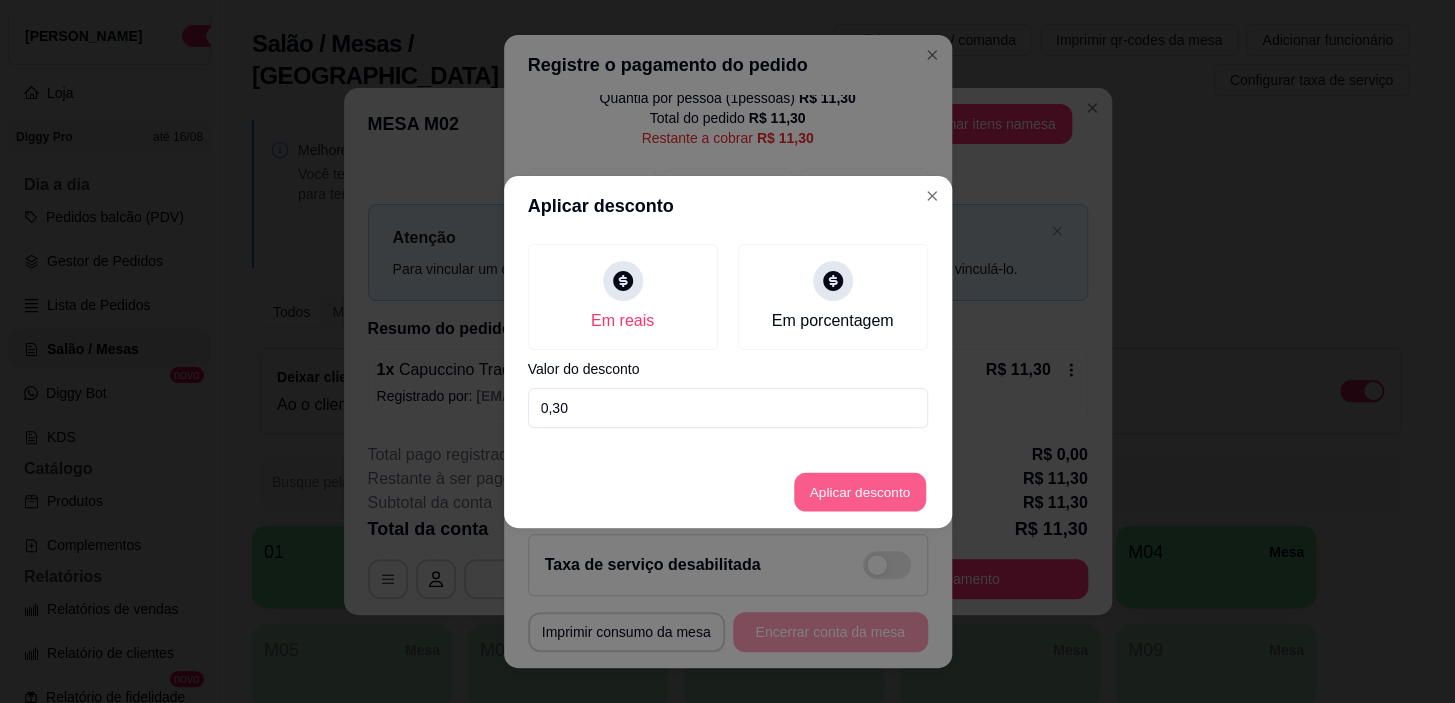 click on "Aplicar desconto" at bounding box center (859, 491) 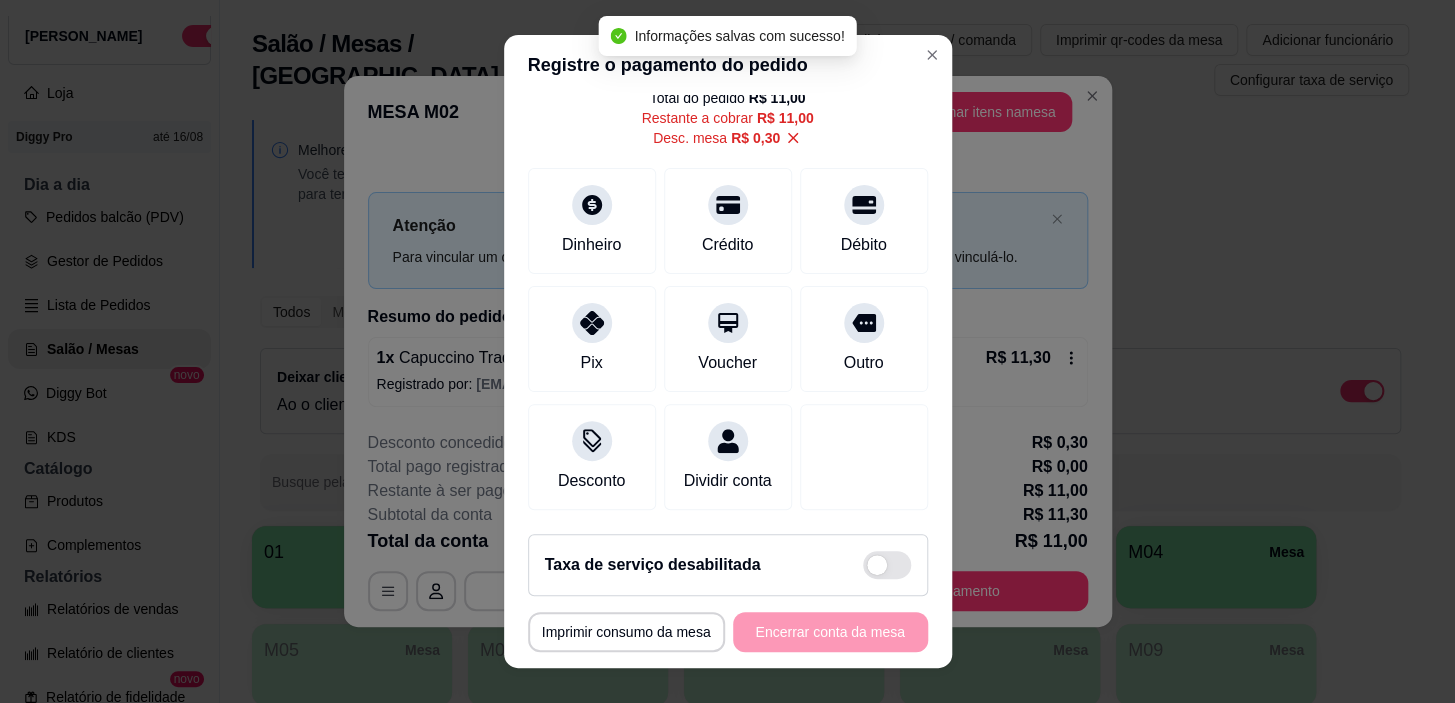 scroll, scrollTop: 29, scrollLeft: 0, axis: vertical 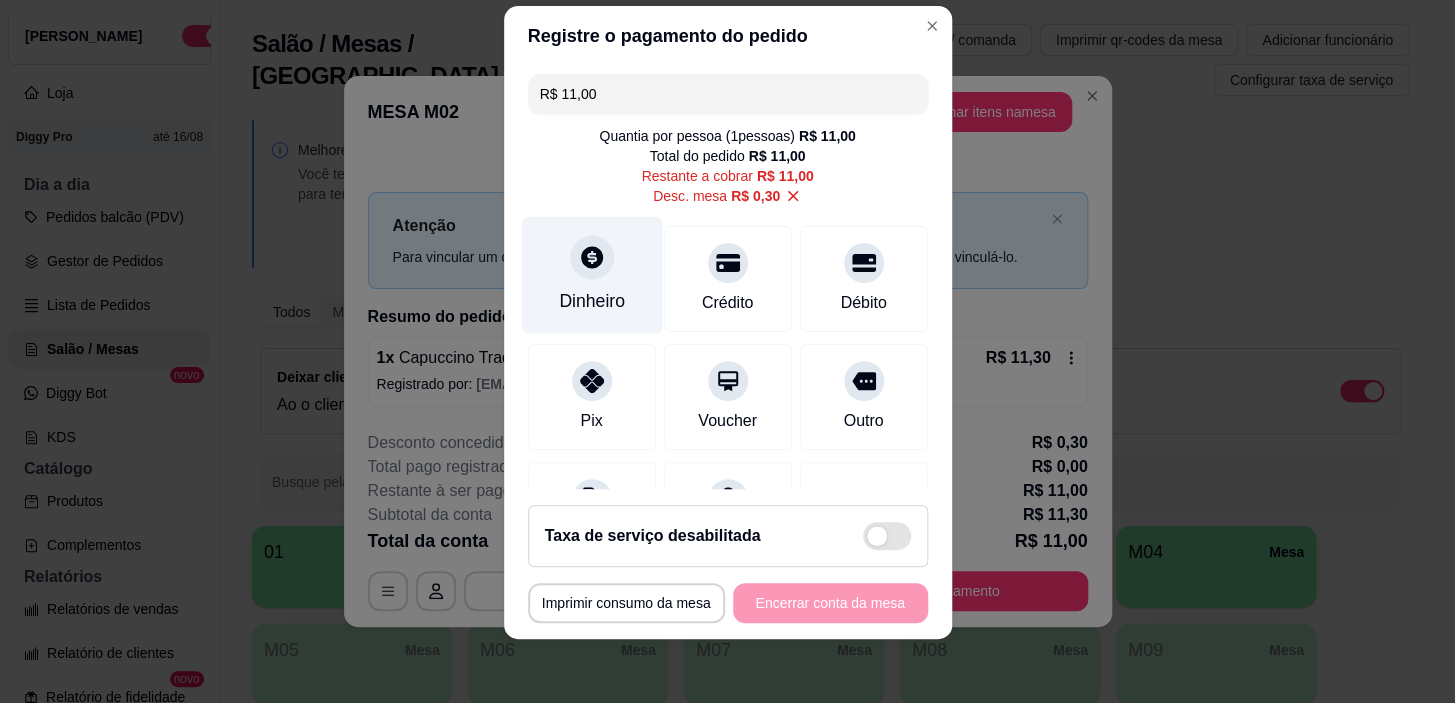 click at bounding box center [592, 258] 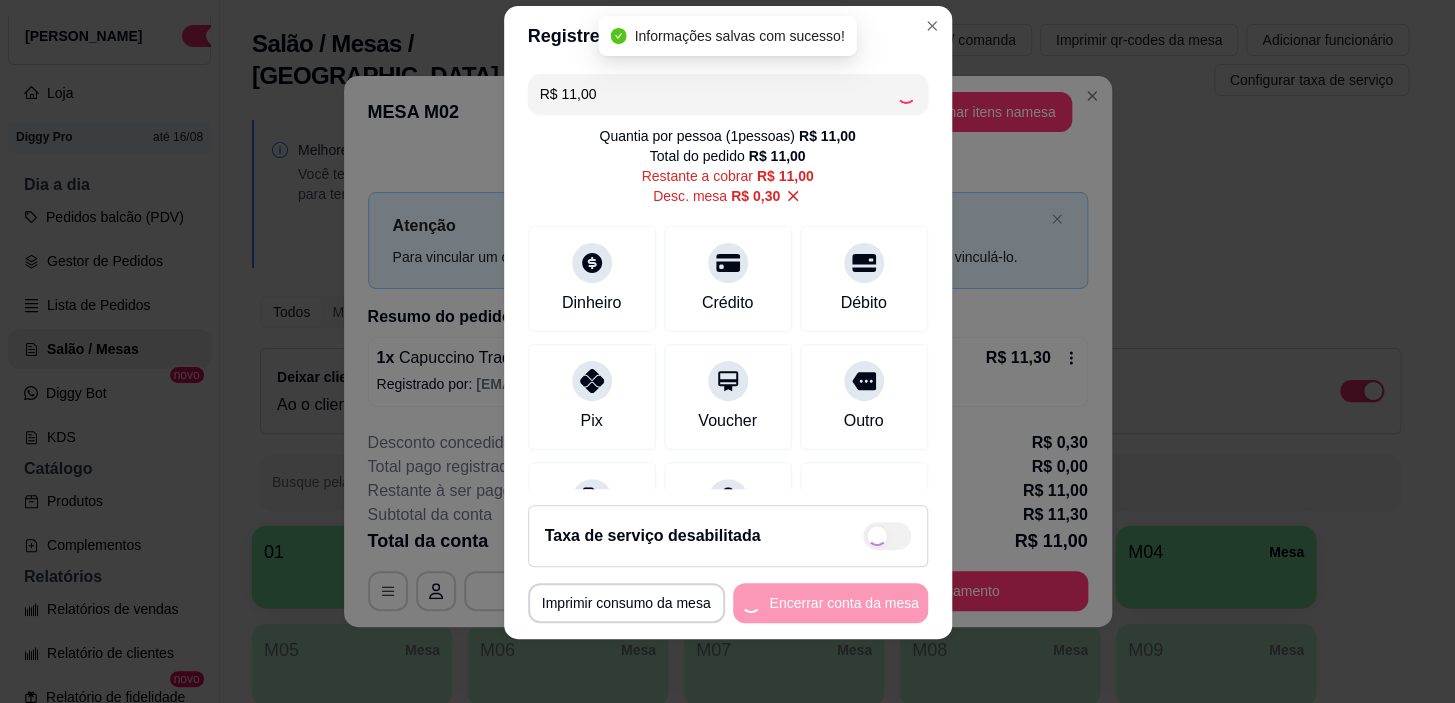 type on "R$ 0,00" 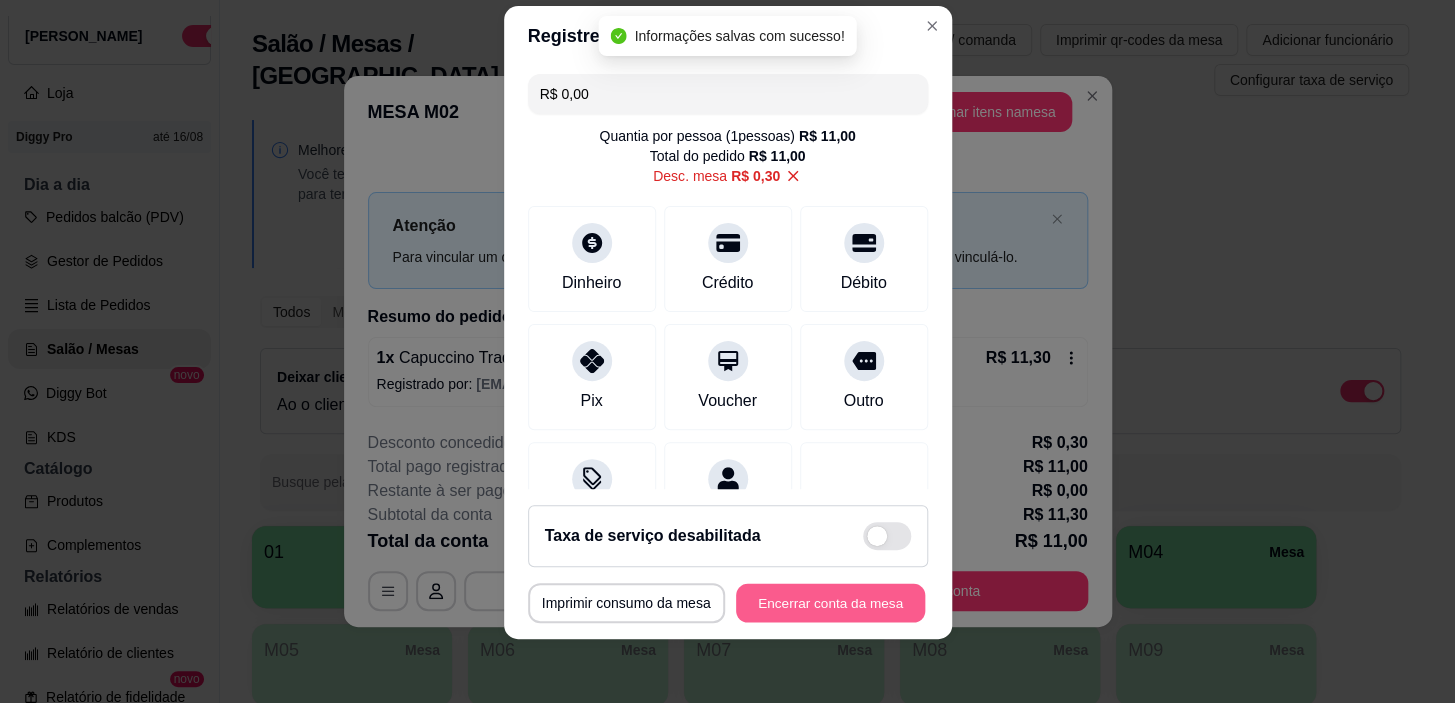 click on "Encerrar conta da mesa" at bounding box center (830, 602) 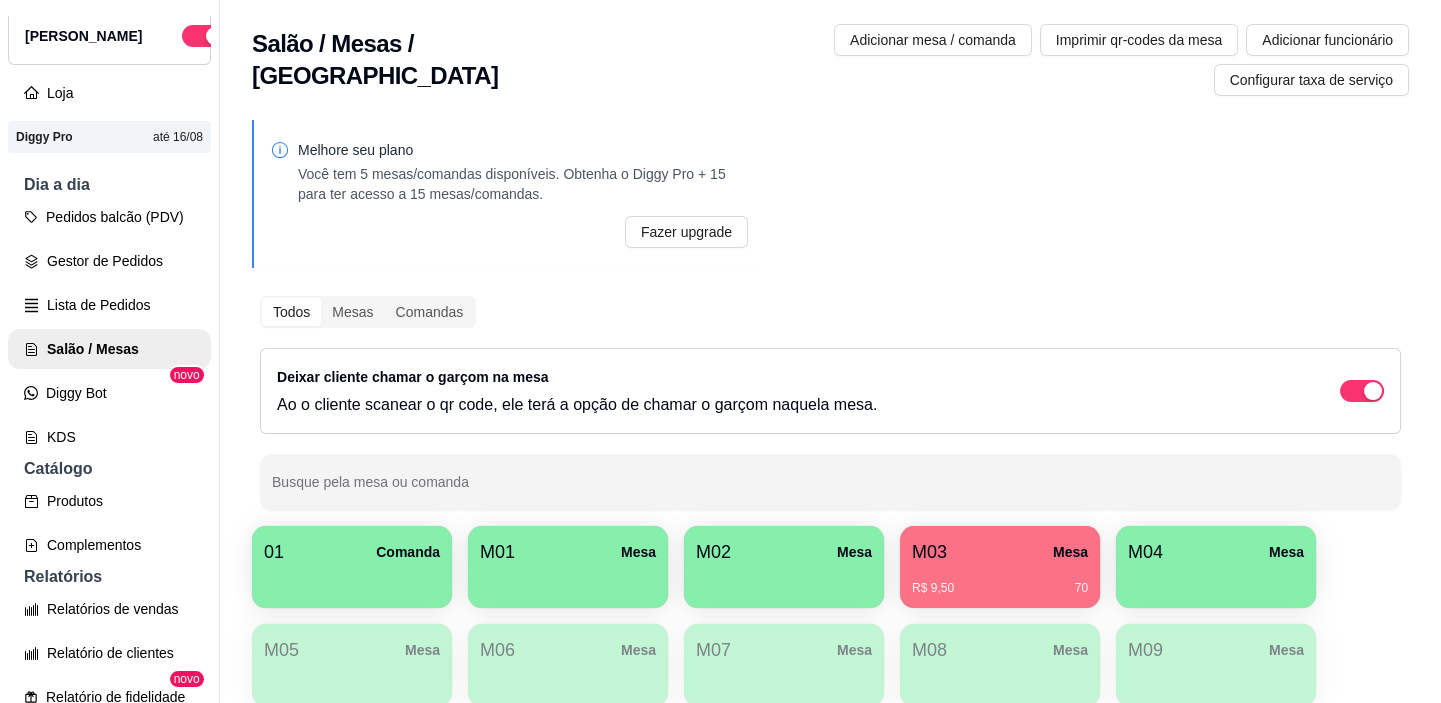 type 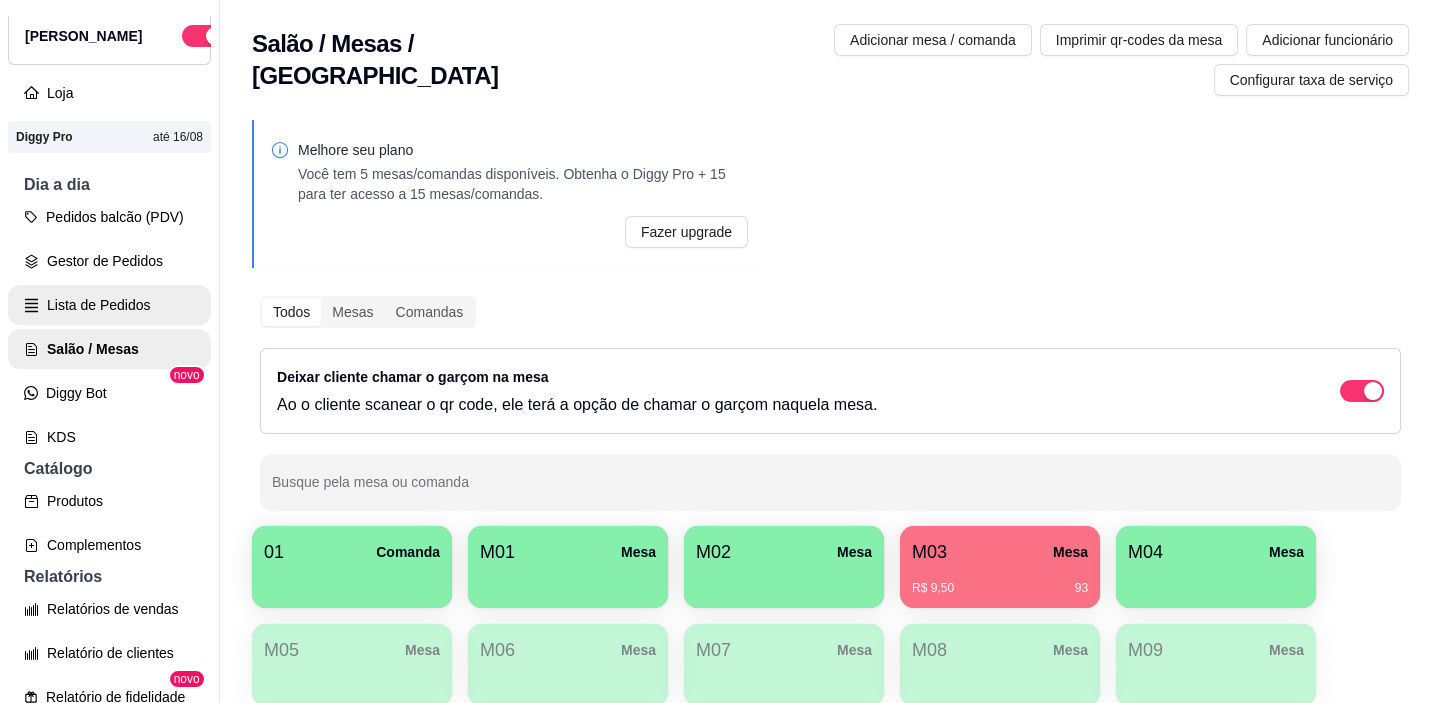 click on "Lista de Pedidos" at bounding box center (109, 305) 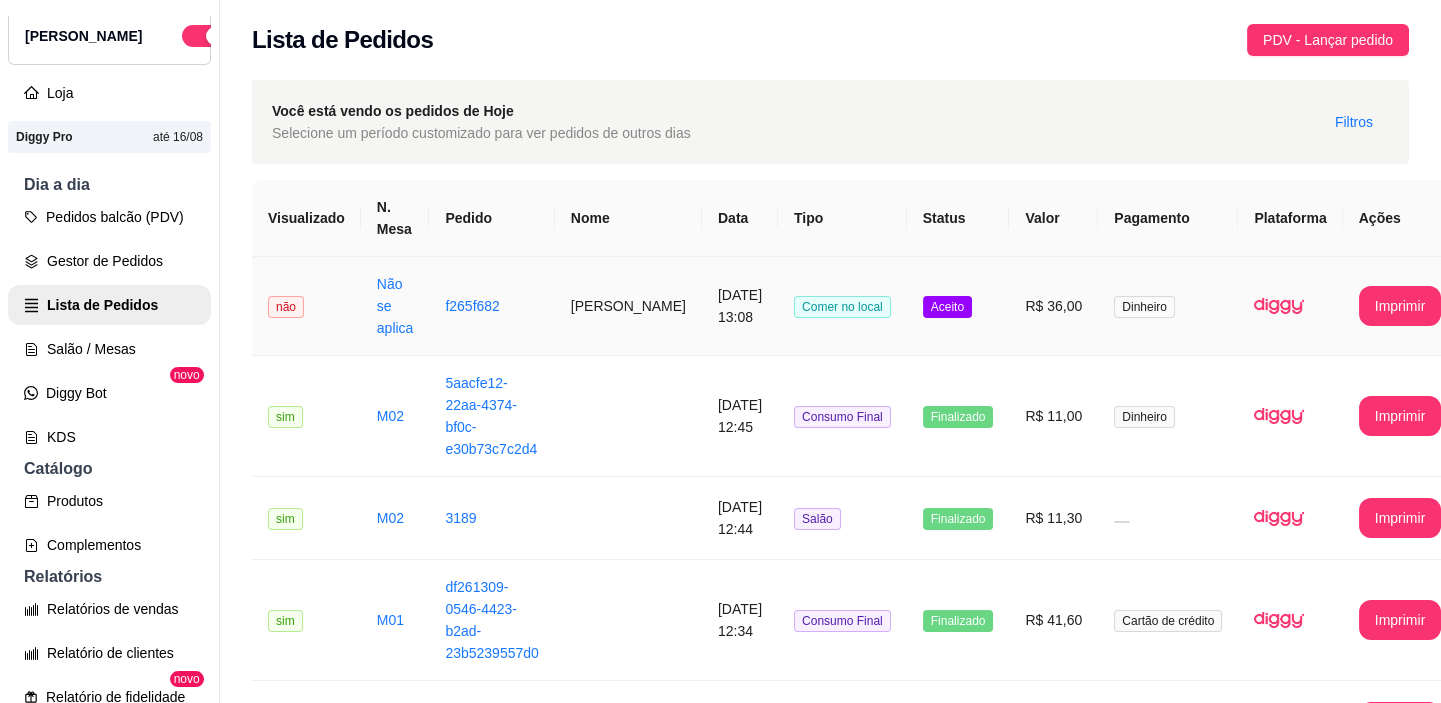 click on "[DATE] 13:08" at bounding box center (740, 306) 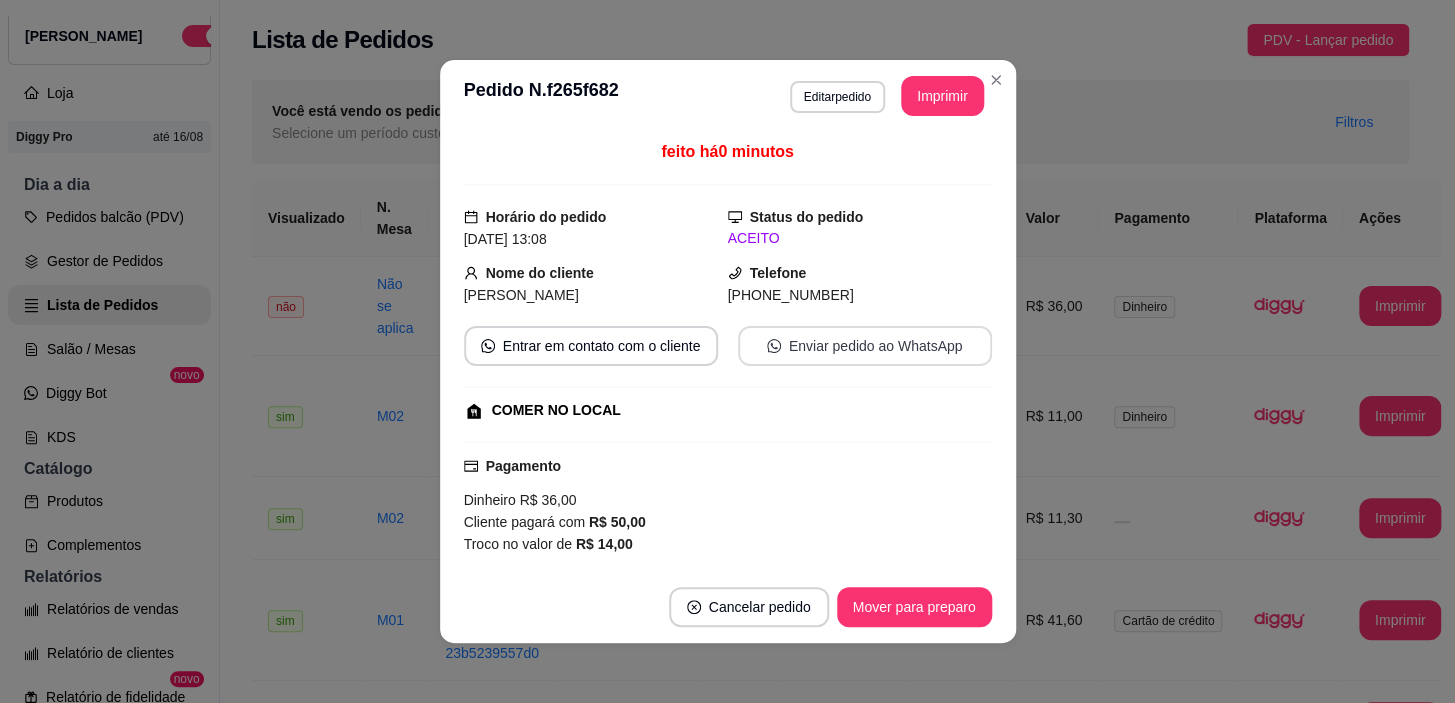 scroll, scrollTop: 370, scrollLeft: 0, axis: vertical 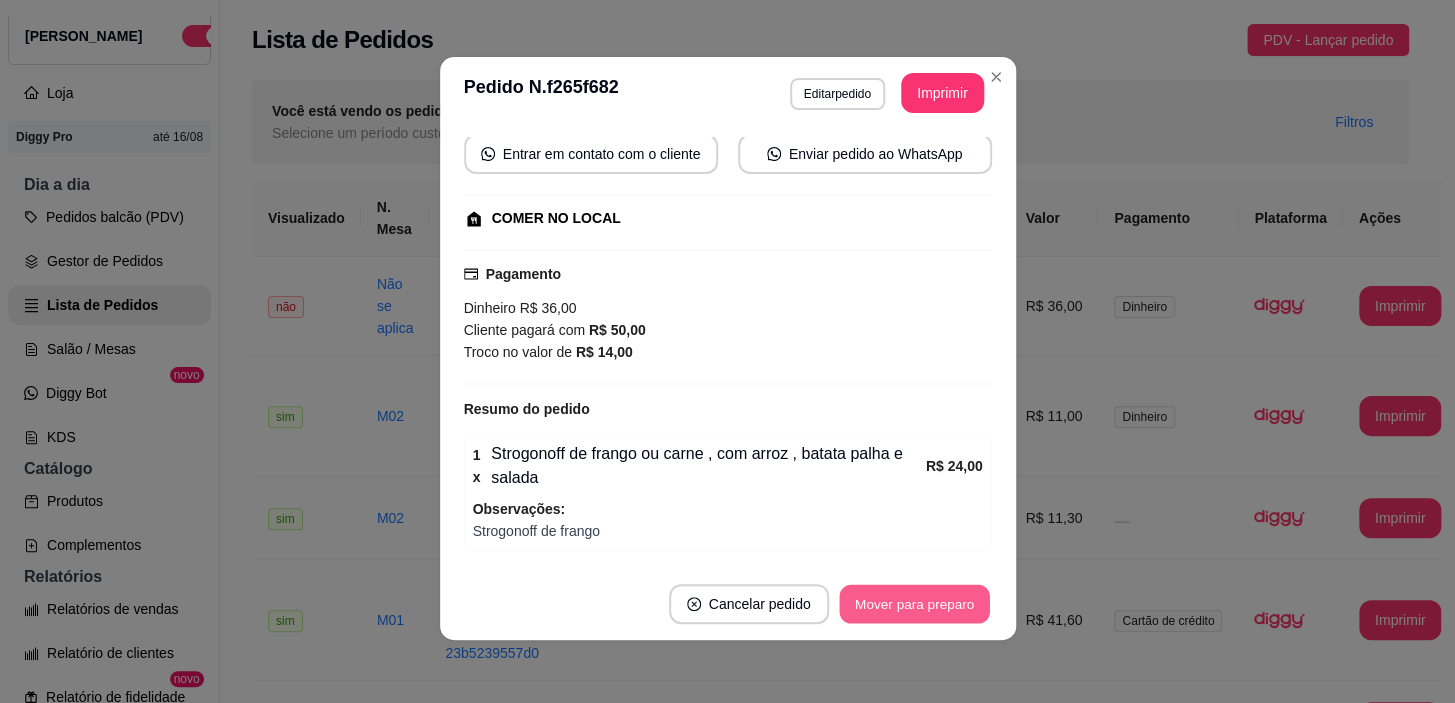 click on "Mover para preparo" at bounding box center [914, 604] 